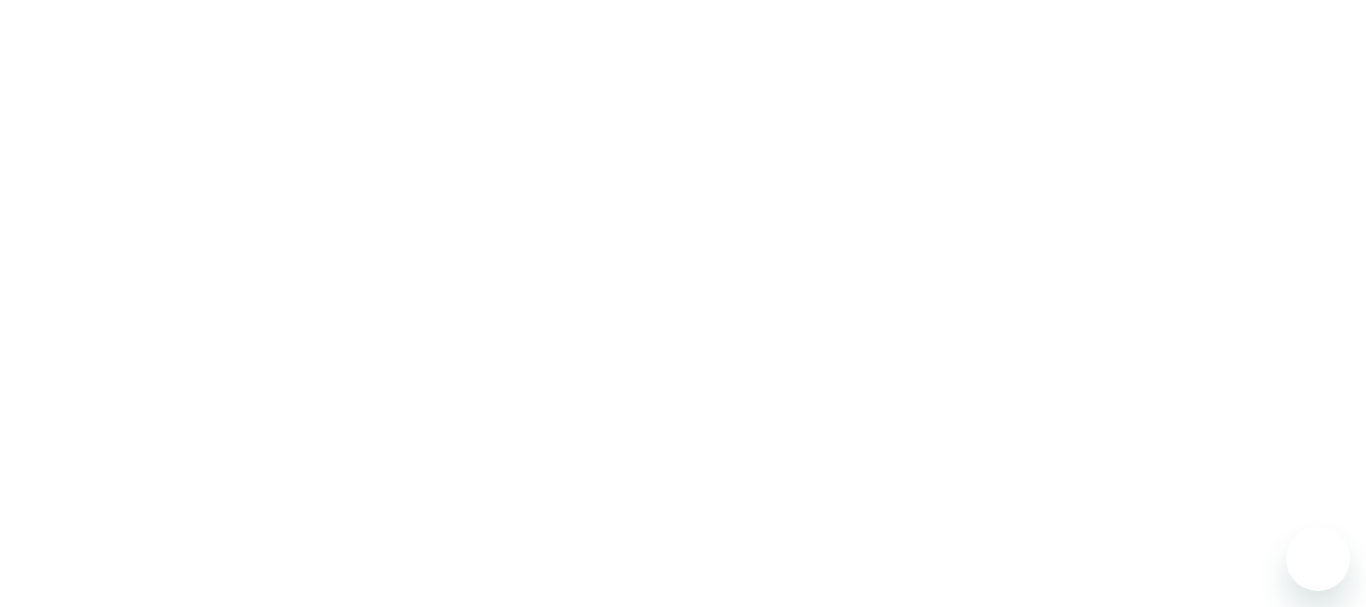 scroll, scrollTop: 0, scrollLeft: 0, axis: both 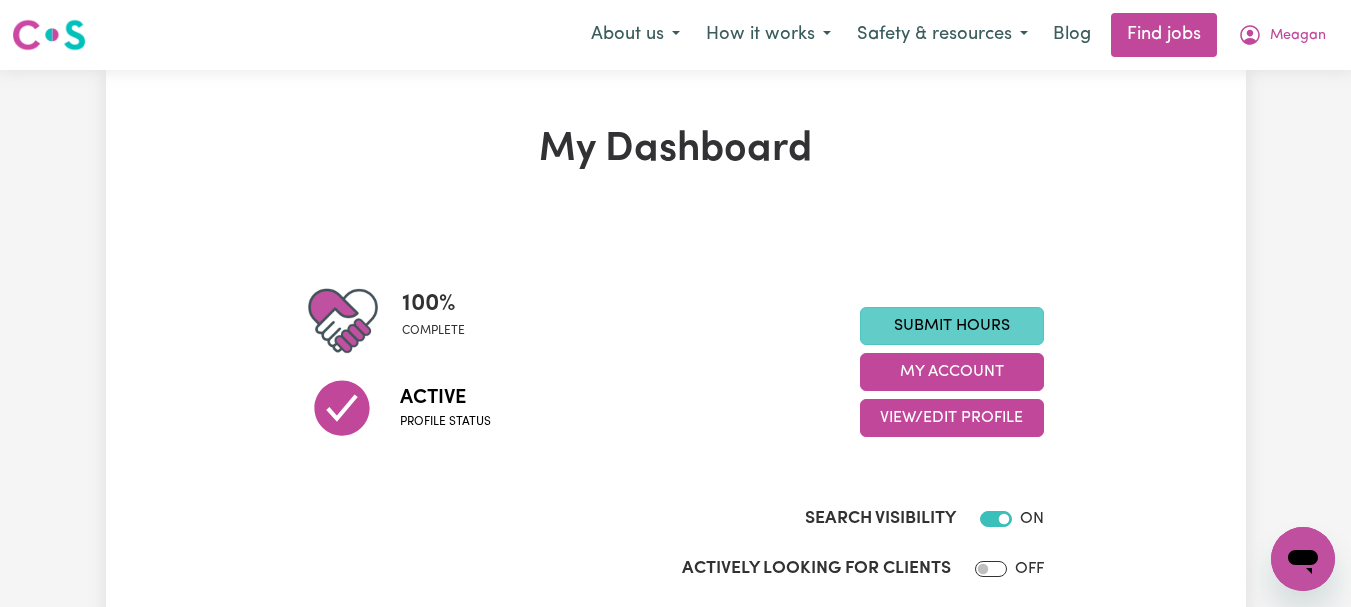 click on "Submit Hours" at bounding box center (952, 326) 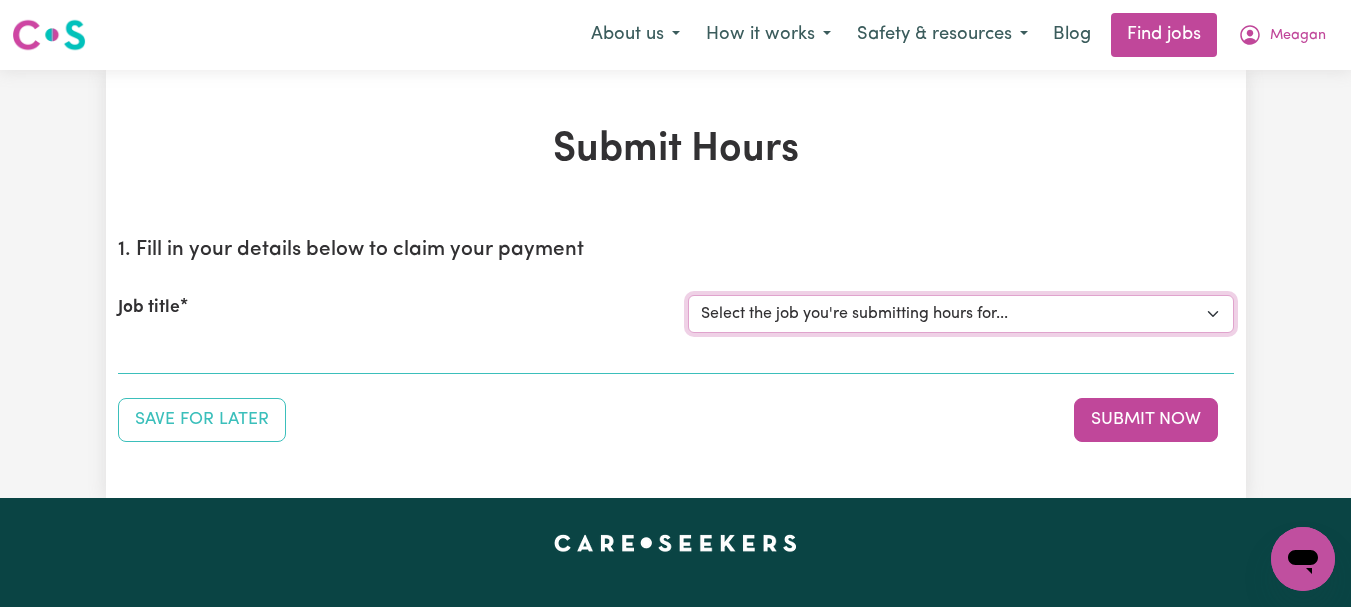 click on "Select the job you're submitting hours for... [[PERSON_NAME]] [DEMOGRAPHIC_DATA] Support Worker Needed ONE OFF On 30/04 and [DATE] In [GEOGRAPHIC_DATA], [GEOGRAPHIC_DATA] [[PERSON_NAME]] [DEMOGRAPHIC_DATA] Support Worker Needed Every Fortnight [DATE] - [GEOGRAPHIC_DATA], [GEOGRAPHIC_DATA]. [[PERSON_NAME] How] Care Worker Required in [GEOGRAPHIC_DATA], [GEOGRAPHIC_DATA] [[PERSON_NAME]] Care Worker Required in [GEOGRAPHIC_DATA], [GEOGRAPHIC_DATA] [[PERSON_NAME]] Support Worker Required in [GEOGRAPHIC_DATA], [GEOGRAPHIC_DATA] [[PERSON_NAME]] Support Worker Required in [GEOGRAPHIC_DATA], [GEOGRAPHIC_DATA] [[PERSON_NAME]] Support Worker Required in [GEOGRAPHIC_DATA], [GEOGRAPHIC_DATA] [[PERSON_NAME]] Support Worker Required in [GEOGRAPHIC_DATA], [GEOGRAPHIC_DATA]" at bounding box center (961, 314) 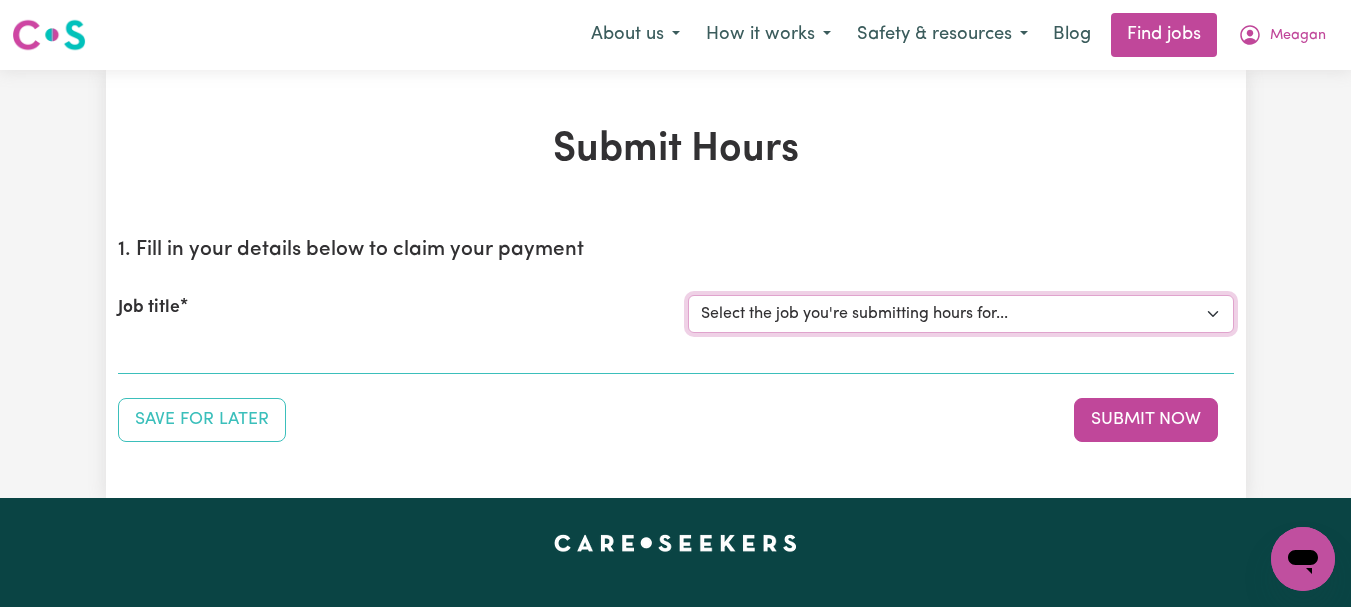 select on "7667" 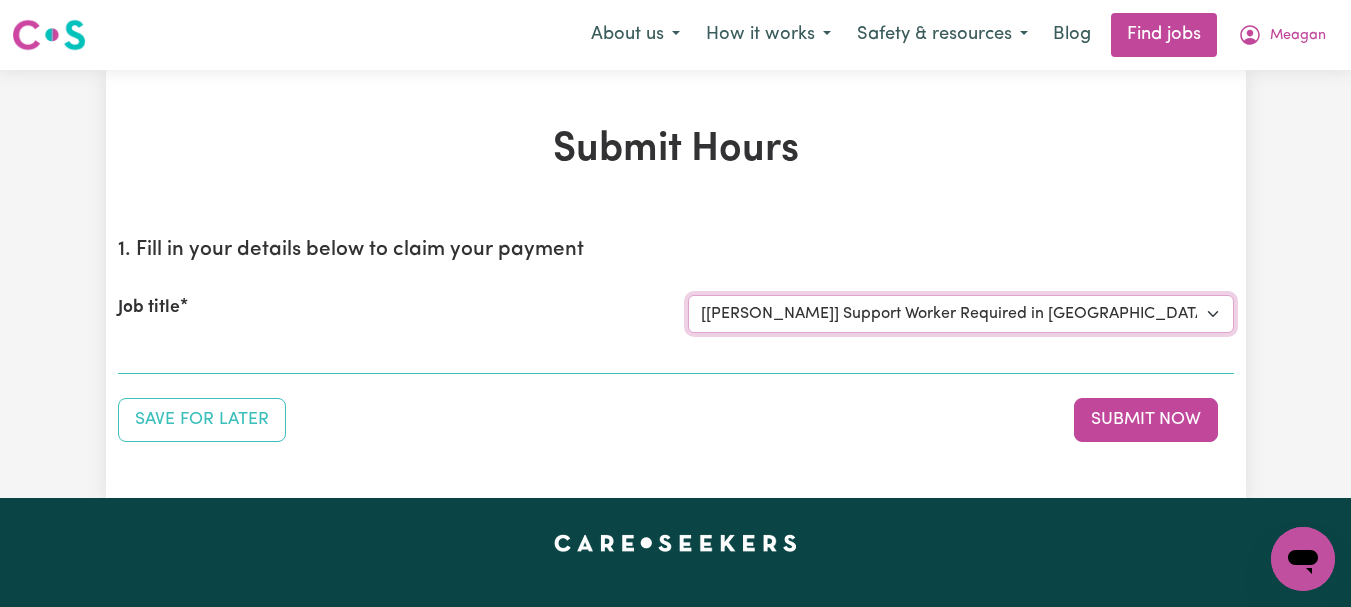 click on "Select the job you're submitting hours for... [[PERSON_NAME]] [DEMOGRAPHIC_DATA] Support Worker Needed ONE OFF On 30/04 and [DATE] In [GEOGRAPHIC_DATA], [GEOGRAPHIC_DATA] [[PERSON_NAME]] [DEMOGRAPHIC_DATA] Support Worker Needed Every Fortnight [DATE] - [GEOGRAPHIC_DATA], [GEOGRAPHIC_DATA]. [[PERSON_NAME] How] Care Worker Required in [GEOGRAPHIC_DATA], [GEOGRAPHIC_DATA] [[PERSON_NAME]] Care Worker Required in [GEOGRAPHIC_DATA], [GEOGRAPHIC_DATA] [[PERSON_NAME]] Support Worker Required in [GEOGRAPHIC_DATA], [GEOGRAPHIC_DATA] [[PERSON_NAME]] Support Worker Required in [GEOGRAPHIC_DATA], [GEOGRAPHIC_DATA] [[PERSON_NAME]] Support Worker Required in [GEOGRAPHIC_DATA], [GEOGRAPHIC_DATA] [[PERSON_NAME]] Support Worker Required in [GEOGRAPHIC_DATA], [GEOGRAPHIC_DATA]" at bounding box center [961, 314] 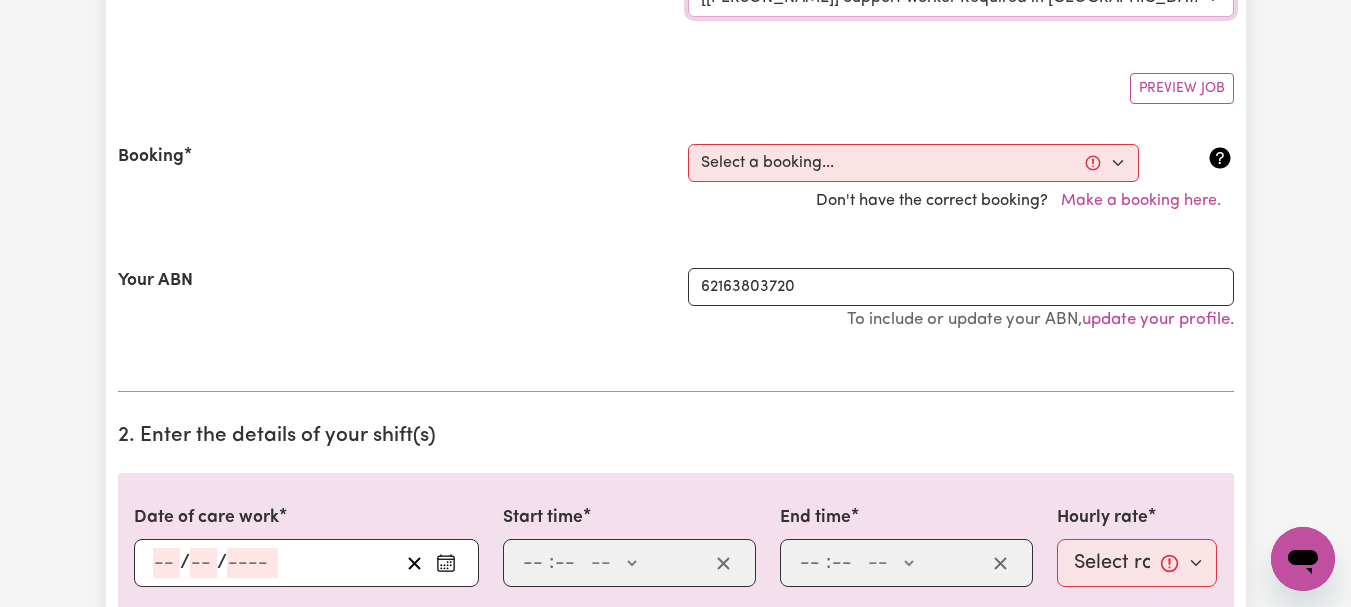 scroll, scrollTop: 350, scrollLeft: 0, axis: vertical 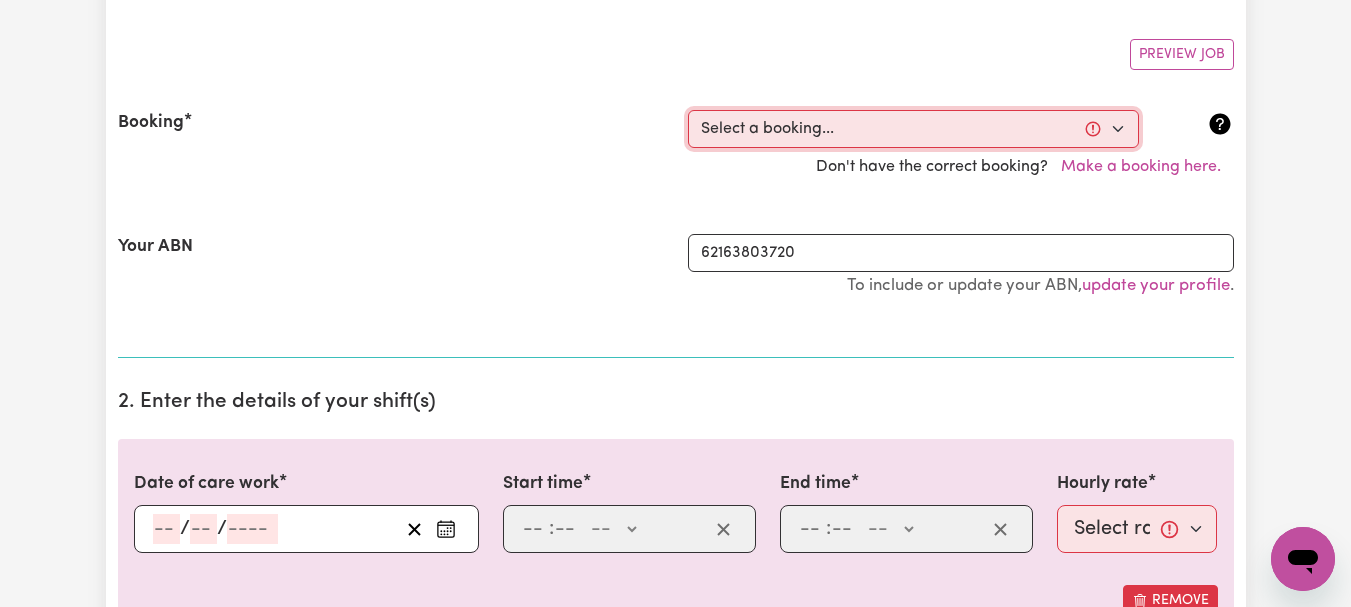 click on "Select a booking... [DATE] 08:00am to 09:00am (ONE-OFF) [DATE] 08:00am to 09:00am (ONE-OFF) [DATE] 08:00am to 09:00am (ONE-OFF) [DATE] 08:00am to 10:00am (ONE-OFF) [DATE] 08:00am to 10:00am (ONE-OFF) [DATE] 08:00am to 10:00am (ONE-OFF) [DATE] 08:00am to 10:00am (ONE-OFF) [DATE] 08:00am to 11:00am (ONE-OFF) [DATE] 08:00am to 11:00am (ONE-OFF) [DATE] 08:00am to 11:00am (ONE-OFF) [DATE] 08:00am to 11:00am (ONE-OFF) [DATE] 08:00am to 12:30pm (ONE-OFF) [DATE] 08:00am to 12:30pm (ONE-OFF) [DATE] 08:00am to 10:00am (ONE-OFF) [DATE] 08:00am to 10:00am (ONE-OFF) [DATE] 08:00am to 10:00am (ONE-OFF) [DATE] 08:00am to 10:00am (ONE-OFF) [DATE] 08:00am to 09:00am (ONE-OFF) [DATE] 08:00am to 09:00am (ONE-OFF) [DATE] 08:00am to 09:00am (ONE-OFF)" at bounding box center [913, 129] 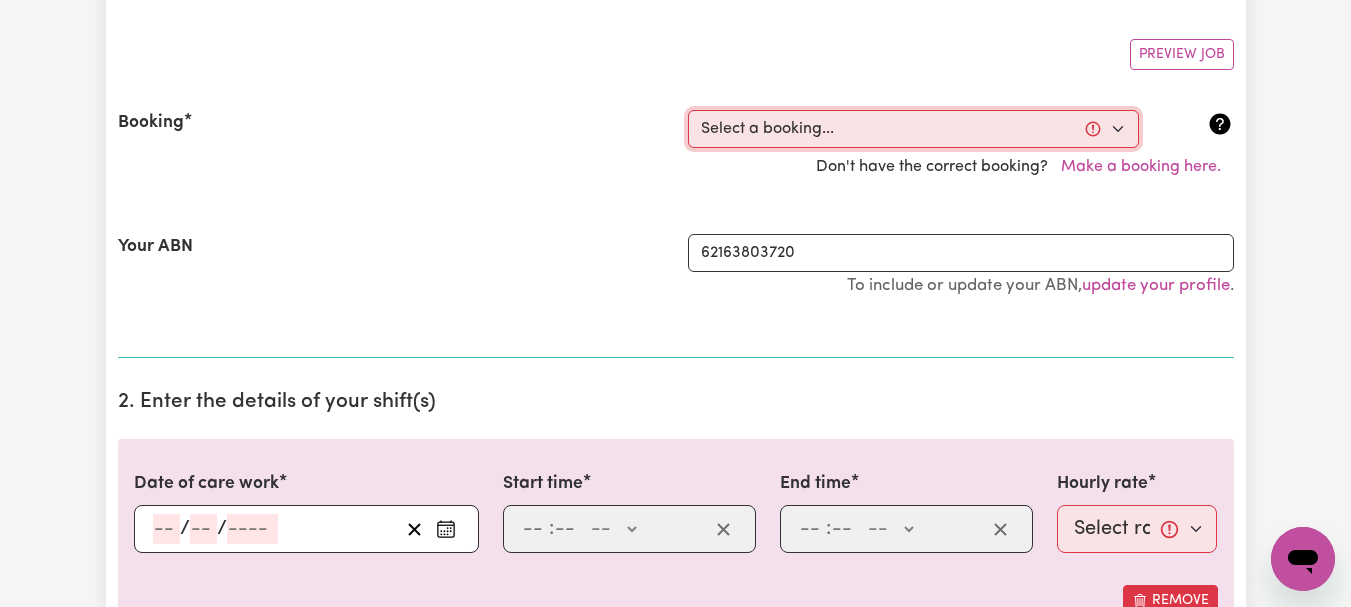 select on "346362" 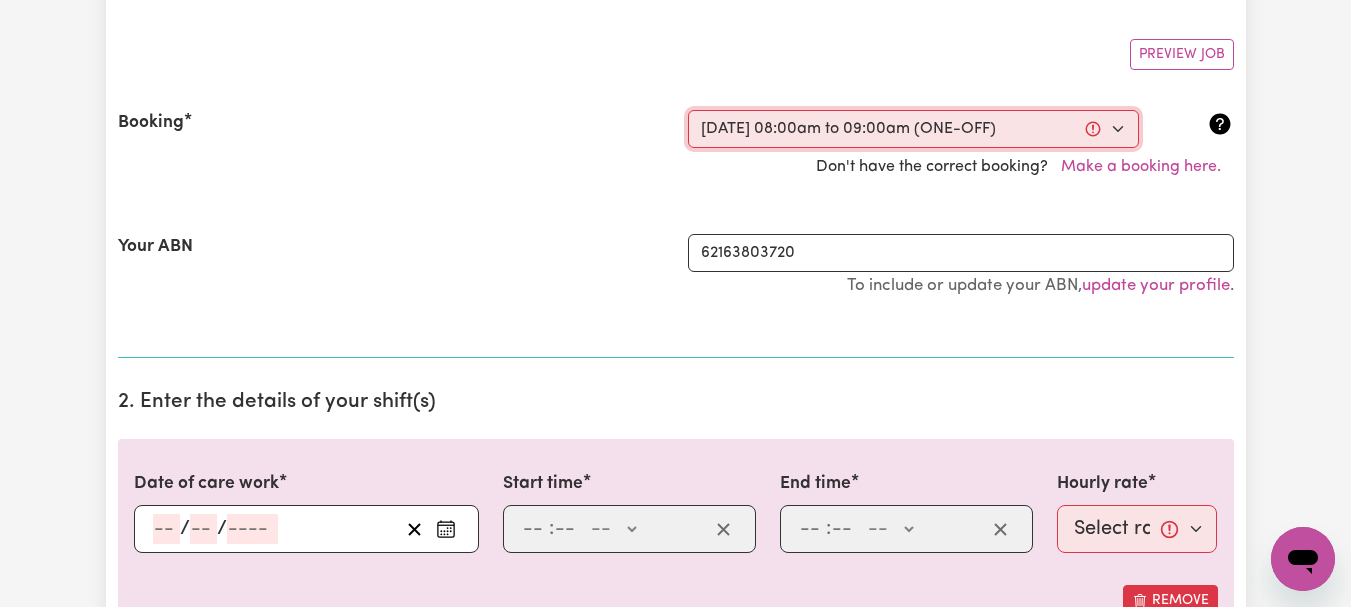 click on "Select a booking... [DATE] 08:00am to 09:00am (ONE-OFF) [DATE] 08:00am to 09:00am (ONE-OFF) [DATE] 08:00am to 09:00am (ONE-OFF) [DATE] 08:00am to 10:00am (ONE-OFF) [DATE] 08:00am to 10:00am (ONE-OFF) [DATE] 08:00am to 10:00am (ONE-OFF) [DATE] 08:00am to 10:00am (ONE-OFF) [DATE] 08:00am to 11:00am (ONE-OFF) [DATE] 08:00am to 11:00am (ONE-OFF) [DATE] 08:00am to 11:00am (ONE-OFF) [DATE] 08:00am to 11:00am (ONE-OFF) [DATE] 08:00am to 12:30pm (ONE-OFF) [DATE] 08:00am to 12:30pm (ONE-OFF) [DATE] 08:00am to 10:00am (ONE-OFF) [DATE] 08:00am to 10:00am (ONE-OFF) [DATE] 08:00am to 10:00am (ONE-OFF) [DATE] 08:00am to 10:00am (ONE-OFF) [DATE] 08:00am to 09:00am (ONE-OFF) [DATE] 08:00am to 09:00am (ONE-OFF) [DATE] 08:00am to 09:00am (ONE-OFF)" at bounding box center (913, 129) 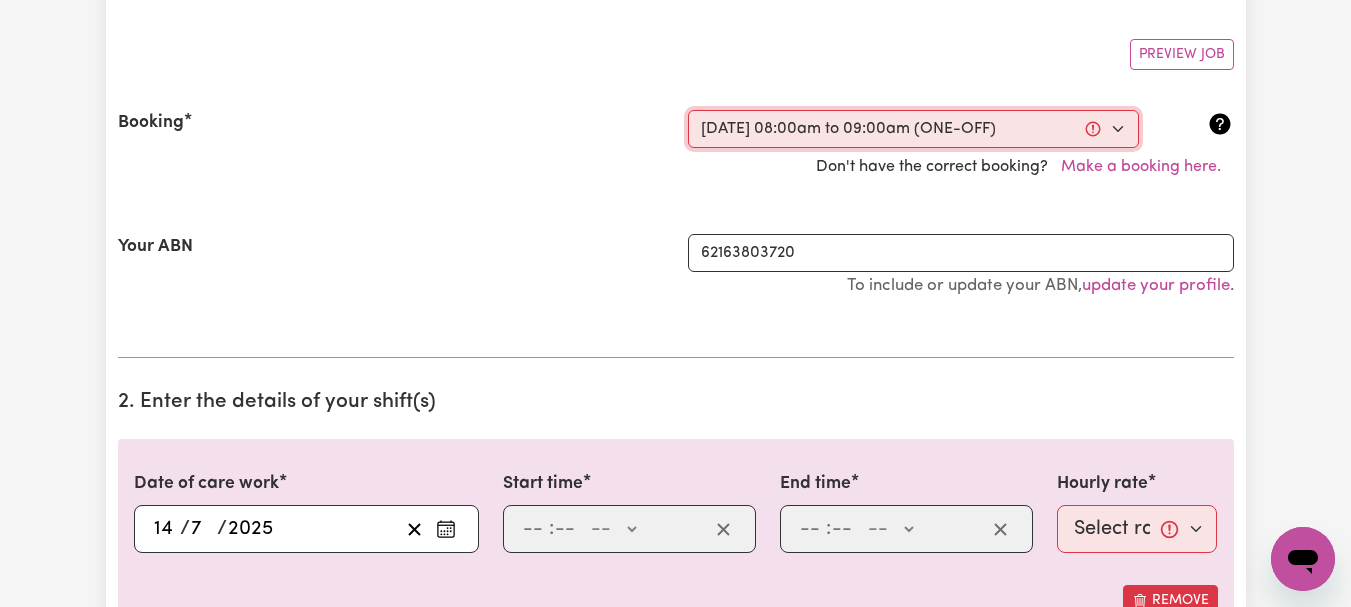 type on "08:00" 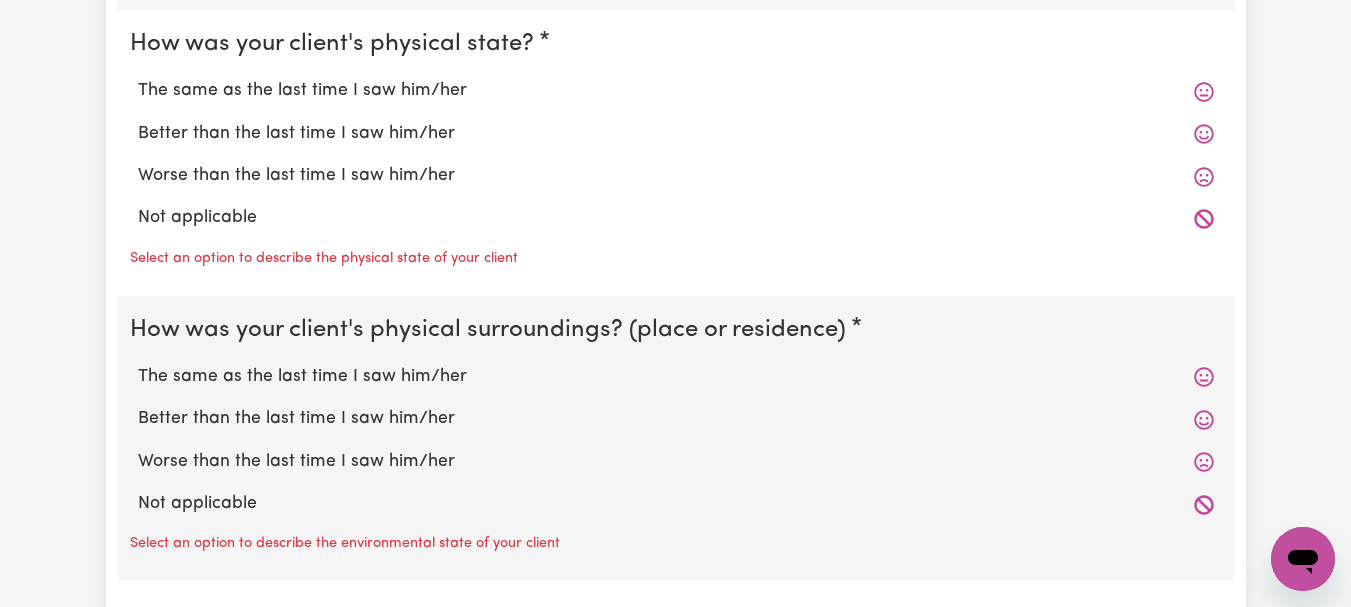 scroll, scrollTop: 1955, scrollLeft: 0, axis: vertical 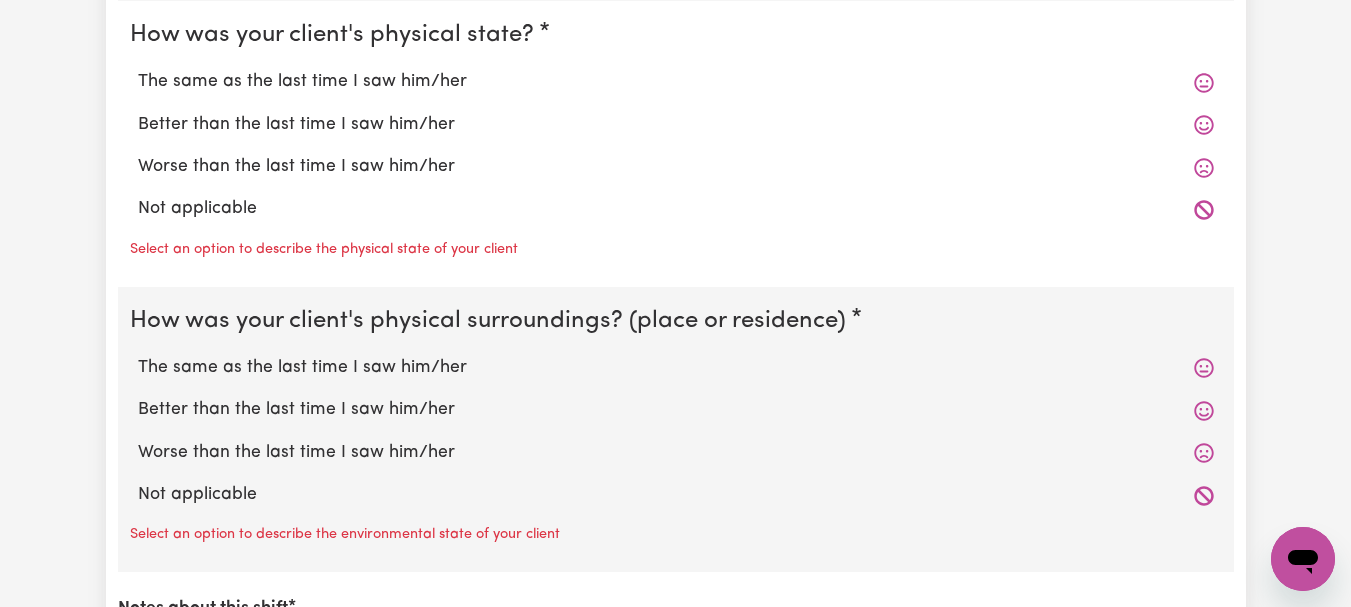 click on "The same as the last time I saw him/her" at bounding box center [676, -203] 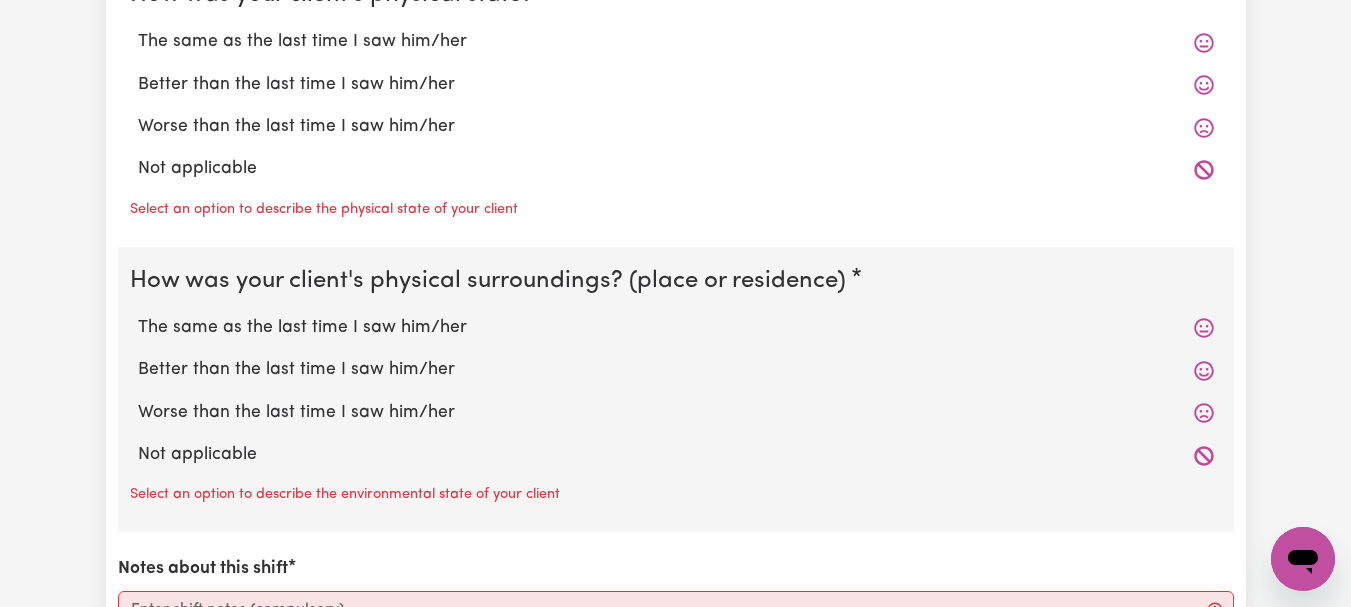 click on "The same as the last time I saw him/her" at bounding box center [676, 42] 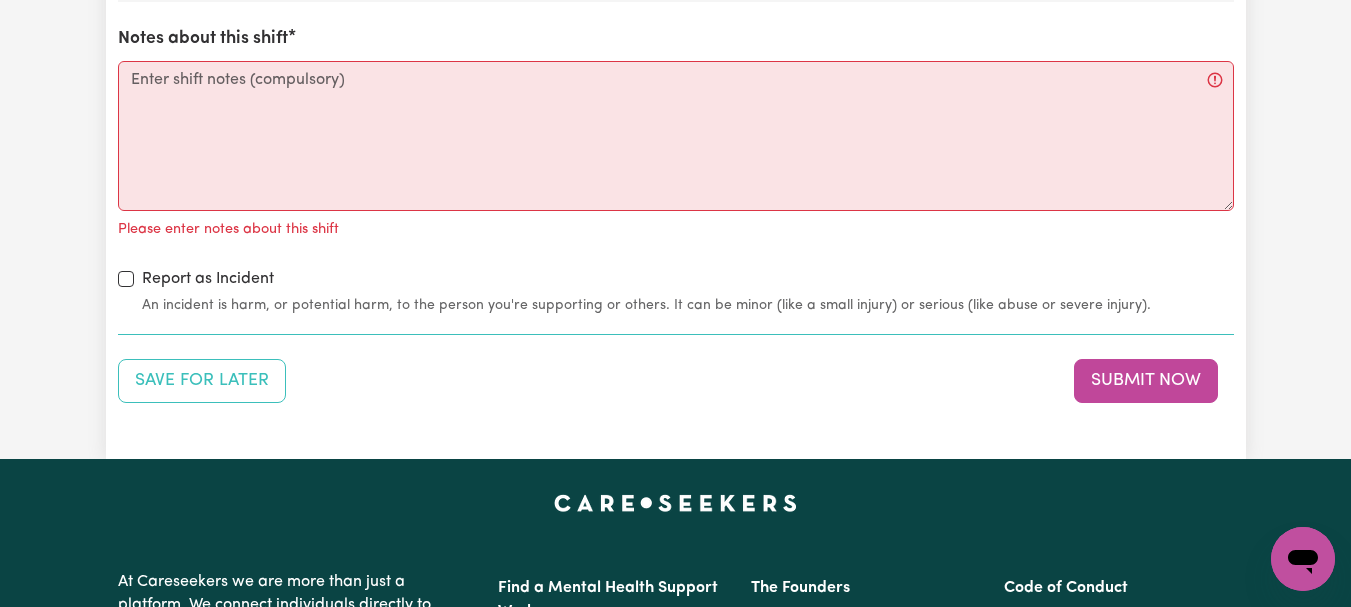 scroll, scrollTop: 2471, scrollLeft: 0, axis: vertical 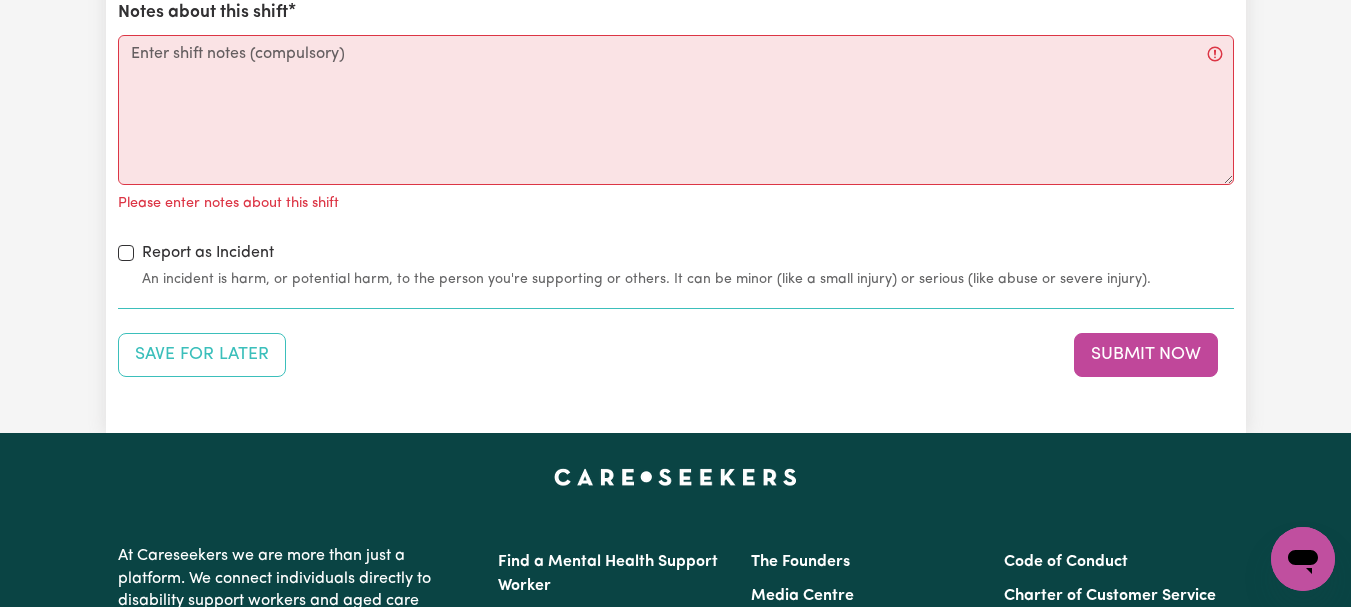 click on "The same as the last time I saw him/her" at bounding box center (676, -228) 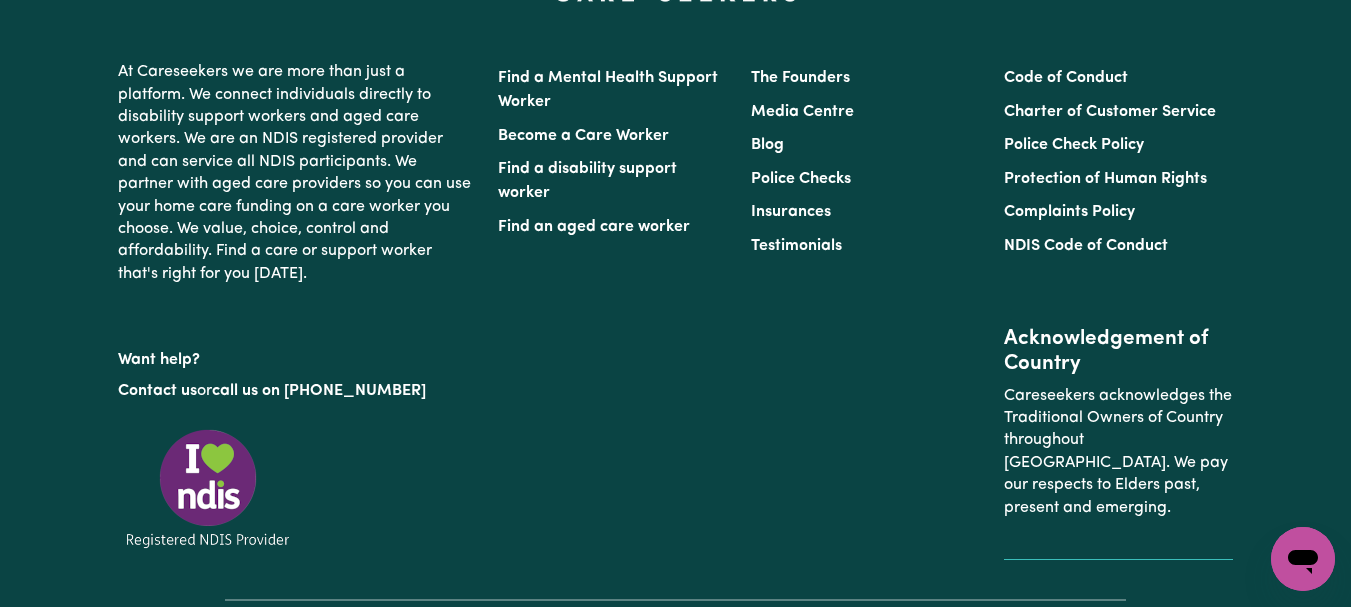 scroll, scrollTop: 2932, scrollLeft: 0, axis: vertical 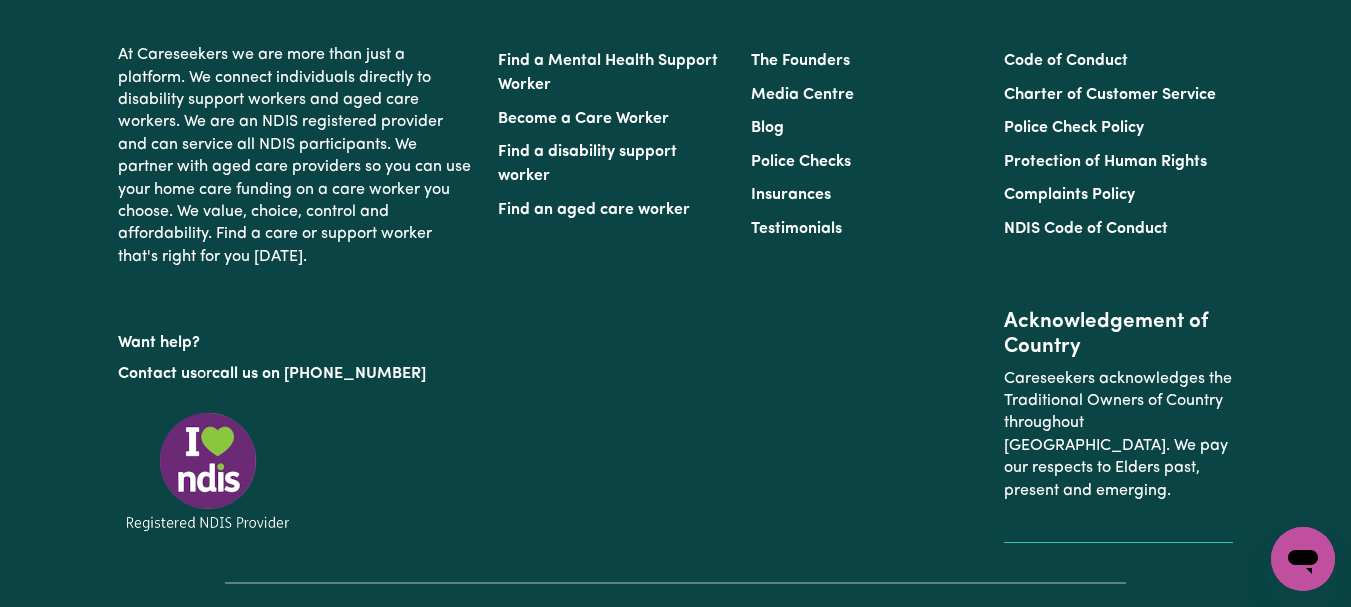 click on "Notes about this shift" at bounding box center [676, -391] 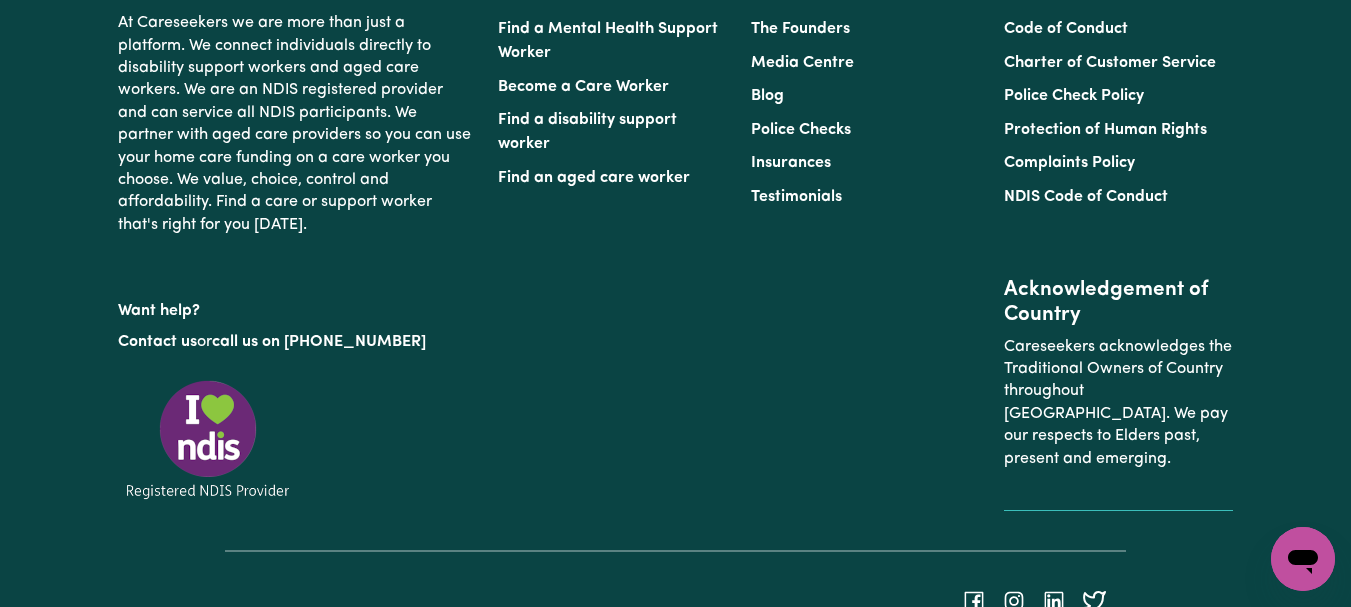 type on "Refer to KNC shift notes." 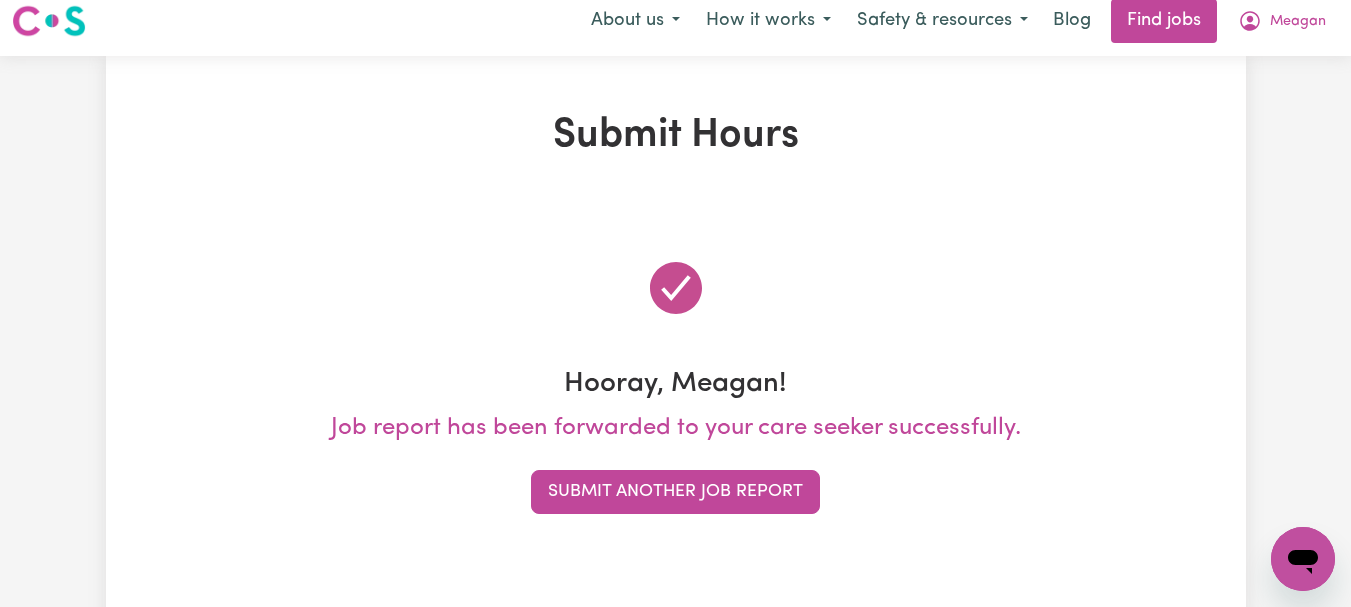 scroll, scrollTop: 0, scrollLeft: 0, axis: both 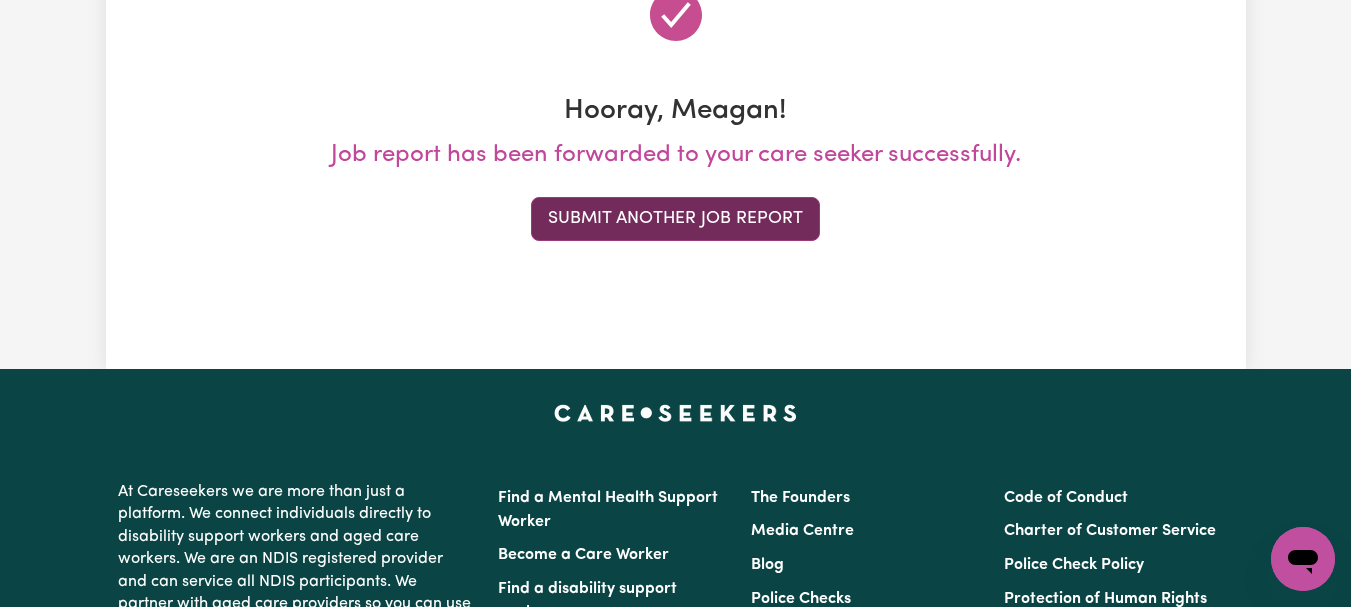 click on "Submit Another Job Report" at bounding box center (675, 219) 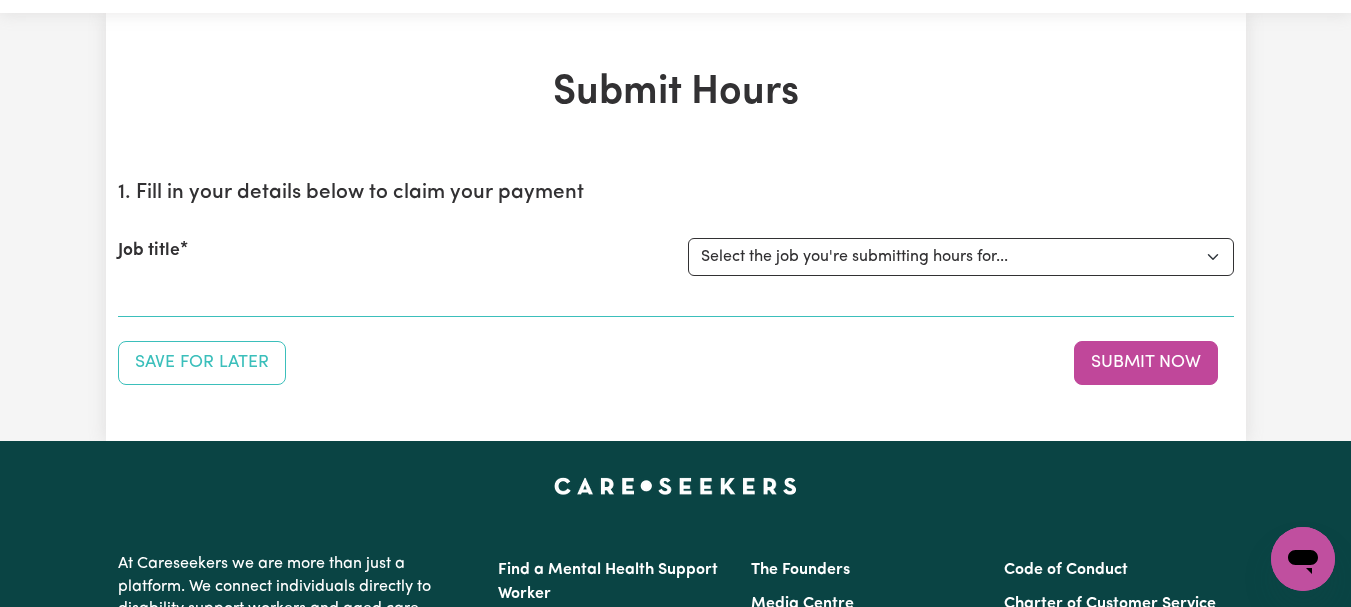 scroll, scrollTop: 0, scrollLeft: 0, axis: both 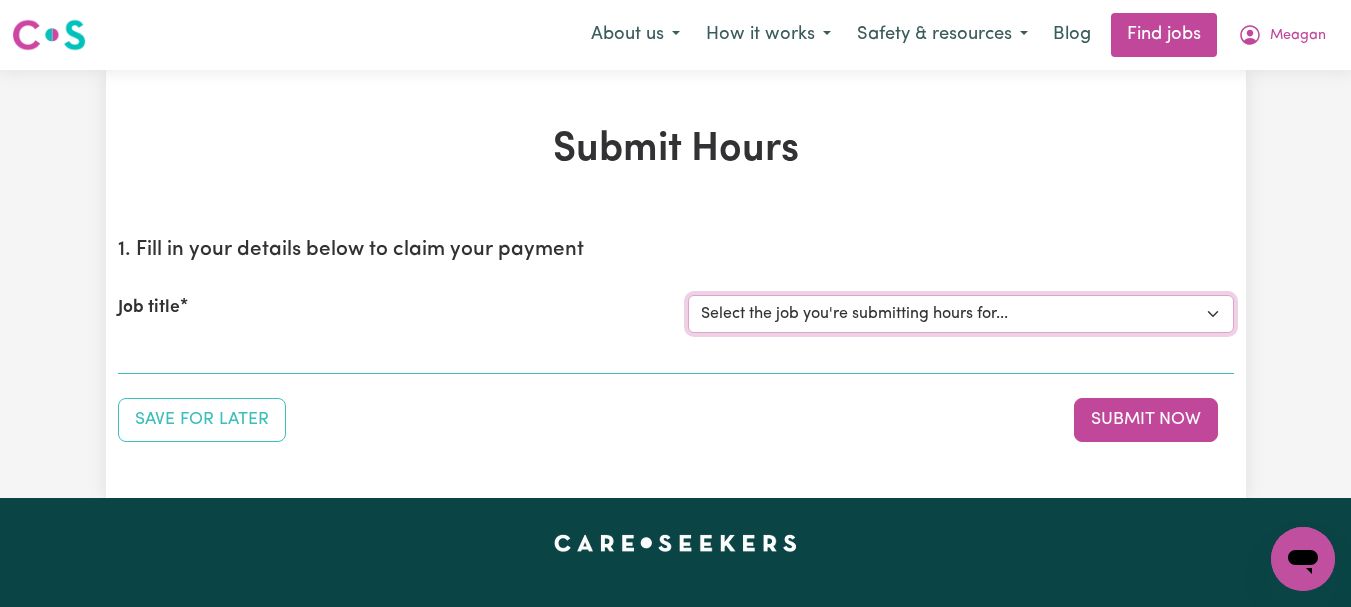 click on "Select the job you're submitting hours for... [[PERSON_NAME]] [DEMOGRAPHIC_DATA] Support Worker Needed ONE OFF On 30/04 and [DATE] In [GEOGRAPHIC_DATA], [GEOGRAPHIC_DATA] [[PERSON_NAME]] [DEMOGRAPHIC_DATA] Support Worker Needed Every Fortnight [DATE] - [GEOGRAPHIC_DATA], [GEOGRAPHIC_DATA]. [[PERSON_NAME] How] Care Worker Required in [GEOGRAPHIC_DATA], [GEOGRAPHIC_DATA] [[PERSON_NAME]] Care Worker Required in [GEOGRAPHIC_DATA], [GEOGRAPHIC_DATA] [[PERSON_NAME]] Support Worker Required in [GEOGRAPHIC_DATA], [GEOGRAPHIC_DATA] [[PERSON_NAME]] Support Worker Required in [GEOGRAPHIC_DATA], [GEOGRAPHIC_DATA] [[PERSON_NAME]] Support Worker Required in [GEOGRAPHIC_DATA], [GEOGRAPHIC_DATA] [[PERSON_NAME]] Support Worker Required in [GEOGRAPHIC_DATA], [GEOGRAPHIC_DATA]" at bounding box center [961, 314] 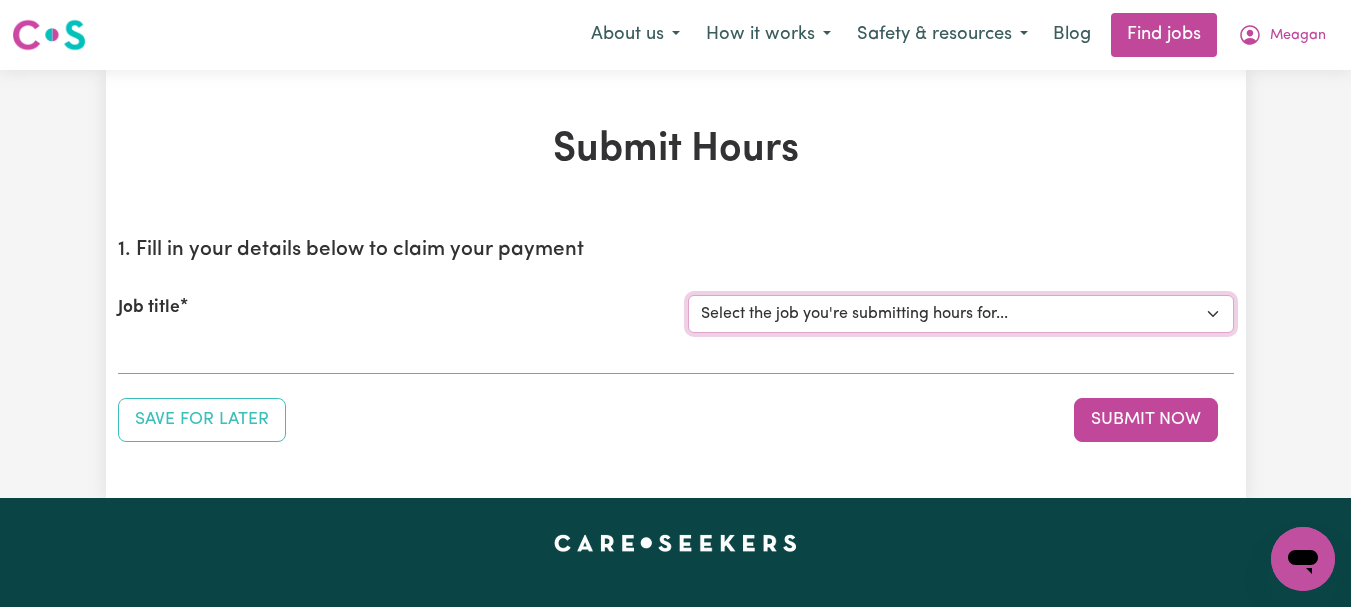 select on "8513" 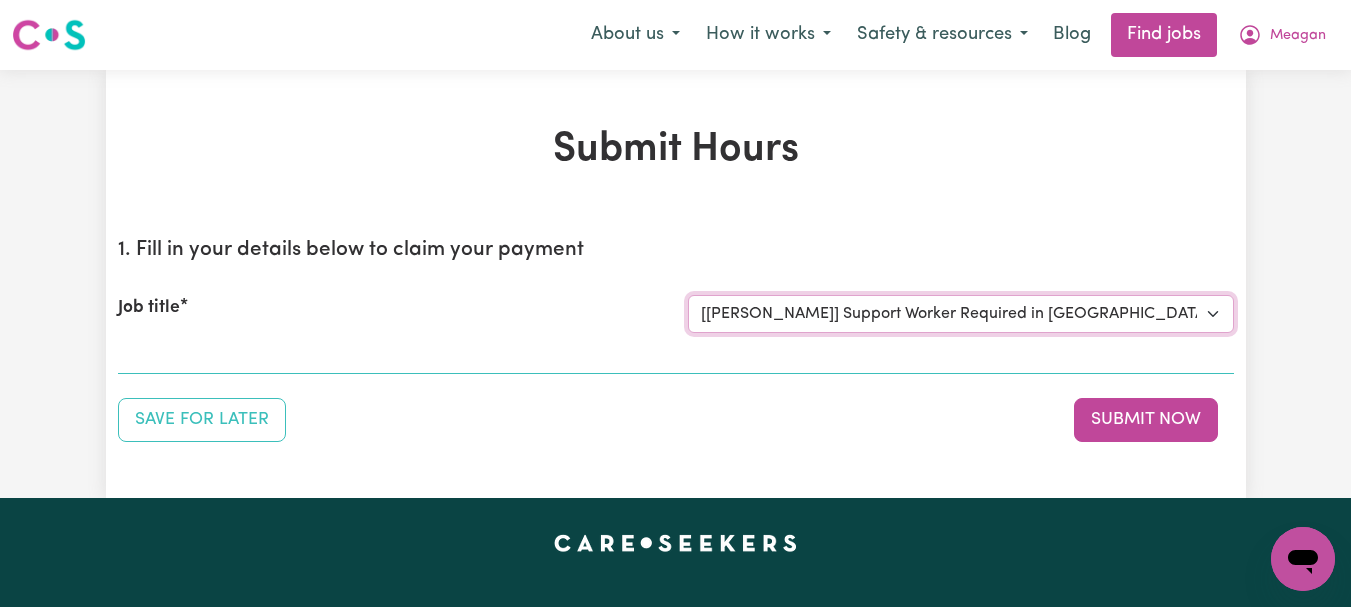 click on "Select the job you're submitting hours for... [[PERSON_NAME]] [DEMOGRAPHIC_DATA] Support Worker Needed ONE OFF On 30/04 and [DATE] In [GEOGRAPHIC_DATA], [GEOGRAPHIC_DATA] [[PERSON_NAME]] [DEMOGRAPHIC_DATA] Support Worker Needed Every Fortnight [DATE] - [GEOGRAPHIC_DATA], [GEOGRAPHIC_DATA]. [[PERSON_NAME] How] Care Worker Required in [GEOGRAPHIC_DATA], [GEOGRAPHIC_DATA] [[PERSON_NAME]] Care Worker Required in [GEOGRAPHIC_DATA], [GEOGRAPHIC_DATA] [[PERSON_NAME]] Support Worker Required in [GEOGRAPHIC_DATA], [GEOGRAPHIC_DATA] [[PERSON_NAME]] Support Worker Required in [GEOGRAPHIC_DATA], [GEOGRAPHIC_DATA] [[PERSON_NAME]] Support Worker Required in [GEOGRAPHIC_DATA], [GEOGRAPHIC_DATA] [[PERSON_NAME]] Support Worker Required in [GEOGRAPHIC_DATA], [GEOGRAPHIC_DATA]" at bounding box center (961, 314) 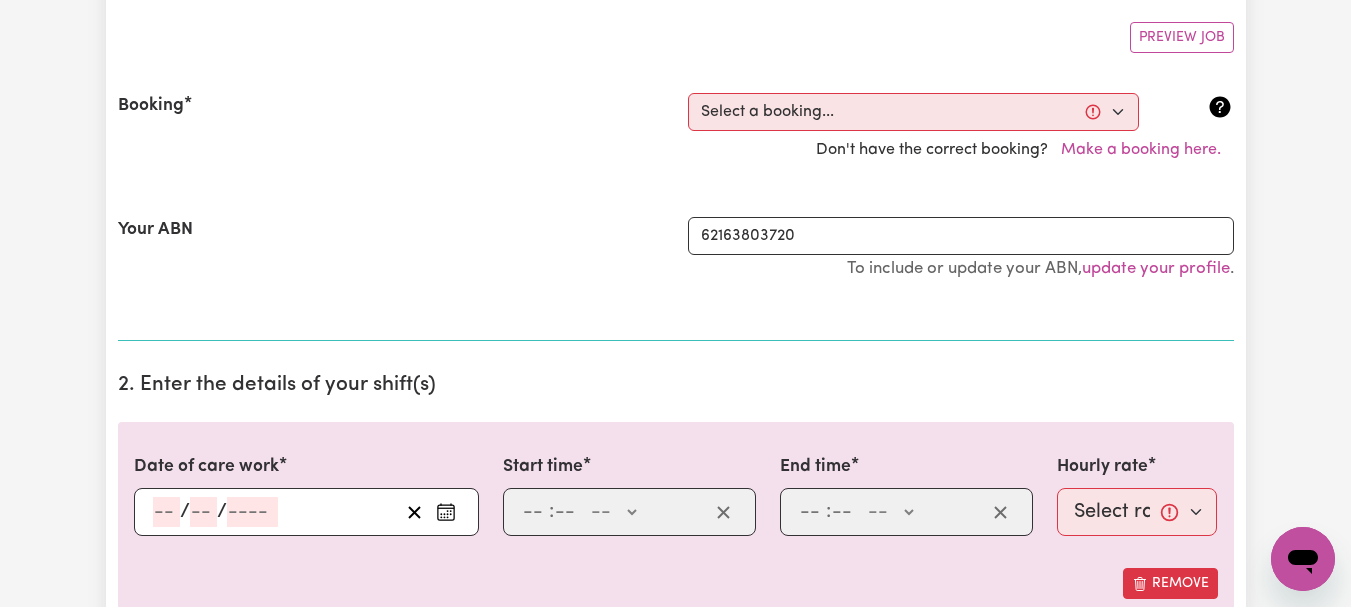 scroll, scrollTop: 401, scrollLeft: 0, axis: vertical 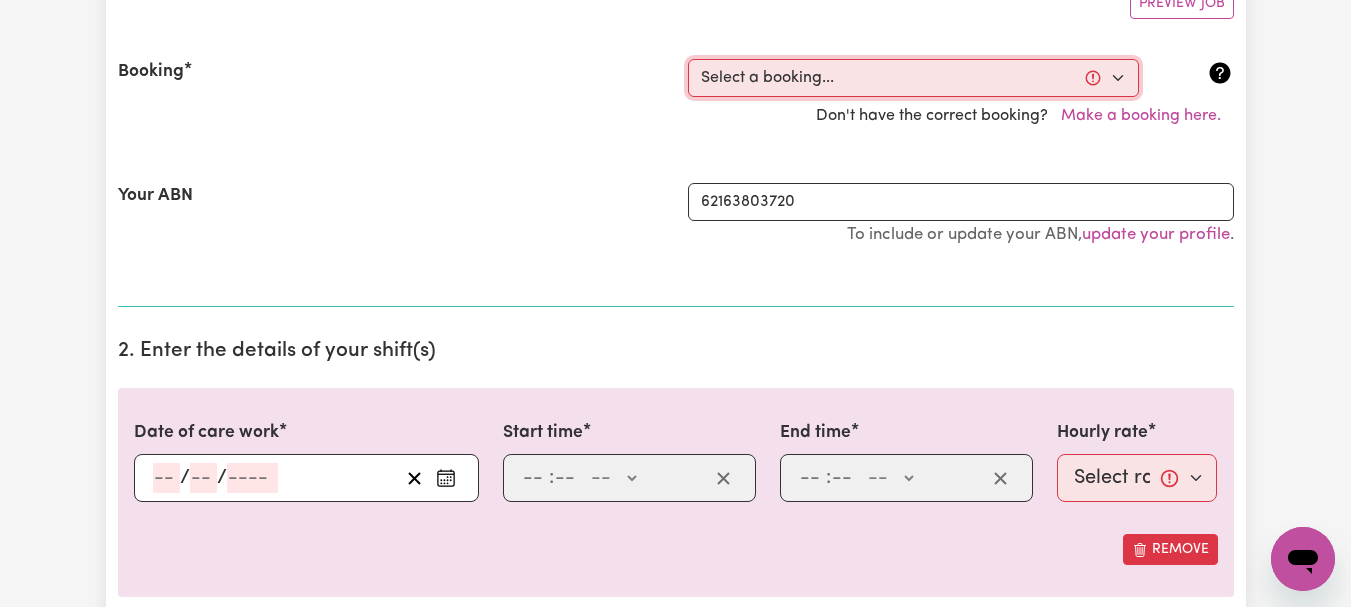 click on "Select a booking... [DATE] 09:30am to 11:00am (ONE-OFF) [DATE] 09:30am to 11:00am (ONE-OFF)" at bounding box center (913, 78) 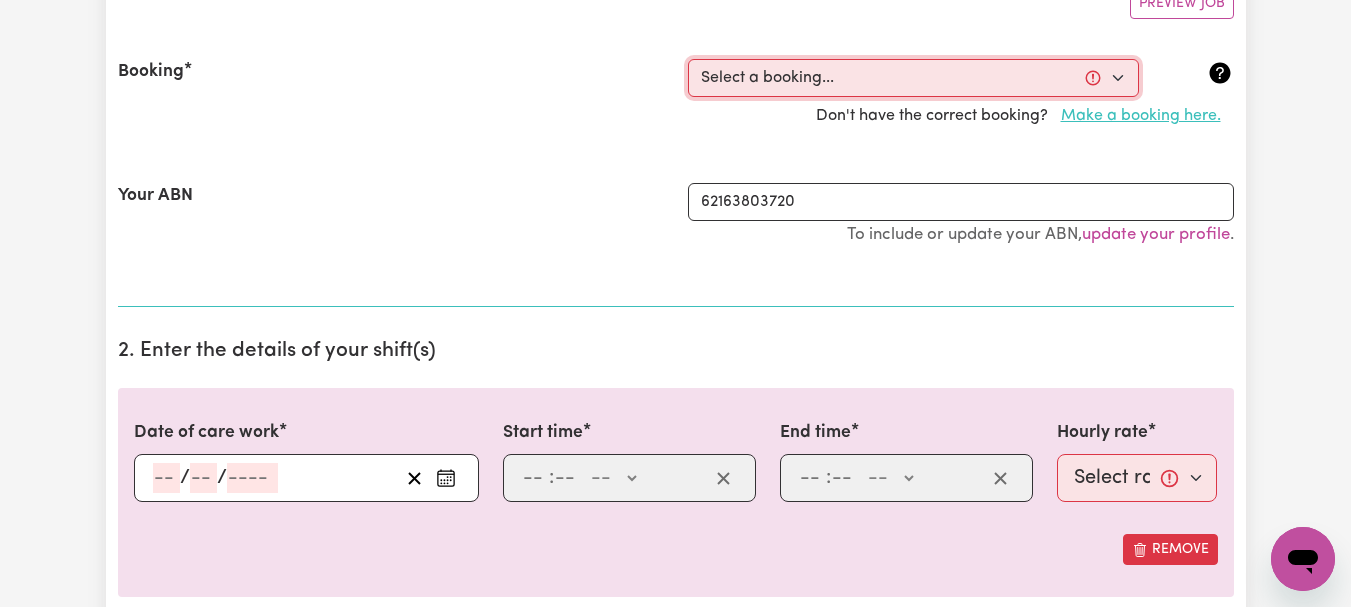 select on "342607" 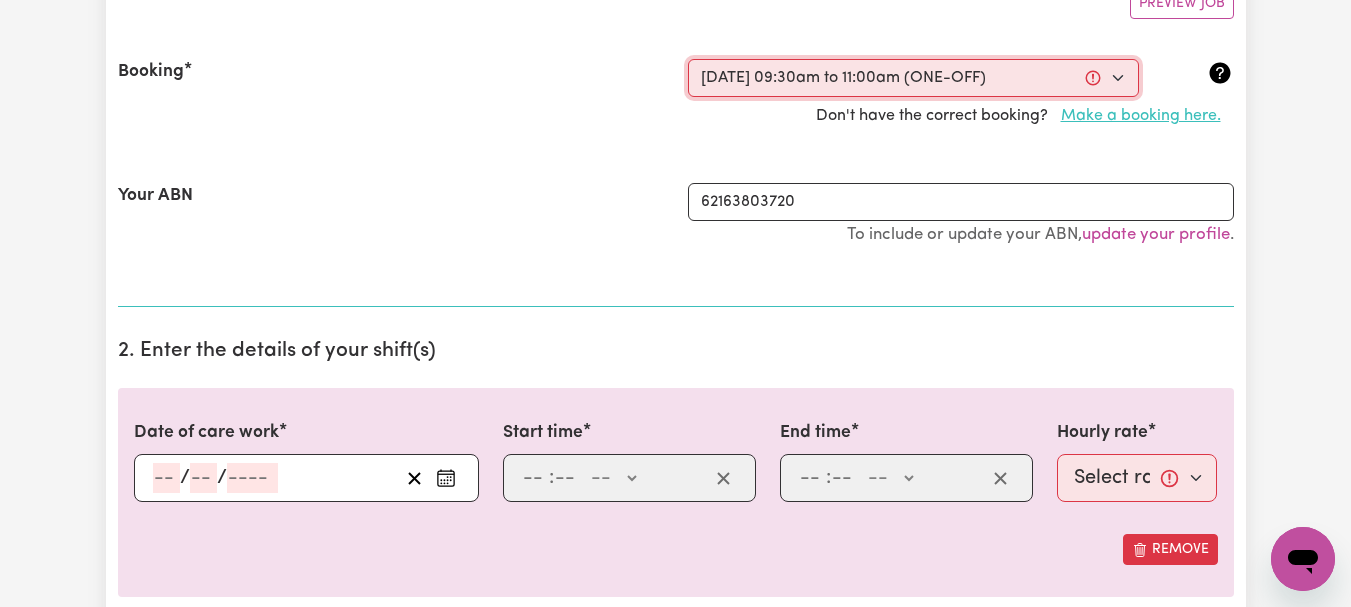 click on "Select a booking... [DATE] 09:30am to 11:00am (ONE-OFF) [DATE] 09:30am to 11:00am (ONE-OFF)" at bounding box center [913, 78] 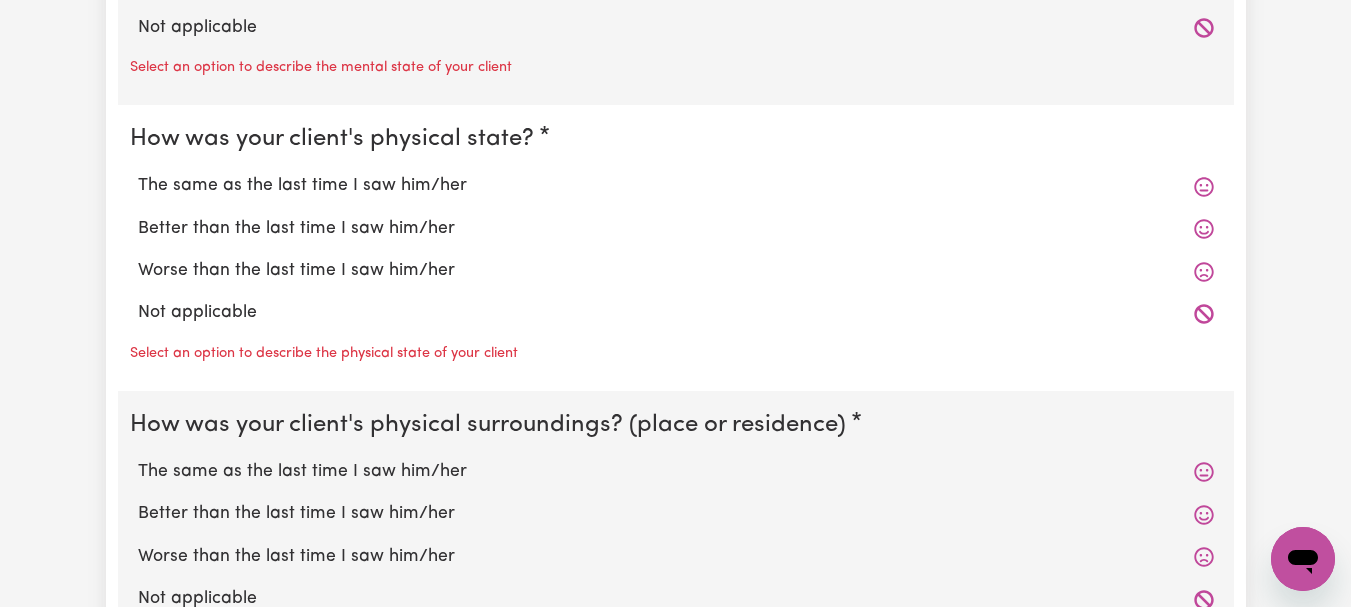 scroll, scrollTop: 1894, scrollLeft: 0, axis: vertical 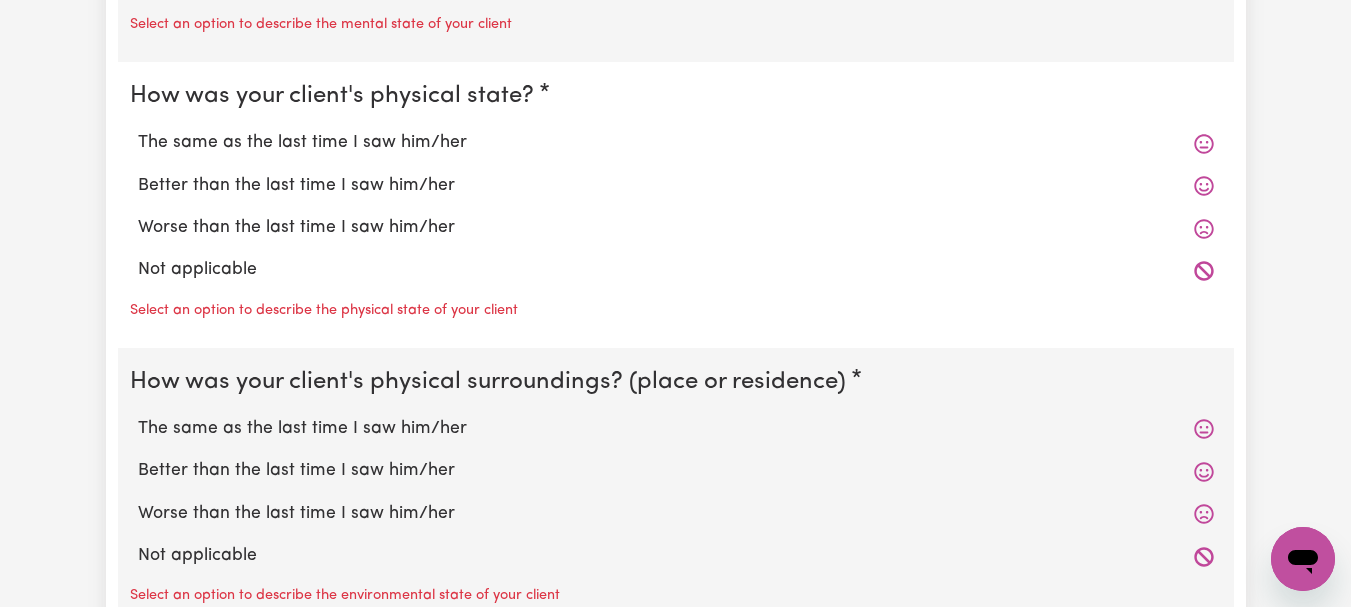 click on "The same as the last time I saw him/her" at bounding box center [676, -142] 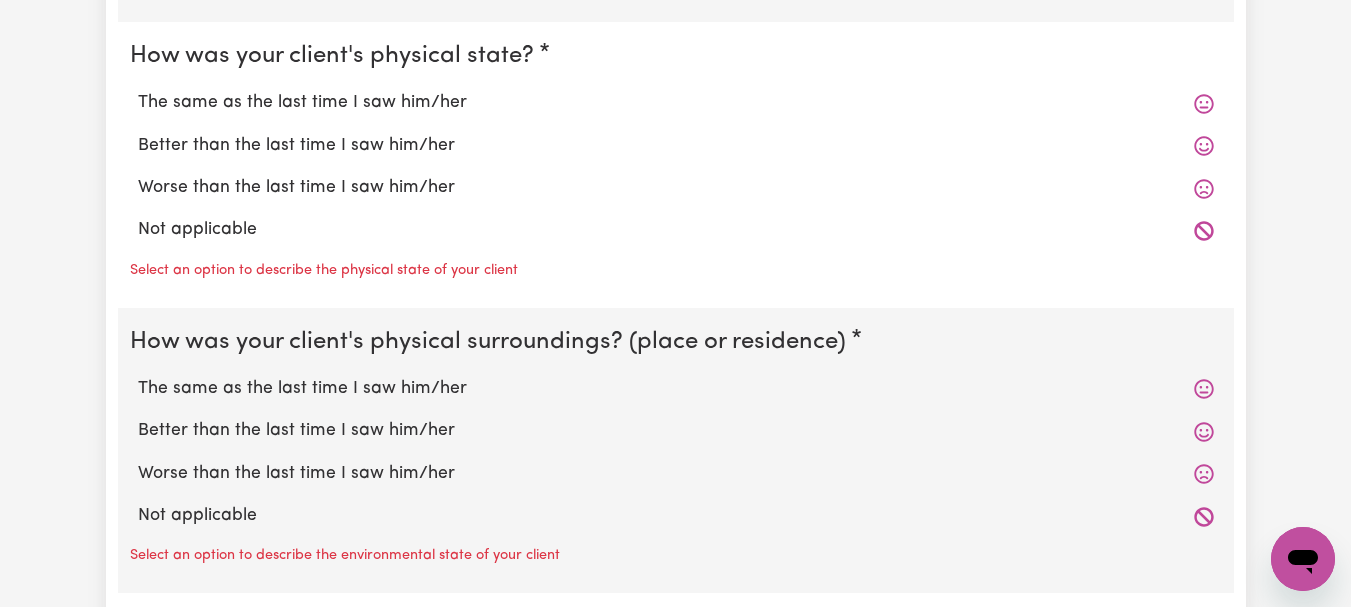 click on "The same as the last time I saw him/her" at bounding box center [676, 103] 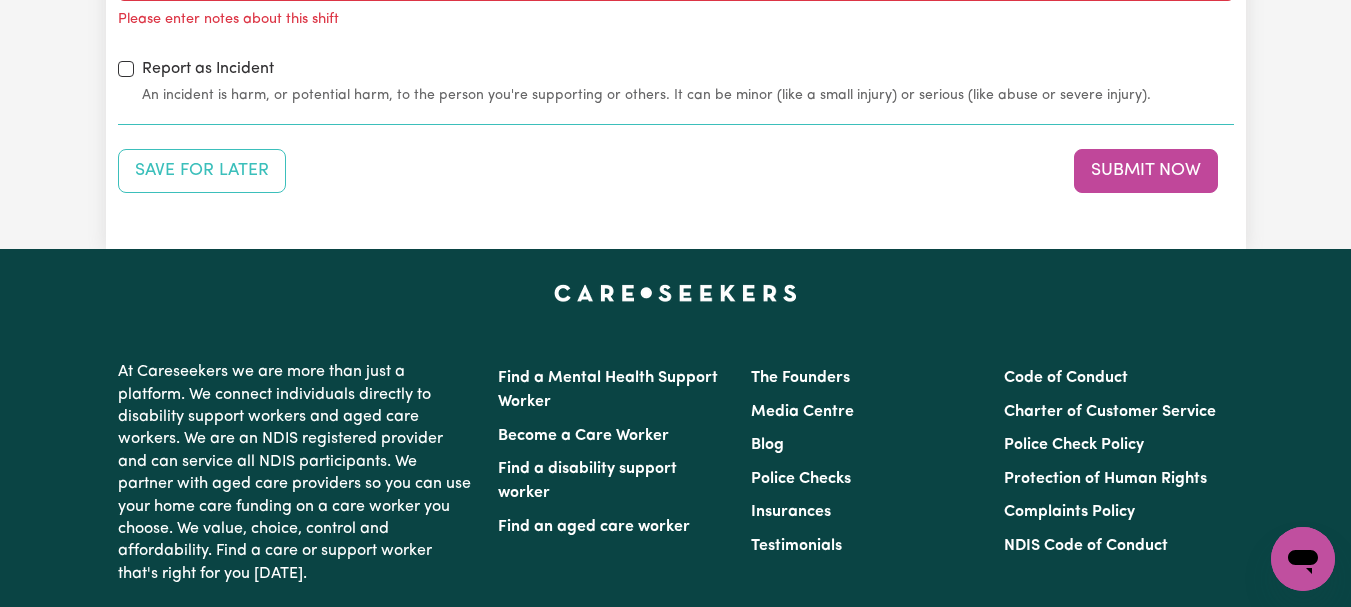 scroll, scrollTop: 2664, scrollLeft: 0, axis: vertical 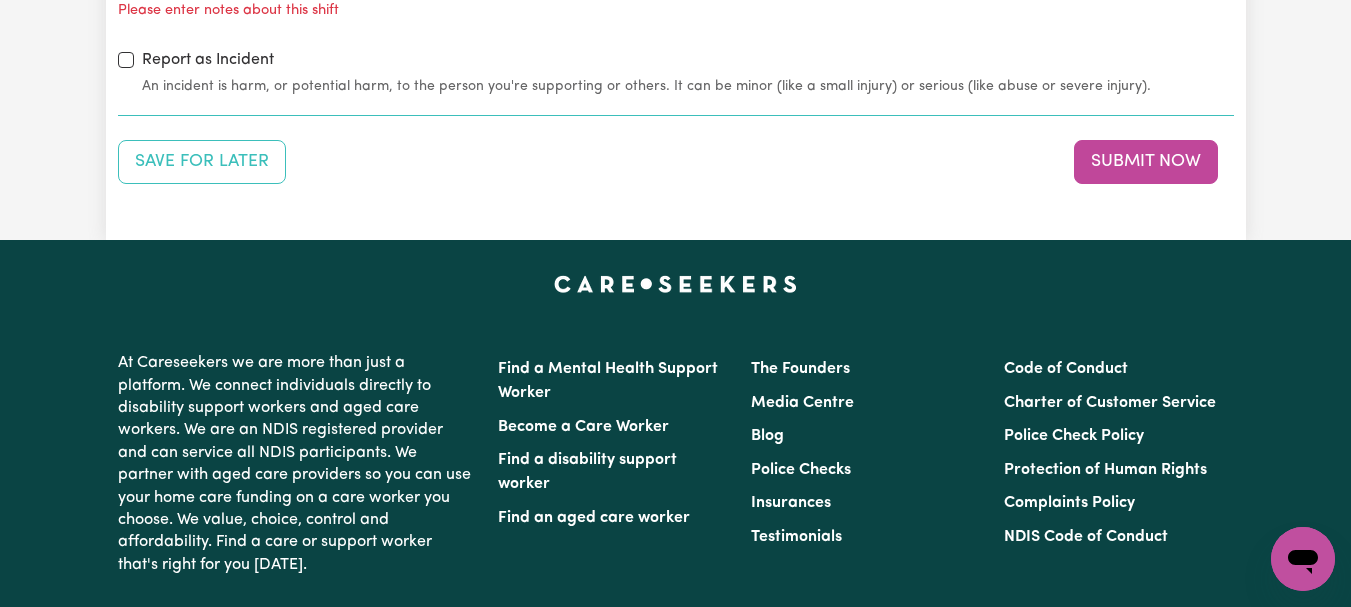 click on "The same as the last time I saw him/her" at bounding box center [676, -421] 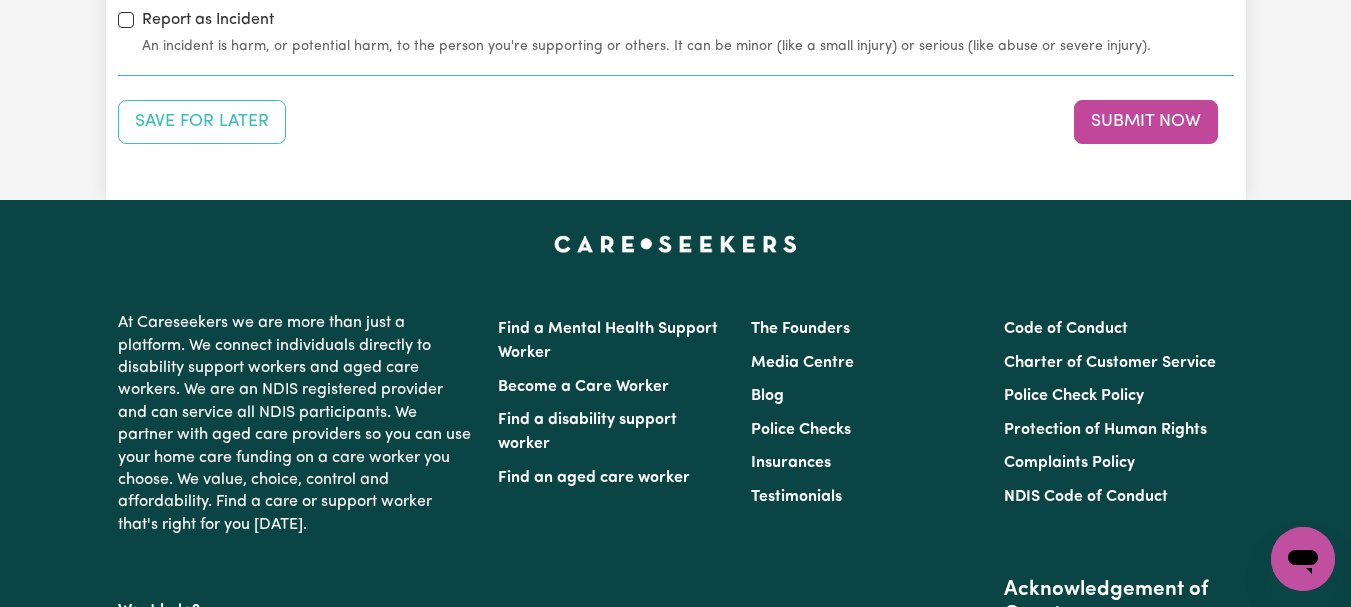 click on "Notes about this shift" at bounding box center [676, -123] 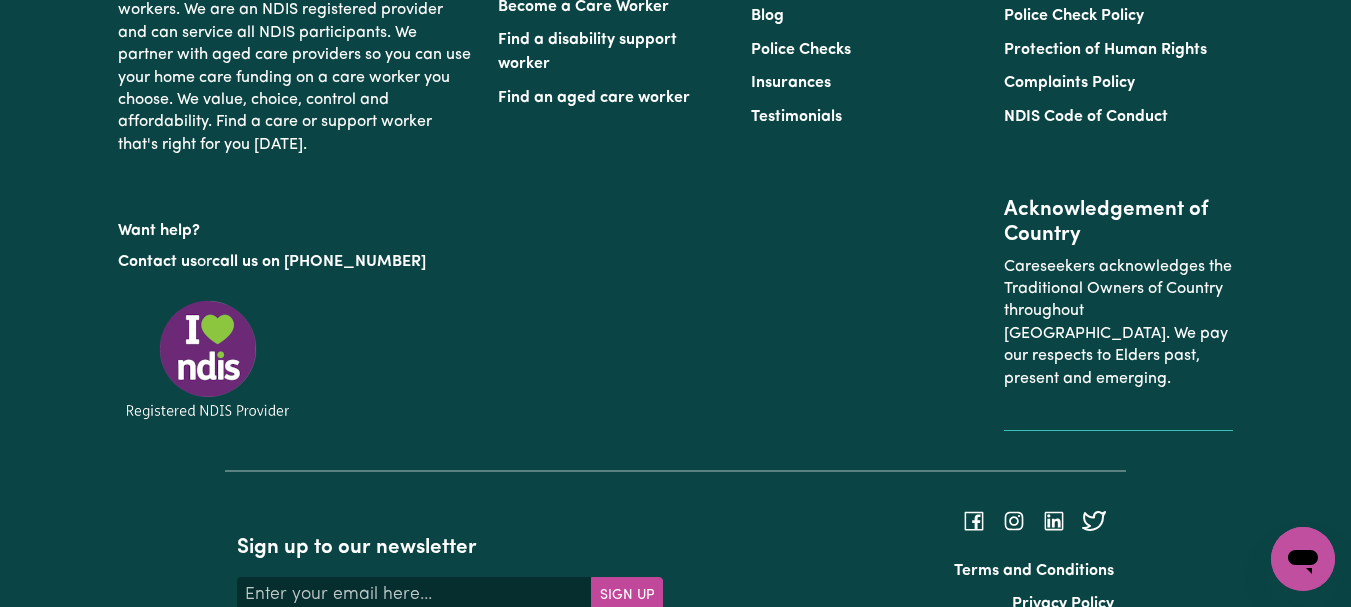 scroll, scrollTop: 3037, scrollLeft: 0, axis: vertical 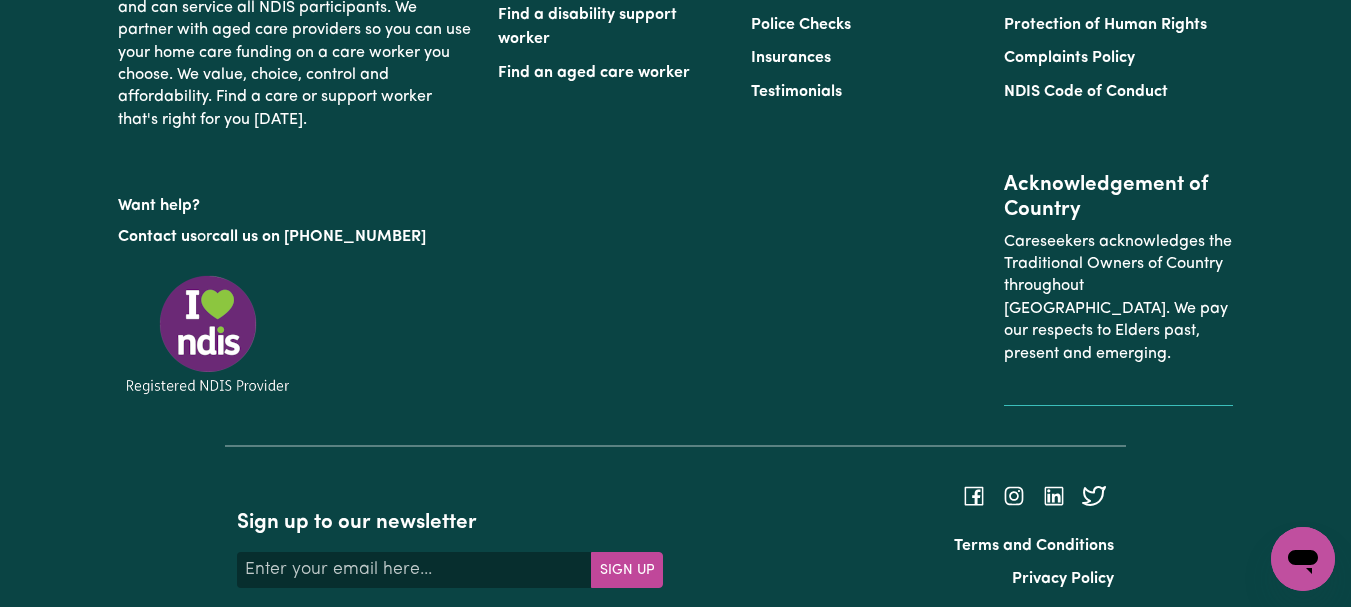 type on "Refer to KNC shift notes." 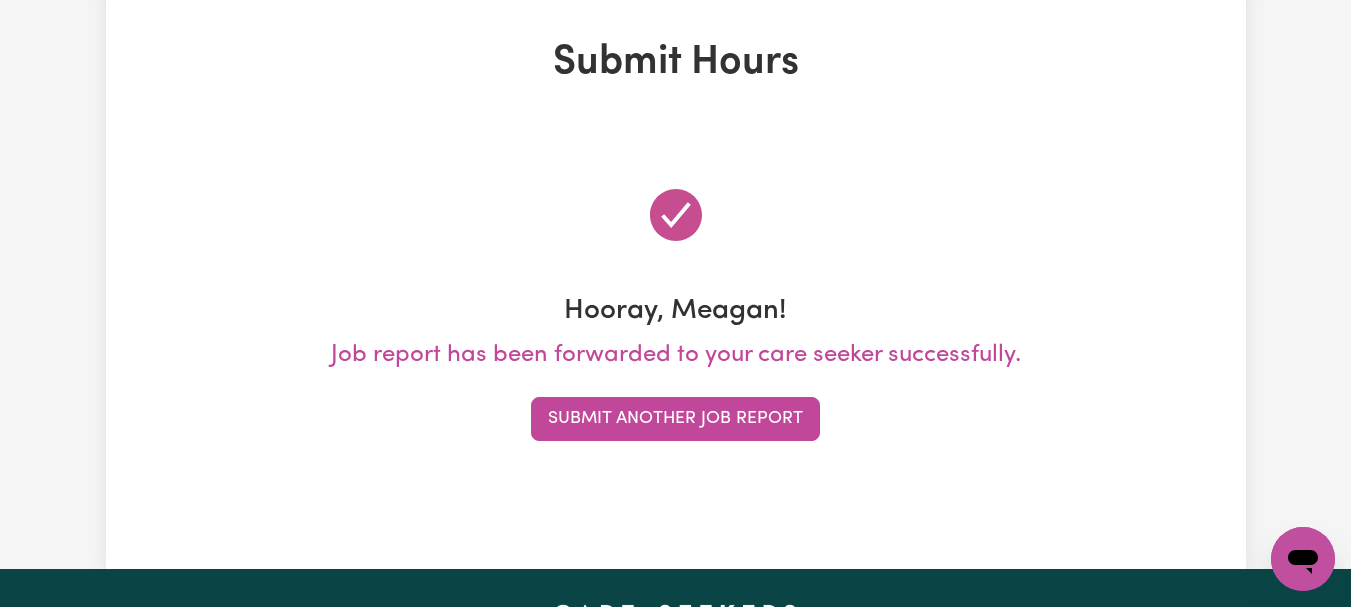 scroll, scrollTop: 0, scrollLeft: 0, axis: both 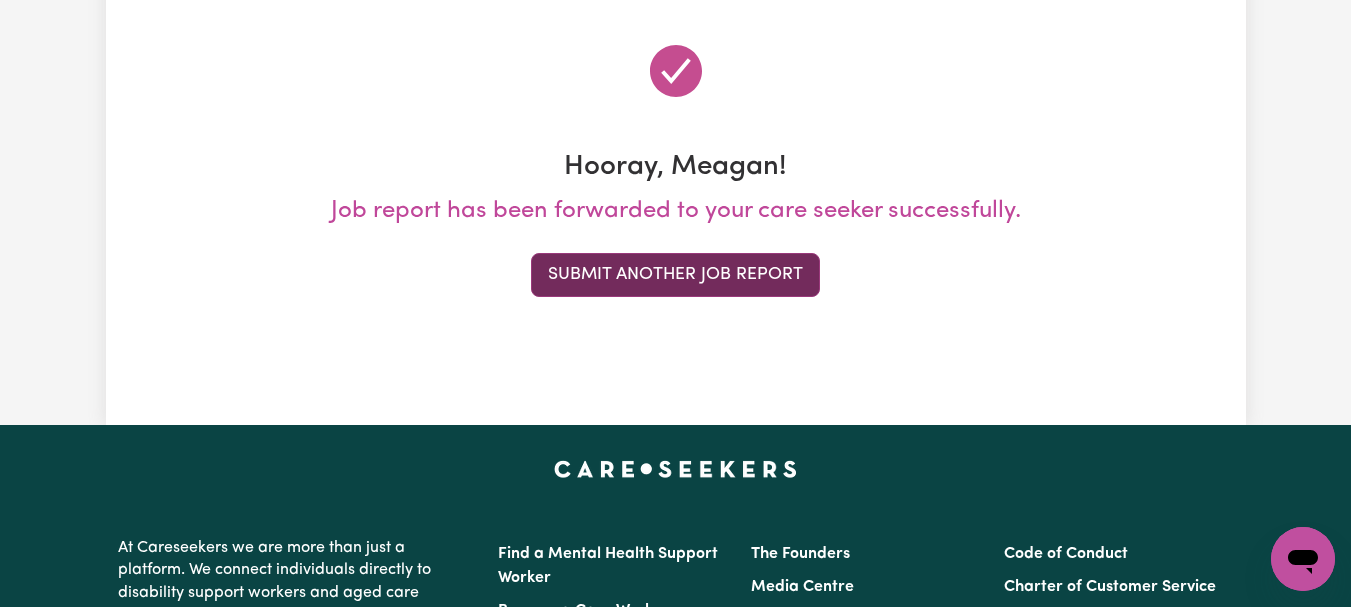 click on "Submit Another Job Report" at bounding box center [675, 275] 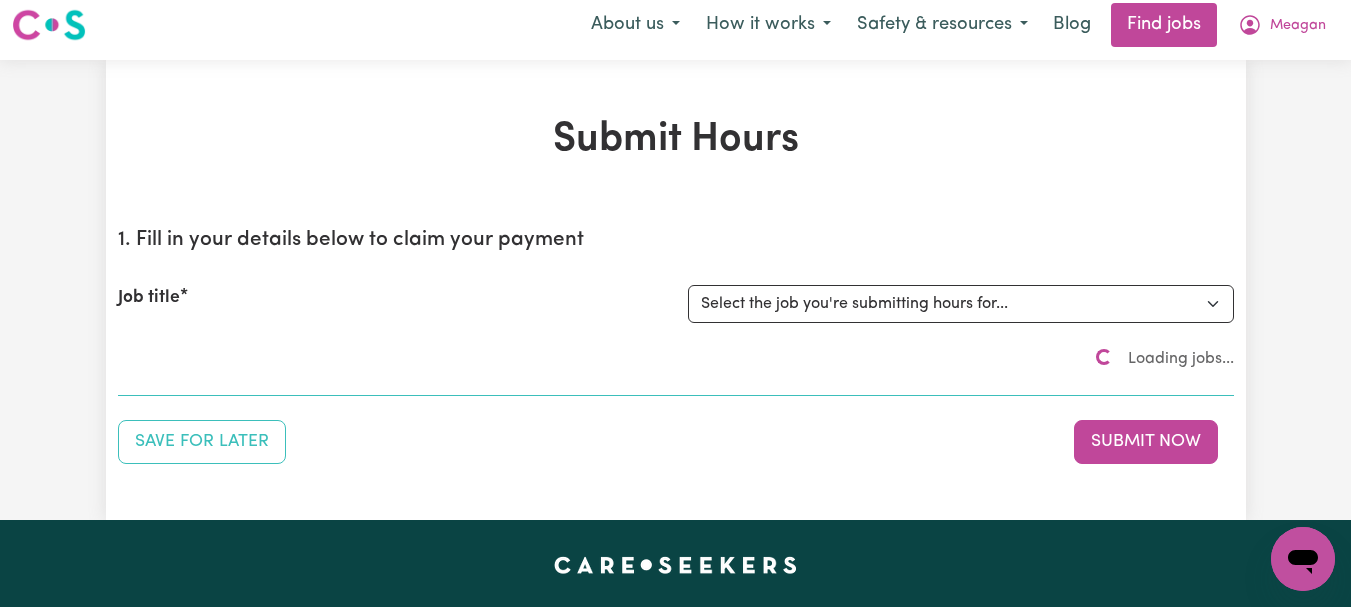 scroll, scrollTop: 0, scrollLeft: 0, axis: both 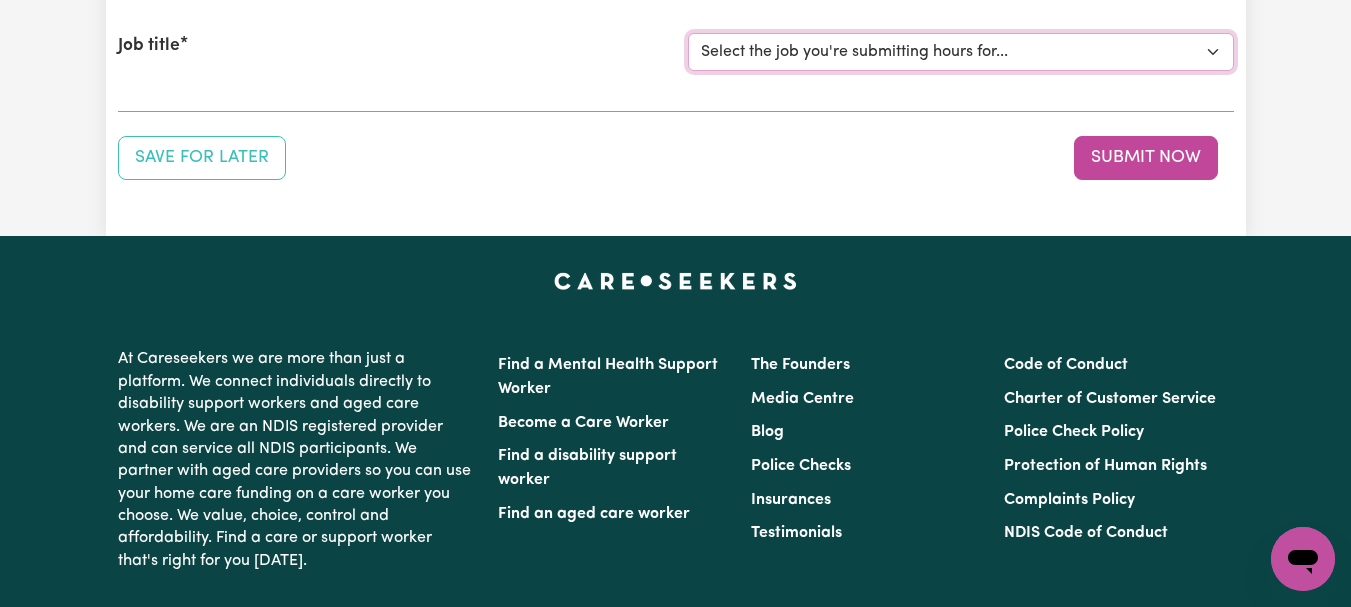 click on "Select the job you're submitting hours for... [[PERSON_NAME]] [DEMOGRAPHIC_DATA] Support Worker Needed ONE OFF On 30/04 and [DATE] In [GEOGRAPHIC_DATA], [GEOGRAPHIC_DATA] [[PERSON_NAME]] [DEMOGRAPHIC_DATA] Support Worker Needed Every Fortnight [DATE] - [GEOGRAPHIC_DATA], [GEOGRAPHIC_DATA]. [[PERSON_NAME] How] Care Worker Required in [GEOGRAPHIC_DATA], [GEOGRAPHIC_DATA] [[PERSON_NAME]] Care Worker Required in [GEOGRAPHIC_DATA], [GEOGRAPHIC_DATA] [[PERSON_NAME]] Support Worker Required in [GEOGRAPHIC_DATA], [GEOGRAPHIC_DATA] [[PERSON_NAME]] Support Worker Required in [GEOGRAPHIC_DATA], [GEOGRAPHIC_DATA] [[PERSON_NAME]] Support Worker Required in [GEOGRAPHIC_DATA], [GEOGRAPHIC_DATA] [[PERSON_NAME]] Support Worker Required in [GEOGRAPHIC_DATA], [GEOGRAPHIC_DATA]" at bounding box center (961, 52) 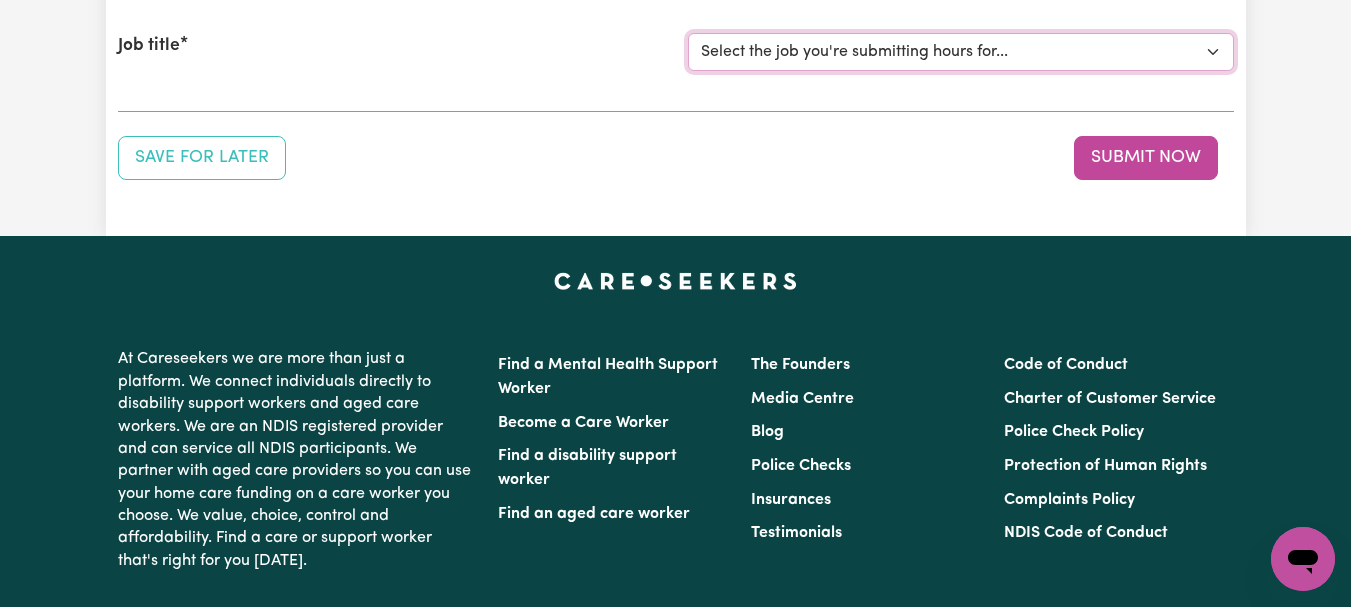 select on "6539" 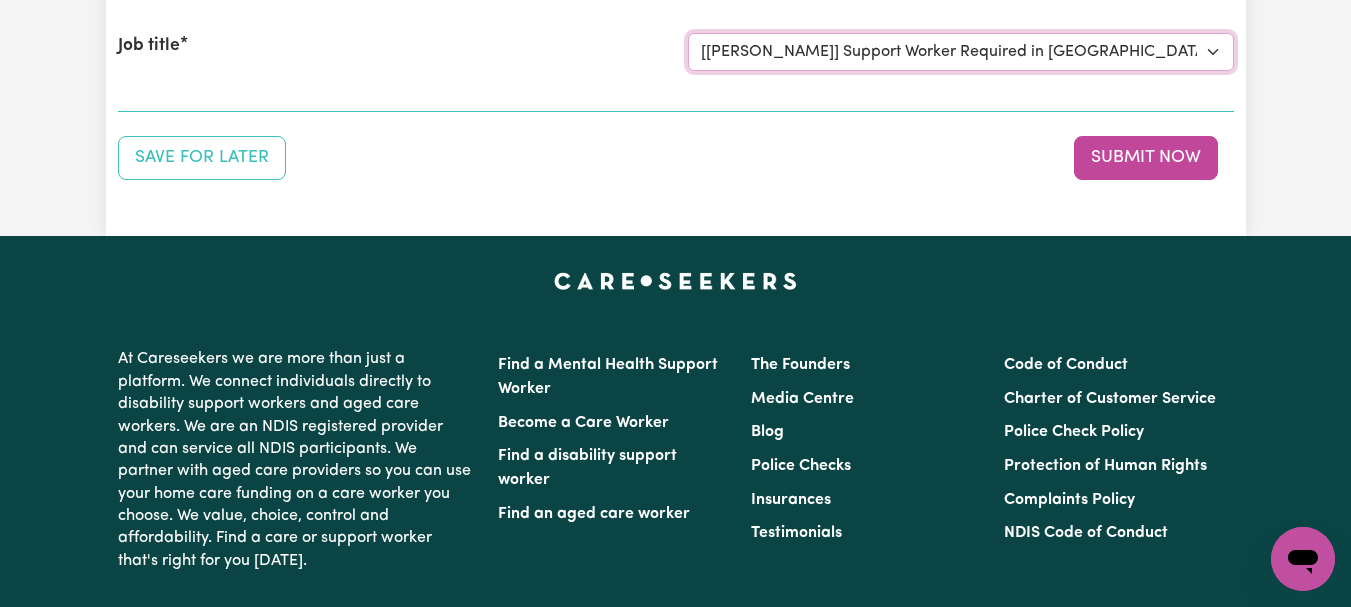 click on "Select the job you're submitting hours for... [[PERSON_NAME]] [DEMOGRAPHIC_DATA] Support Worker Needed ONE OFF On 30/04 and [DATE] In [GEOGRAPHIC_DATA], [GEOGRAPHIC_DATA] [[PERSON_NAME]] [DEMOGRAPHIC_DATA] Support Worker Needed Every Fortnight [DATE] - [GEOGRAPHIC_DATA], [GEOGRAPHIC_DATA]. [[PERSON_NAME] How] Care Worker Required in [GEOGRAPHIC_DATA], [GEOGRAPHIC_DATA] [[PERSON_NAME]] Care Worker Required in [GEOGRAPHIC_DATA], [GEOGRAPHIC_DATA] [[PERSON_NAME]] Support Worker Required in [GEOGRAPHIC_DATA], [GEOGRAPHIC_DATA] [[PERSON_NAME]] Support Worker Required in [GEOGRAPHIC_DATA], [GEOGRAPHIC_DATA] [[PERSON_NAME]] Support Worker Required in [GEOGRAPHIC_DATA], [GEOGRAPHIC_DATA] [[PERSON_NAME]] Support Worker Required in [GEOGRAPHIC_DATA], [GEOGRAPHIC_DATA]" at bounding box center [961, 52] 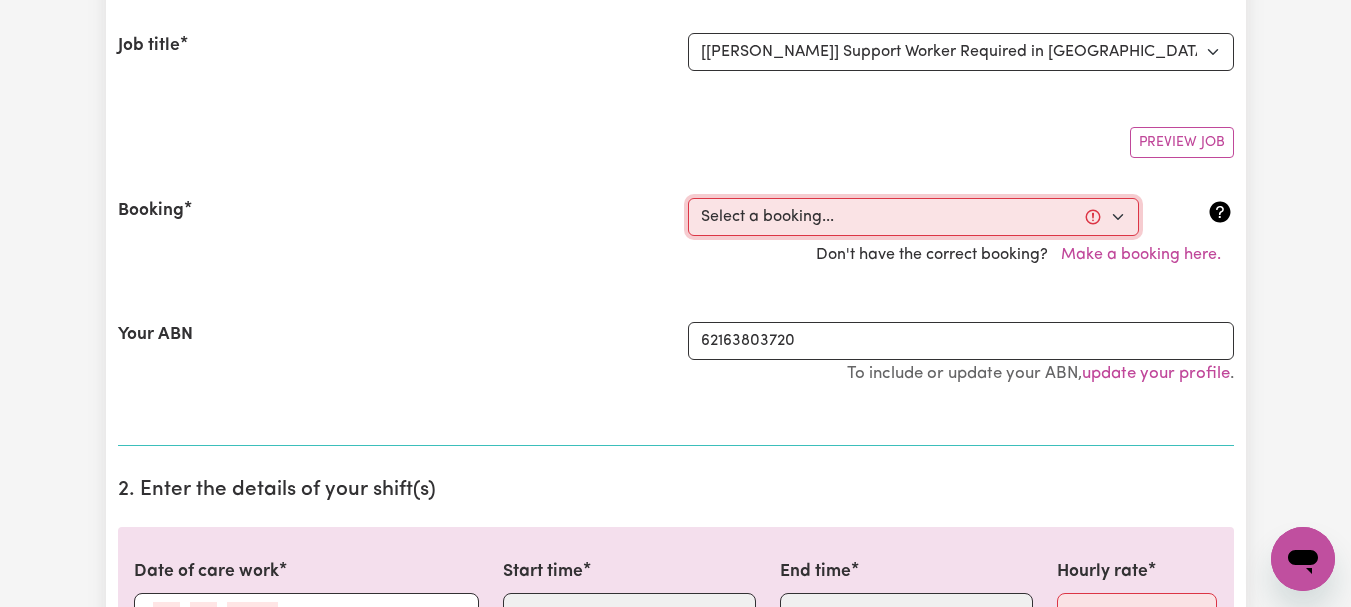 click on "Select a booking... [DATE] 10:00am to 12:00pm (RECURRING) [DATE] 10:00am to 12:00pm (RECURRING) [DATE] 12:00pm to 02:00pm (RECURRING) [DATE] 12:00pm to 02:00pm (RECURRING)" at bounding box center (913, 217) 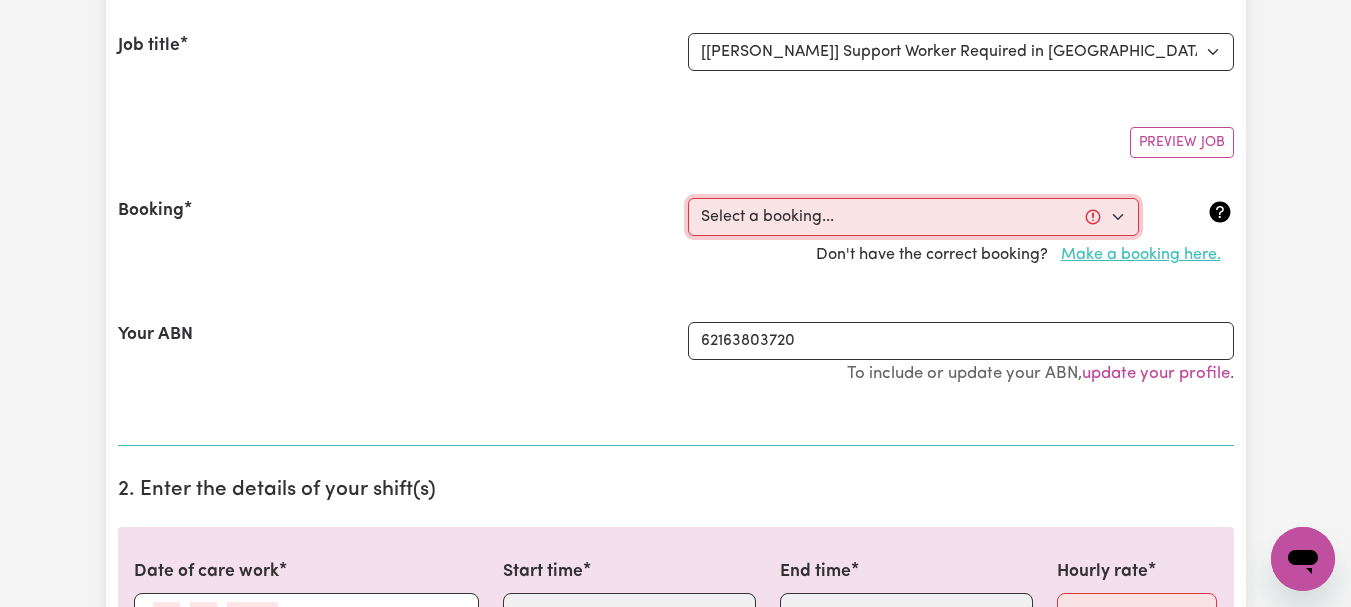 select on "346346" 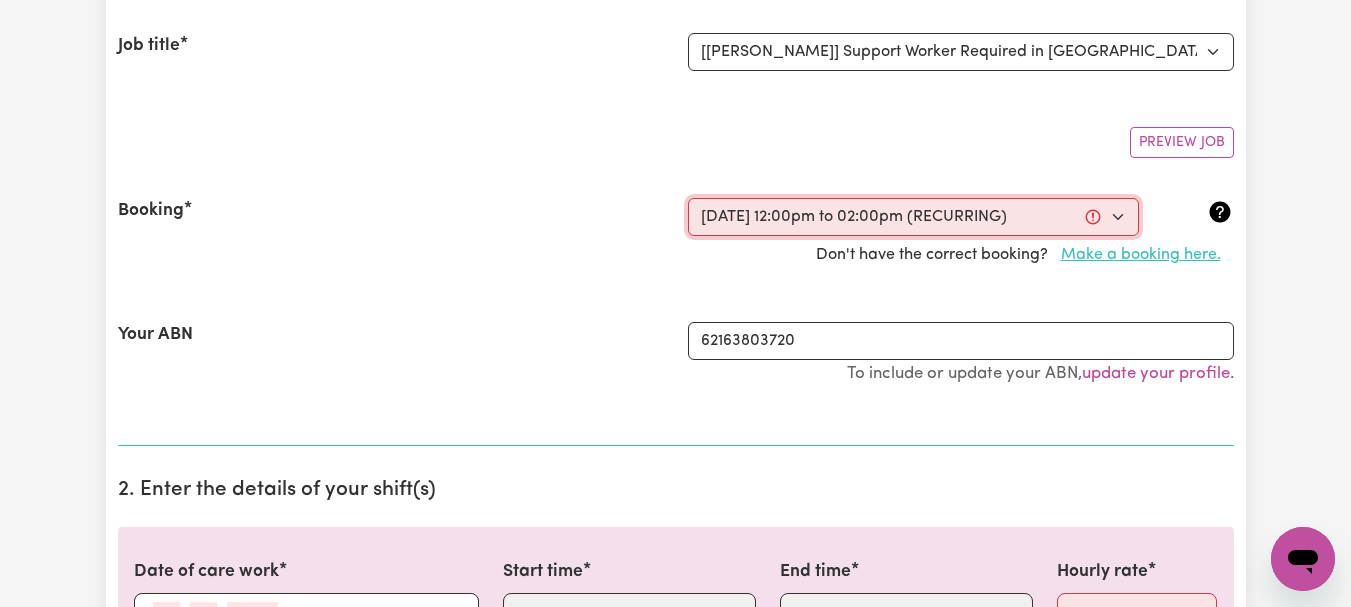 click on "Select a booking... [DATE] 10:00am to 12:00pm (RECURRING) [DATE] 10:00am to 12:00pm (RECURRING) [DATE] 12:00pm to 02:00pm (RECURRING) [DATE] 12:00pm to 02:00pm (RECURRING)" at bounding box center (913, 217) 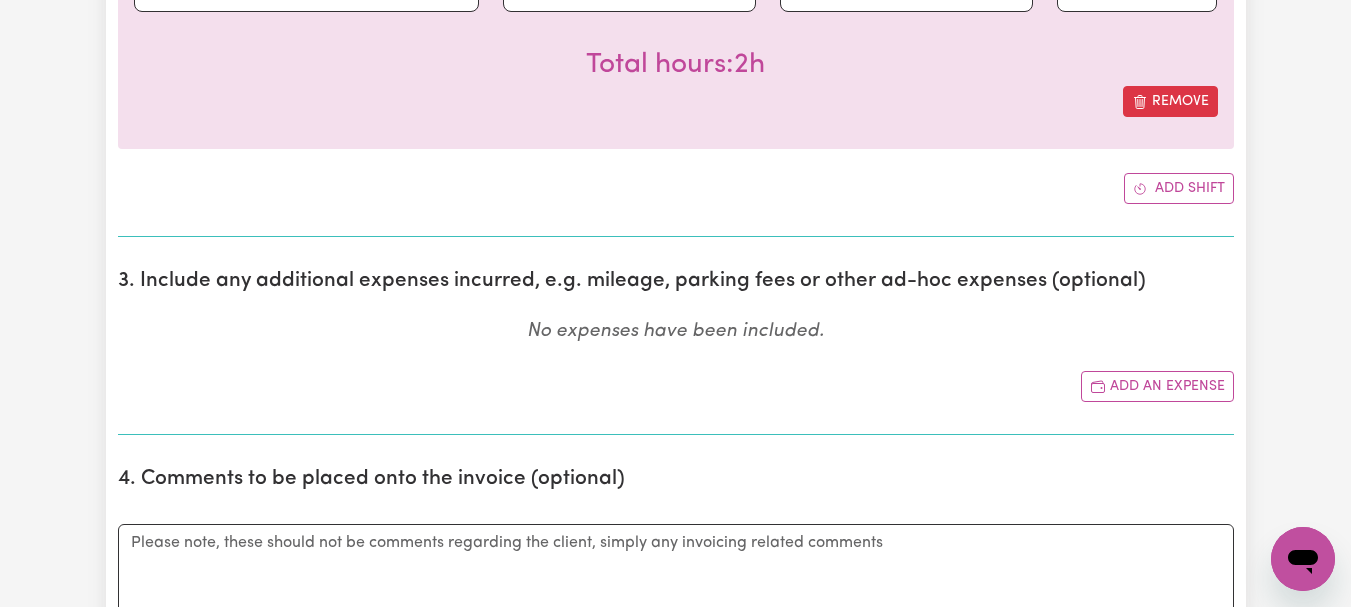 scroll, scrollTop: 909, scrollLeft: 0, axis: vertical 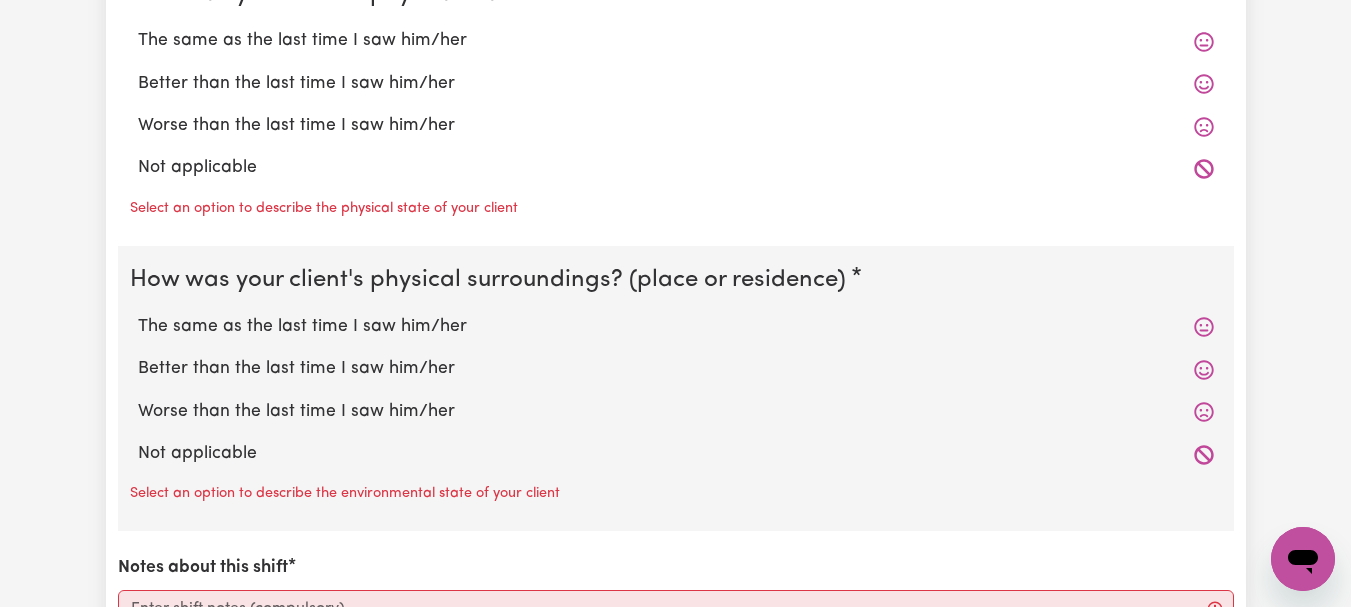 click on "The same as the last time I saw him/her" at bounding box center [676, -244] 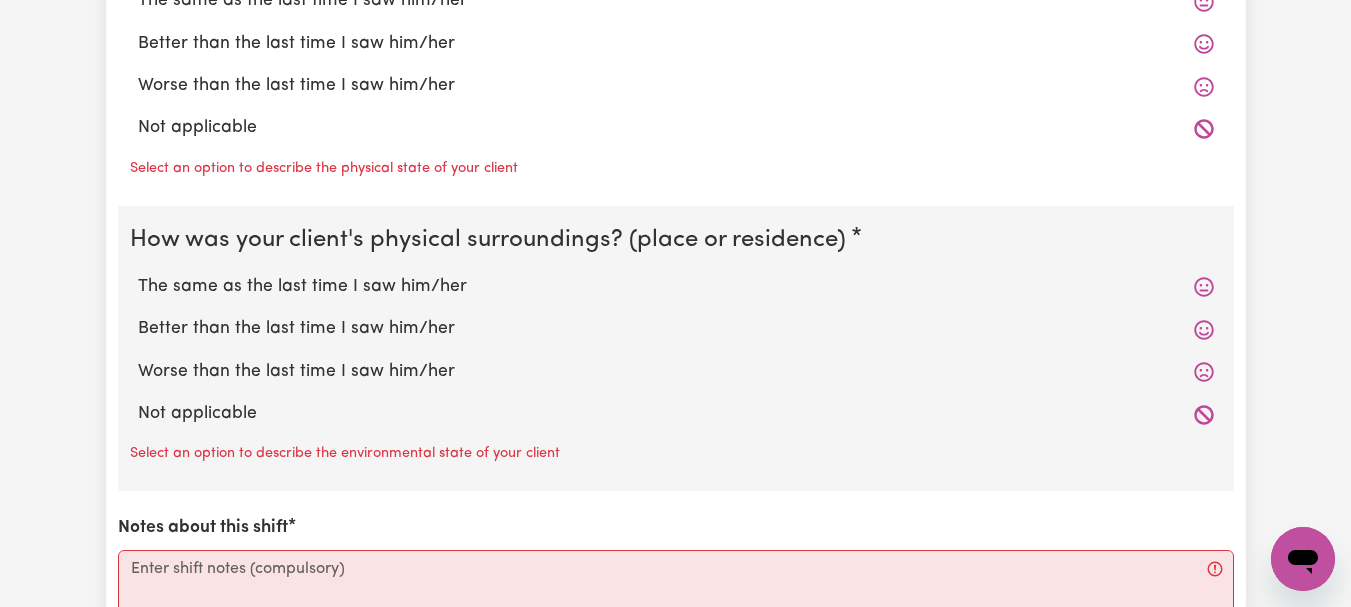 click on "The same as the last time I saw him/her" at bounding box center (676, 1) 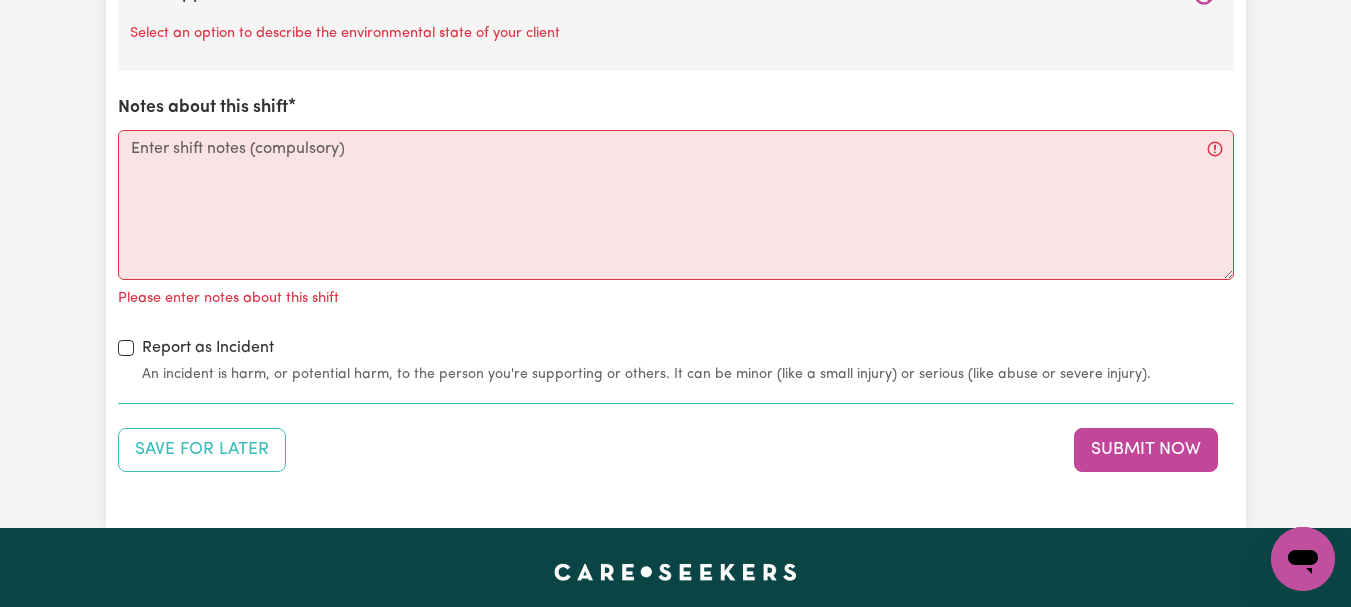 scroll, scrollTop: 2402, scrollLeft: 0, axis: vertical 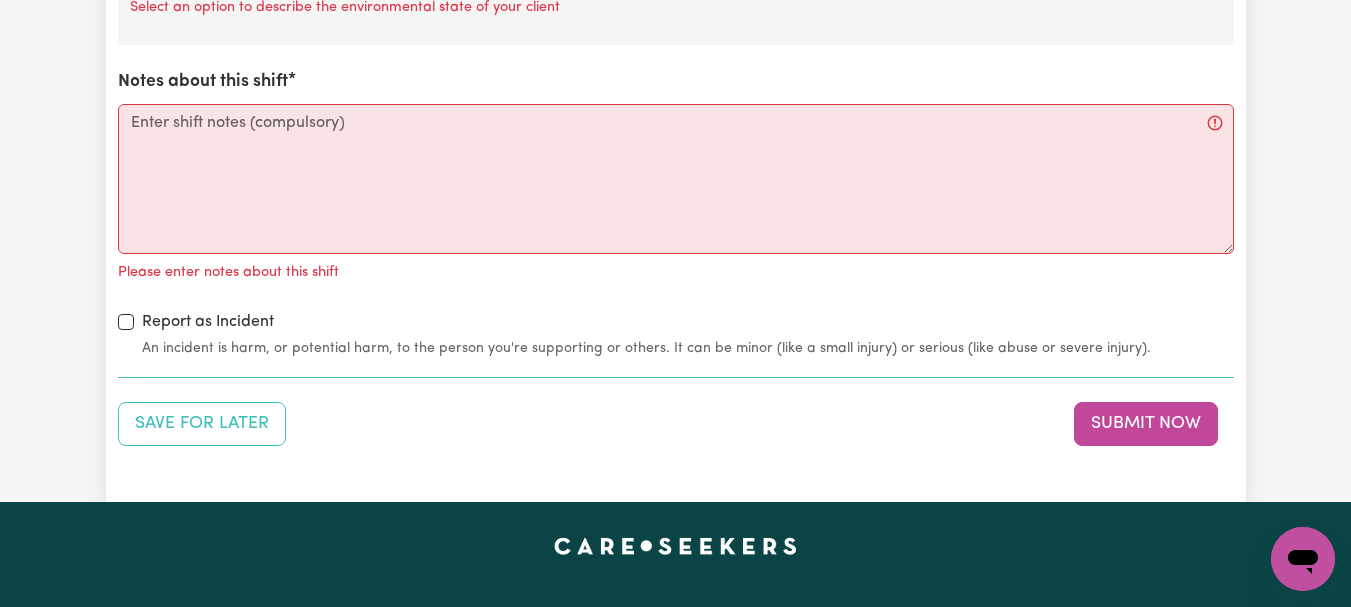 click on "The same as the last time I saw him/her" at bounding box center [676, -159] 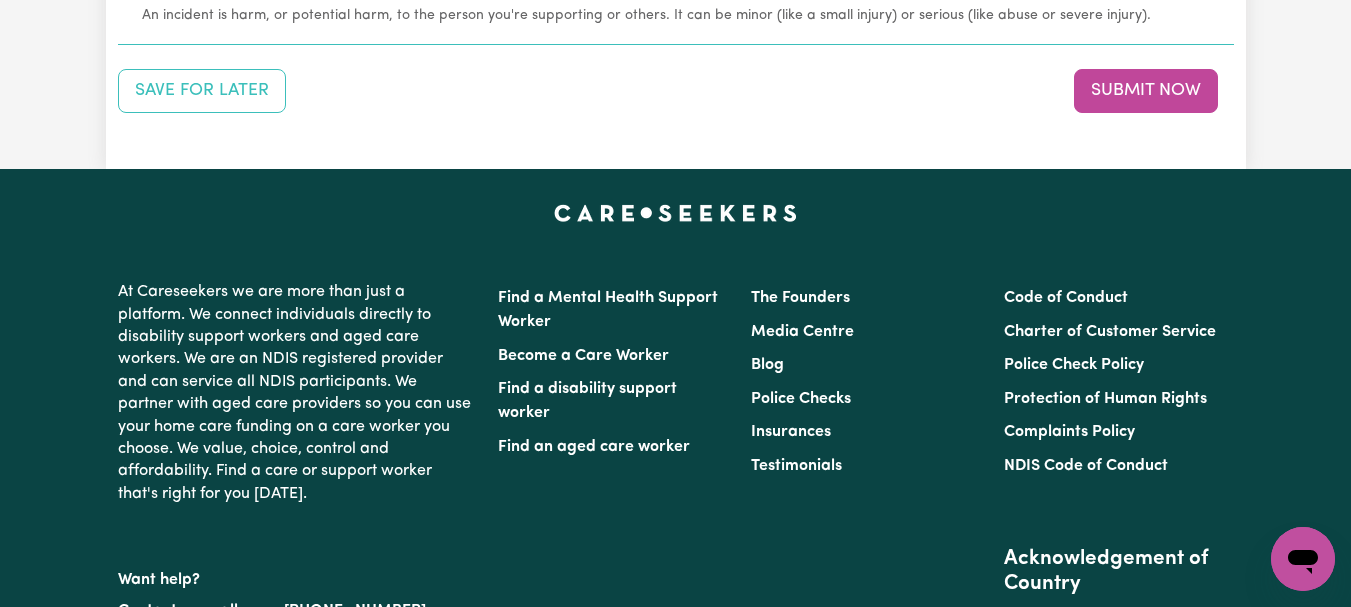 scroll, scrollTop: 2712, scrollLeft: 0, axis: vertical 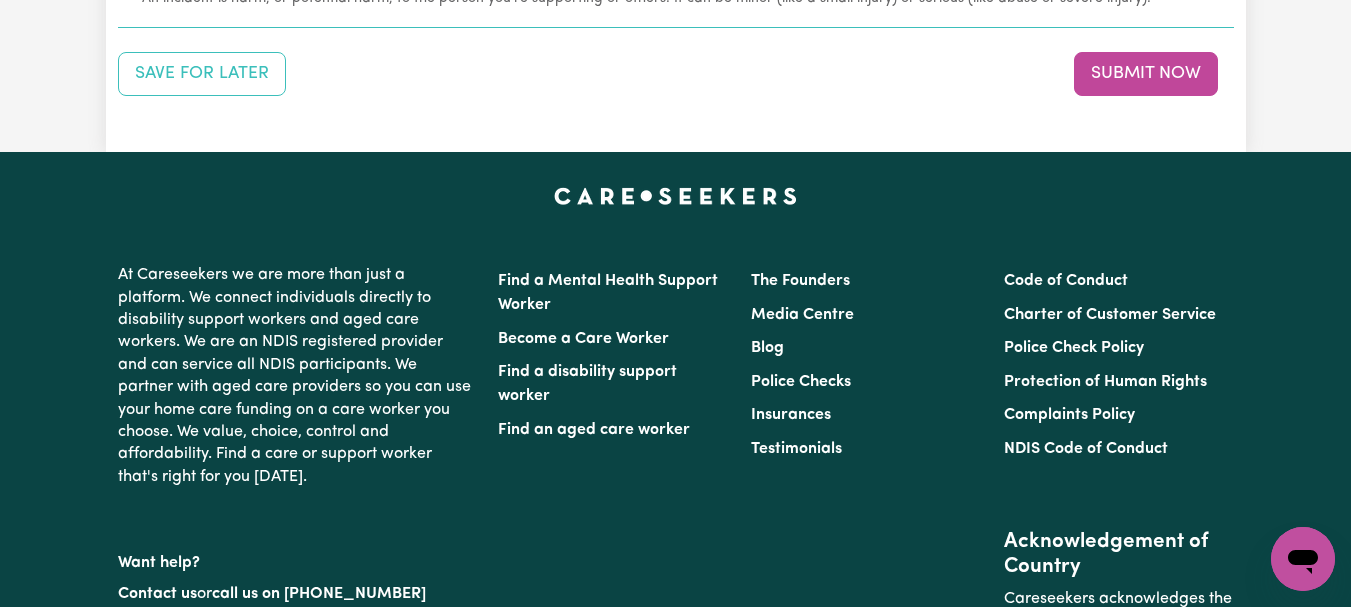click on "Notes about this shift" at bounding box center (676, -171) 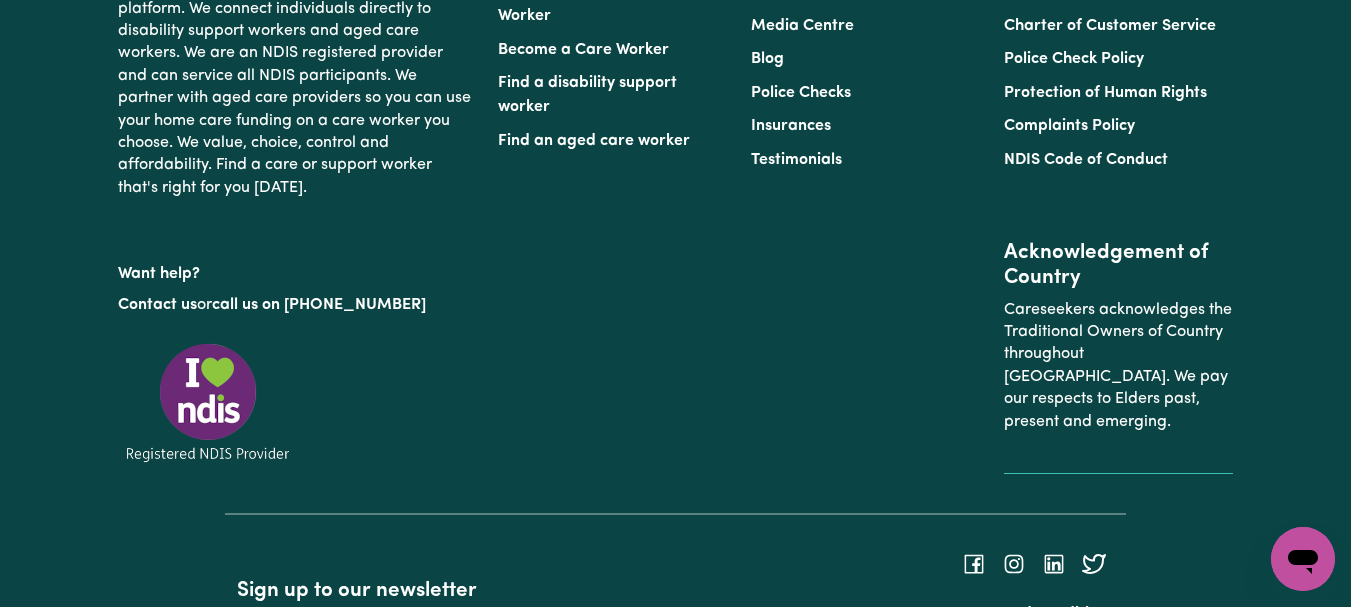 scroll, scrollTop: 2985, scrollLeft: 0, axis: vertical 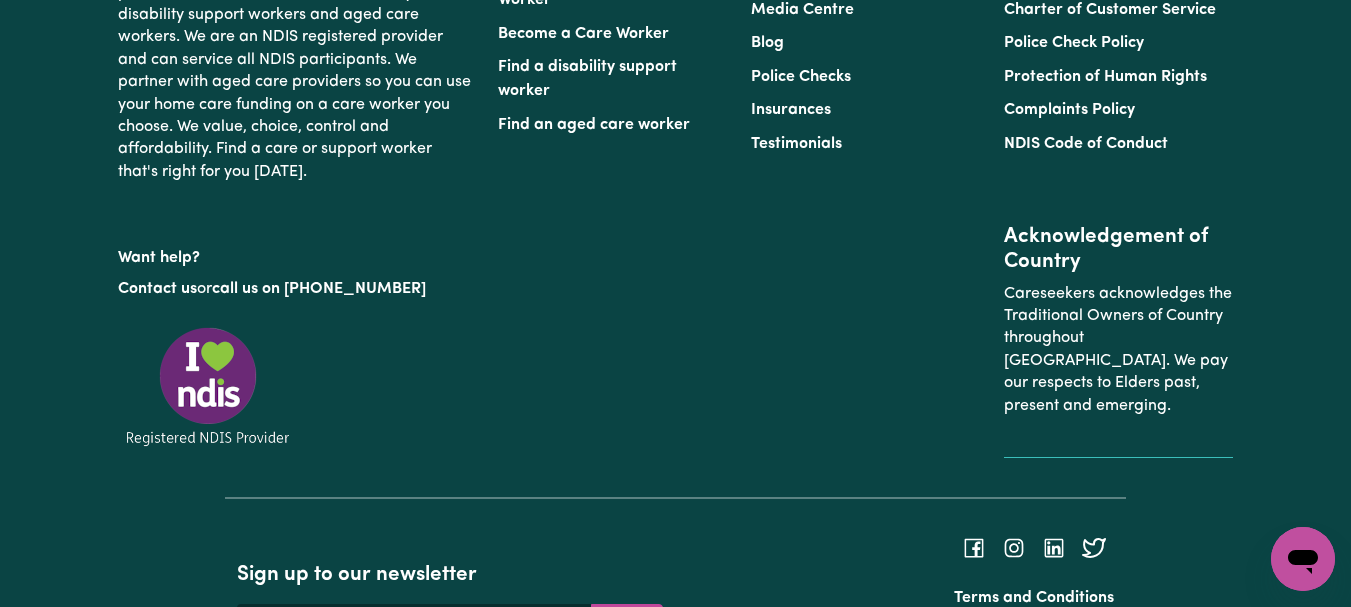 type on "Refer to KNC shift notes." 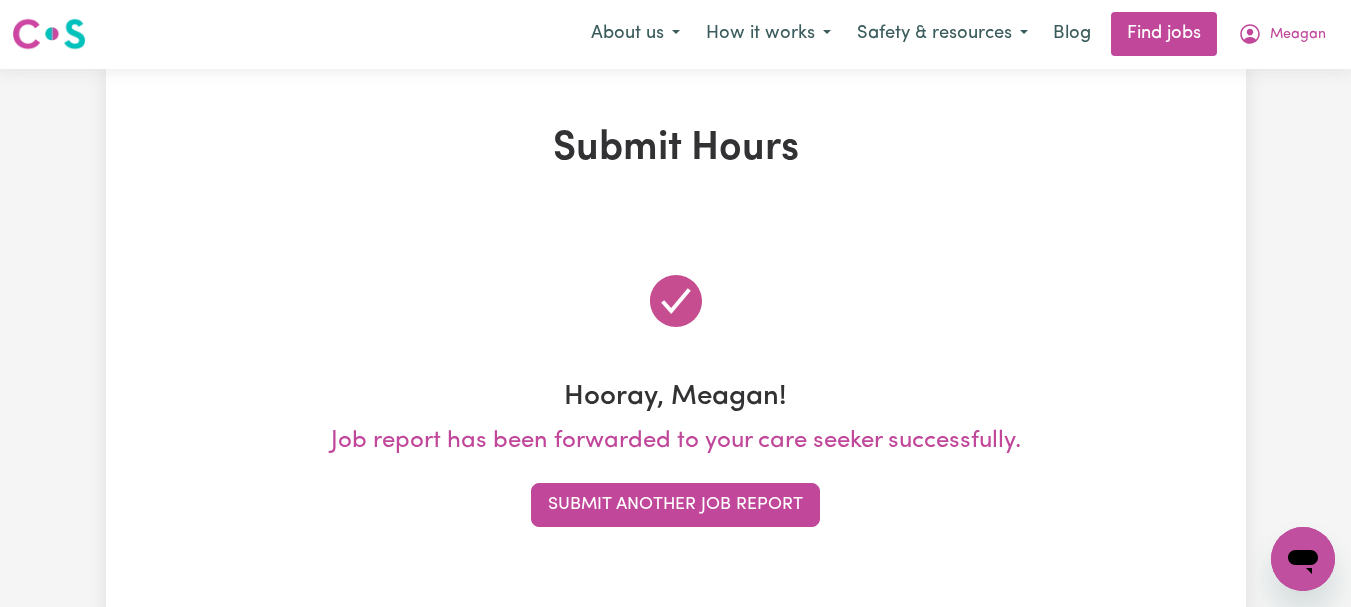 scroll, scrollTop: 0, scrollLeft: 0, axis: both 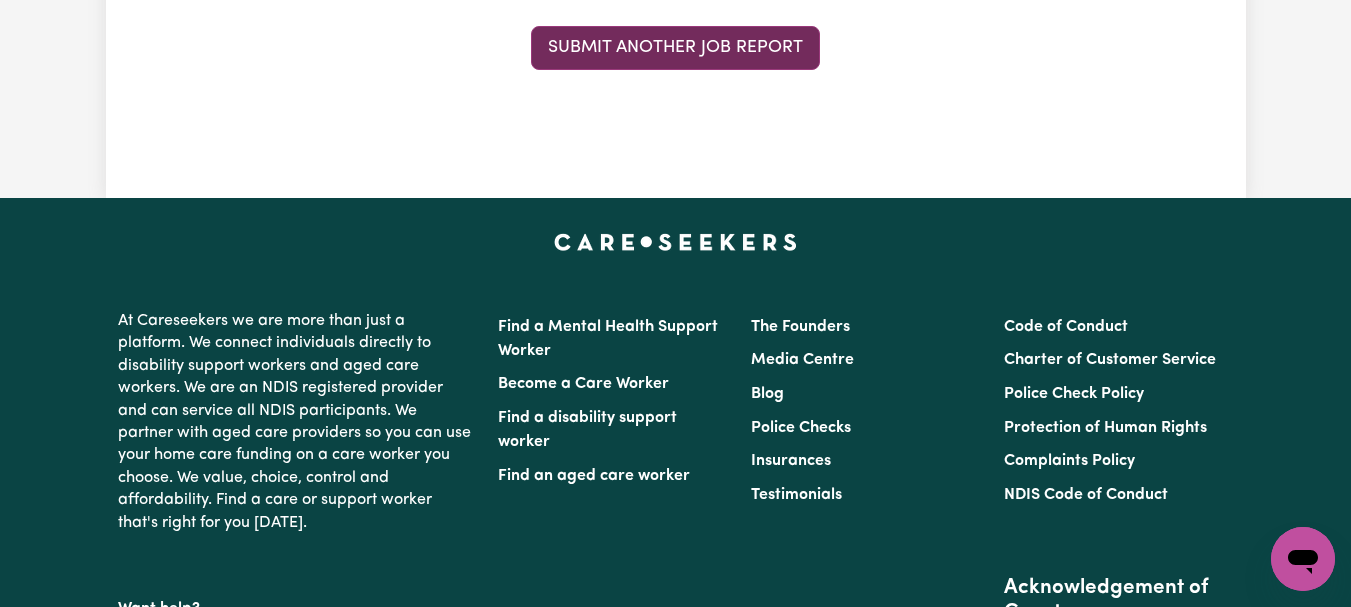 click on "Submit Another Job Report" at bounding box center [675, 48] 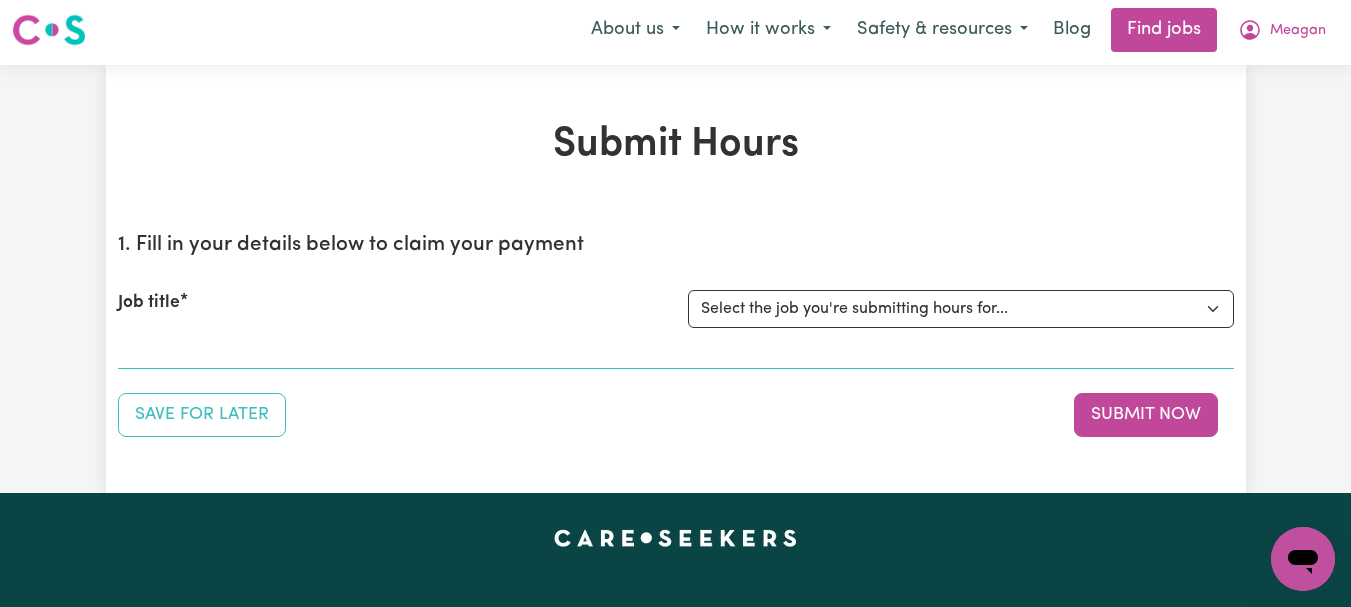 scroll, scrollTop: 0, scrollLeft: 0, axis: both 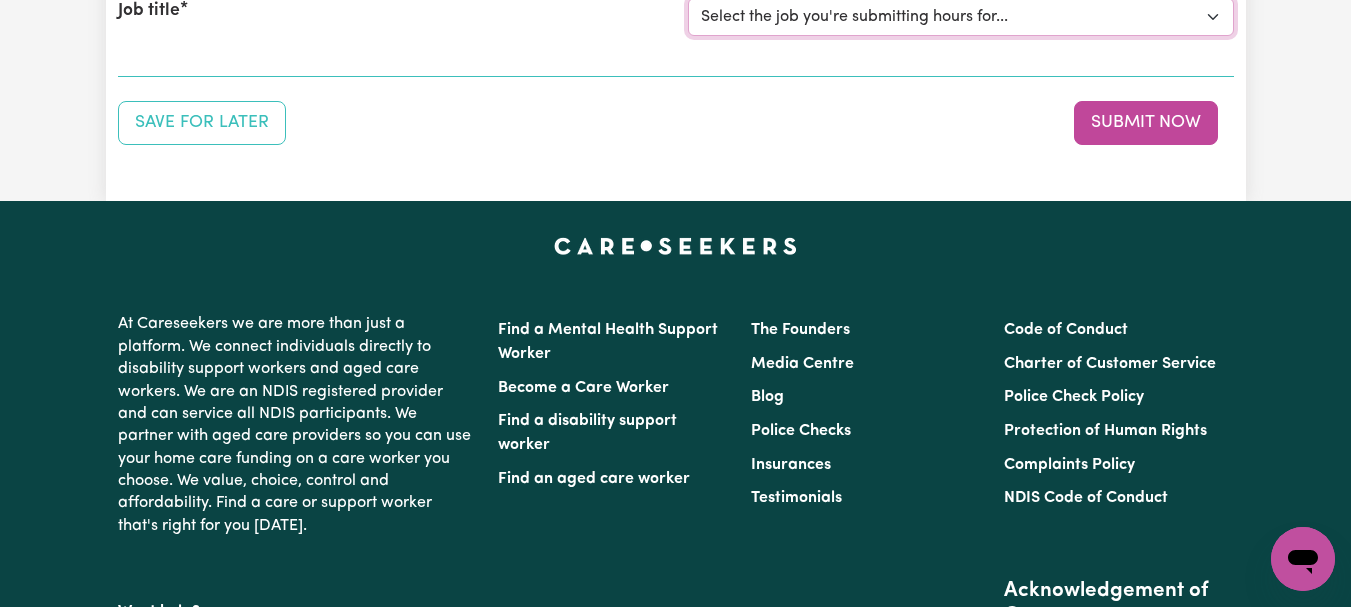 click on "Select the job you're submitting hours for... [[PERSON_NAME]] [DEMOGRAPHIC_DATA] Support Worker Needed ONE OFF On 30/04 and [DATE] In [GEOGRAPHIC_DATA], [GEOGRAPHIC_DATA] [[PERSON_NAME]] [DEMOGRAPHIC_DATA] Support Worker Needed Every Fortnight [DATE] - [GEOGRAPHIC_DATA], [GEOGRAPHIC_DATA]. [[PERSON_NAME] How] Care Worker Required in [GEOGRAPHIC_DATA], [GEOGRAPHIC_DATA] [[PERSON_NAME]] Care Worker Required in [GEOGRAPHIC_DATA], [GEOGRAPHIC_DATA] [[PERSON_NAME]] Support Worker Required in [GEOGRAPHIC_DATA], [GEOGRAPHIC_DATA] [[PERSON_NAME]] Support Worker Required in [GEOGRAPHIC_DATA], [GEOGRAPHIC_DATA] [[PERSON_NAME]] Support Worker Required in [GEOGRAPHIC_DATA], [GEOGRAPHIC_DATA] [[PERSON_NAME]] Support Worker Required in [GEOGRAPHIC_DATA], [GEOGRAPHIC_DATA]" at bounding box center (961, 17) 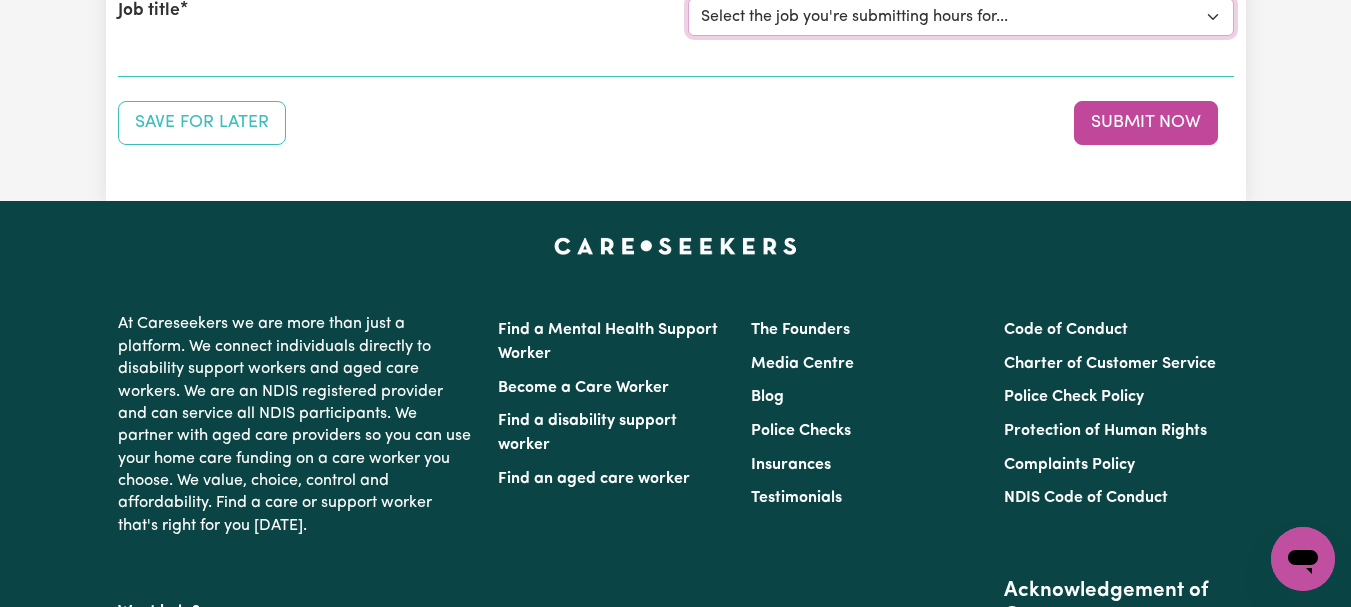 select on "7667" 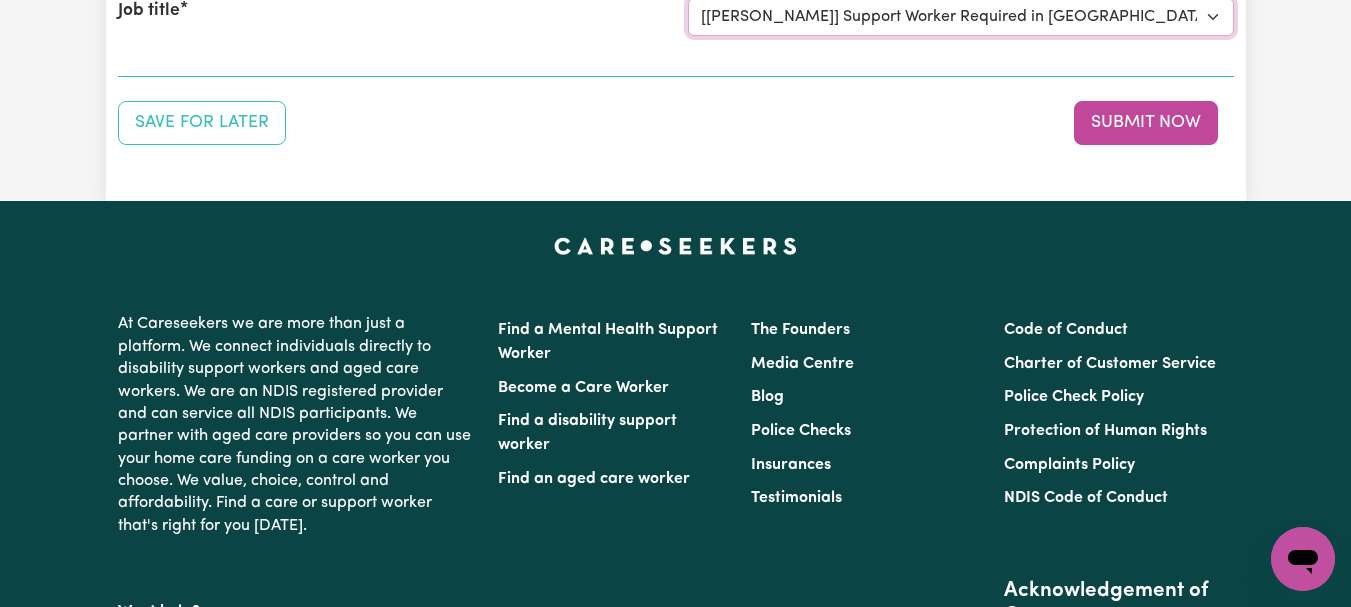 click on "Select the job you're submitting hours for... [[PERSON_NAME]] [DEMOGRAPHIC_DATA] Support Worker Needed ONE OFF On 30/04 and [DATE] In [GEOGRAPHIC_DATA], [GEOGRAPHIC_DATA] [[PERSON_NAME]] [DEMOGRAPHIC_DATA] Support Worker Needed Every Fortnight [DATE] - [GEOGRAPHIC_DATA], [GEOGRAPHIC_DATA]. [[PERSON_NAME] How] Care Worker Required in [GEOGRAPHIC_DATA], [GEOGRAPHIC_DATA] [[PERSON_NAME]] Care Worker Required in [GEOGRAPHIC_DATA], [GEOGRAPHIC_DATA] [[PERSON_NAME]] Support Worker Required in [GEOGRAPHIC_DATA], [GEOGRAPHIC_DATA] [[PERSON_NAME]] Support Worker Required in [GEOGRAPHIC_DATA], [GEOGRAPHIC_DATA] [[PERSON_NAME]] Support Worker Required in [GEOGRAPHIC_DATA], [GEOGRAPHIC_DATA] [[PERSON_NAME]] Support Worker Required in [GEOGRAPHIC_DATA], [GEOGRAPHIC_DATA]" at bounding box center [961, 17] 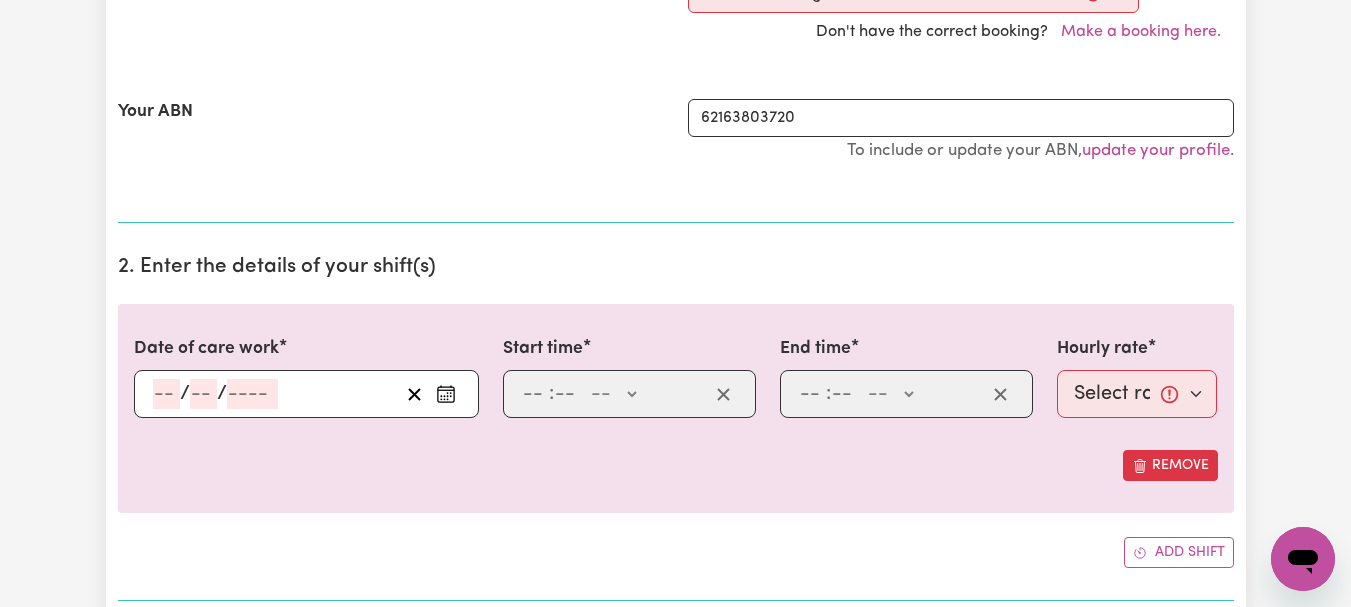 scroll, scrollTop: 502, scrollLeft: 0, axis: vertical 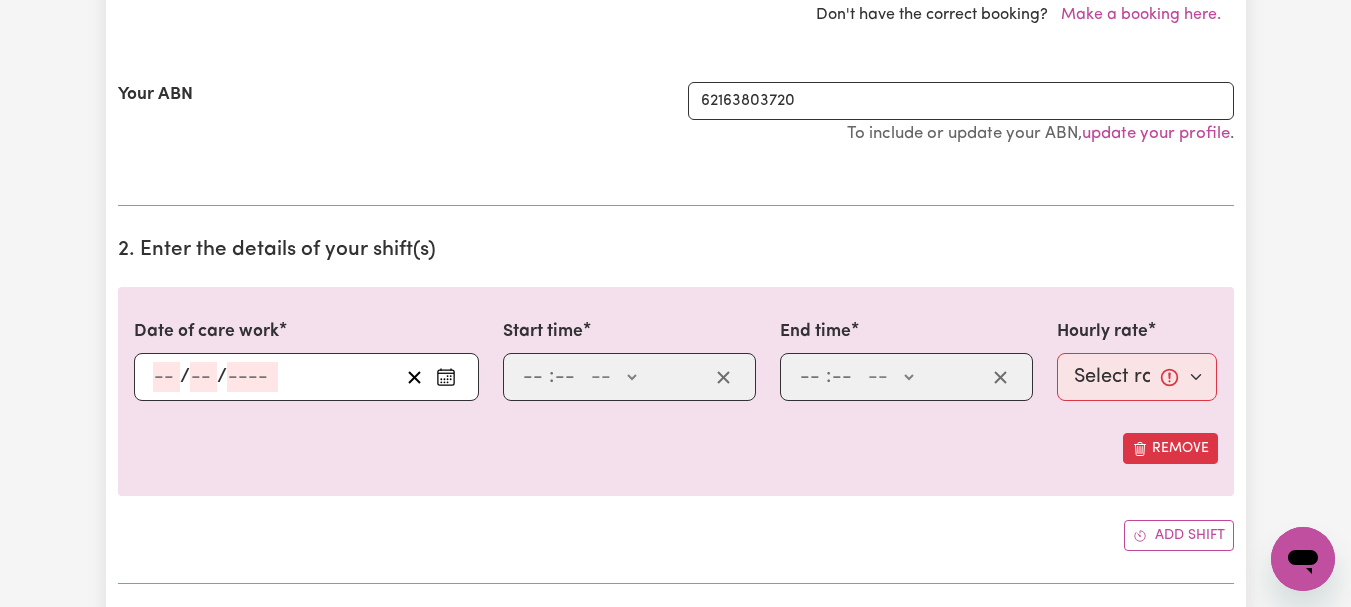 click on "Select a booking... [DATE] 08:00am to 09:00am (ONE-OFF) [DATE] 08:00am to 09:00am (ONE-OFF) [DATE] 08:00am to 09:00am (ONE-OFF) [DATE] 08:00am to 10:00am (ONE-OFF) [DATE] 08:00am to 10:00am (ONE-OFF) [DATE] 08:00am to 10:00am (ONE-OFF) [DATE] 08:00am to 10:00am (ONE-OFF) [DATE] 08:00am to 11:00am (ONE-OFF) [DATE] 08:00am to 11:00am (ONE-OFF) [DATE] 08:00am to 11:00am (ONE-OFF) [DATE] 08:00am to 11:00am (ONE-OFF) [DATE] 08:00am to 12:30pm (ONE-OFF) [DATE] 08:00am to 12:30pm (ONE-OFF) [DATE] 08:00am to 10:00am (ONE-OFF) [DATE] 08:00am to 10:00am (ONE-OFF) [DATE] 08:00am to 10:00am (ONE-OFF) [DATE] 08:00am to 10:00am (ONE-OFF) [DATE] 08:00am to 09:00am (ONE-OFF) [DATE] 08:00am to 09:00am (ONE-OFF) [DATE] 08:00am to 09:00am (ONE-OFF)" at bounding box center (913, -23) 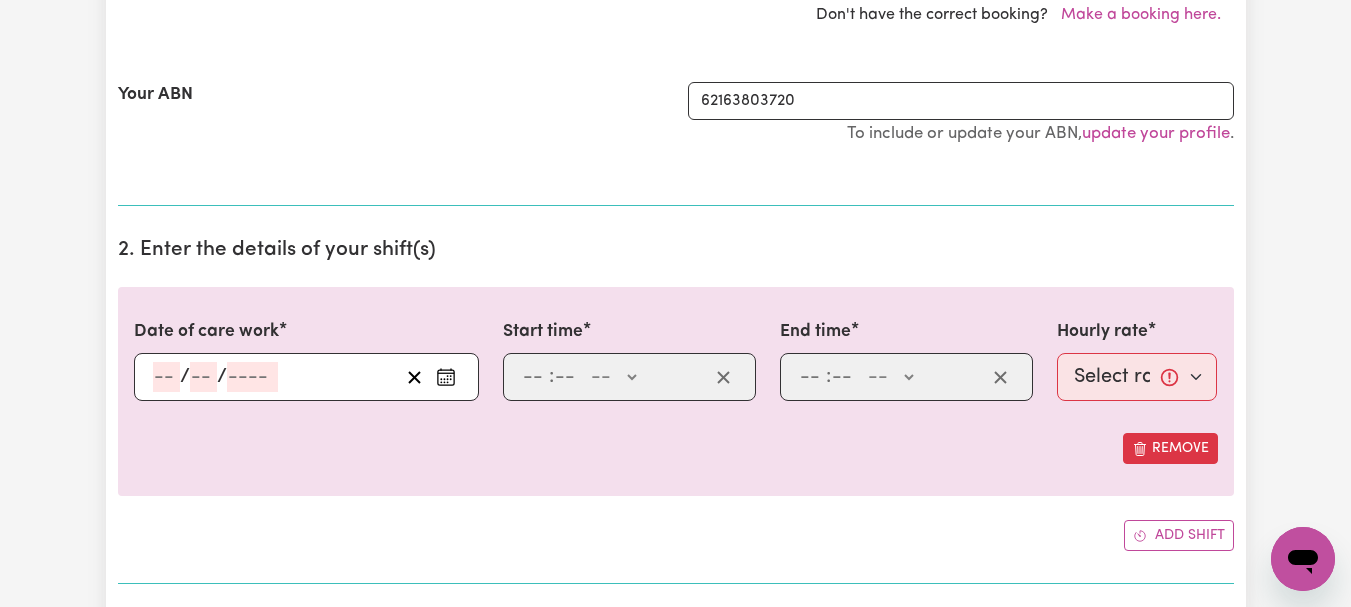 select on "342995" 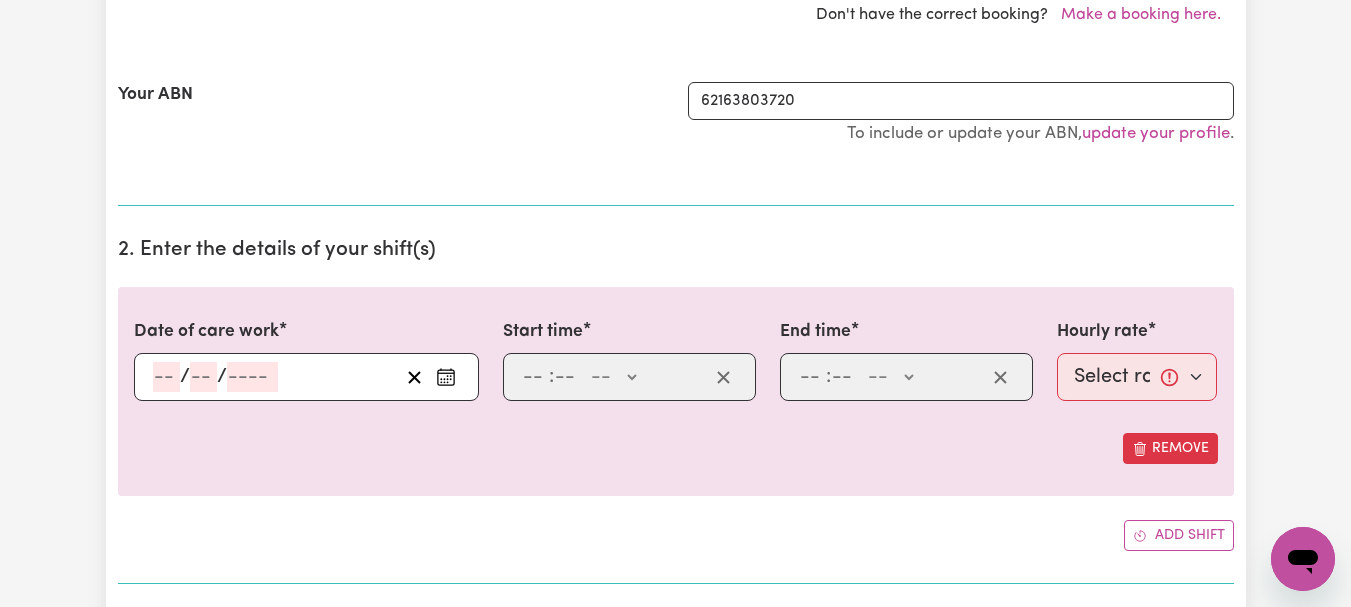 click on "Select a booking... [DATE] 08:00am to 09:00am (ONE-OFF) [DATE] 08:00am to 09:00am (ONE-OFF) [DATE] 08:00am to 09:00am (ONE-OFF) [DATE] 08:00am to 10:00am (ONE-OFF) [DATE] 08:00am to 10:00am (ONE-OFF) [DATE] 08:00am to 10:00am (ONE-OFF) [DATE] 08:00am to 10:00am (ONE-OFF) [DATE] 08:00am to 11:00am (ONE-OFF) [DATE] 08:00am to 11:00am (ONE-OFF) [DATE] 08:00am to 11:00am (ONE-OFF) [DATE] 08:00am to 11:00am (ONE-OFF) [DATE] 08:00am to 12:30pm (ONE-OFF) [DATE] 08:00am to 12:30pm (ONE-OFF) [DATE] 08:00am to 10:00am (ONE-OFF) [DATE] 08:00am to 10:00am (ONE-OFF) [DATE] 08:00am to 10:00am (ONE-OFF) [DATE] 08:00am to 10:00am (ONE-OFF) [DATE] 08:00am to 09:00am (ONE-OFF) [DATE] 08:00am to 09:00am (ONE-OFF) [DATE] 08:00am to 09:00am (ONE-OFF)" at bounding box center (913, -23) 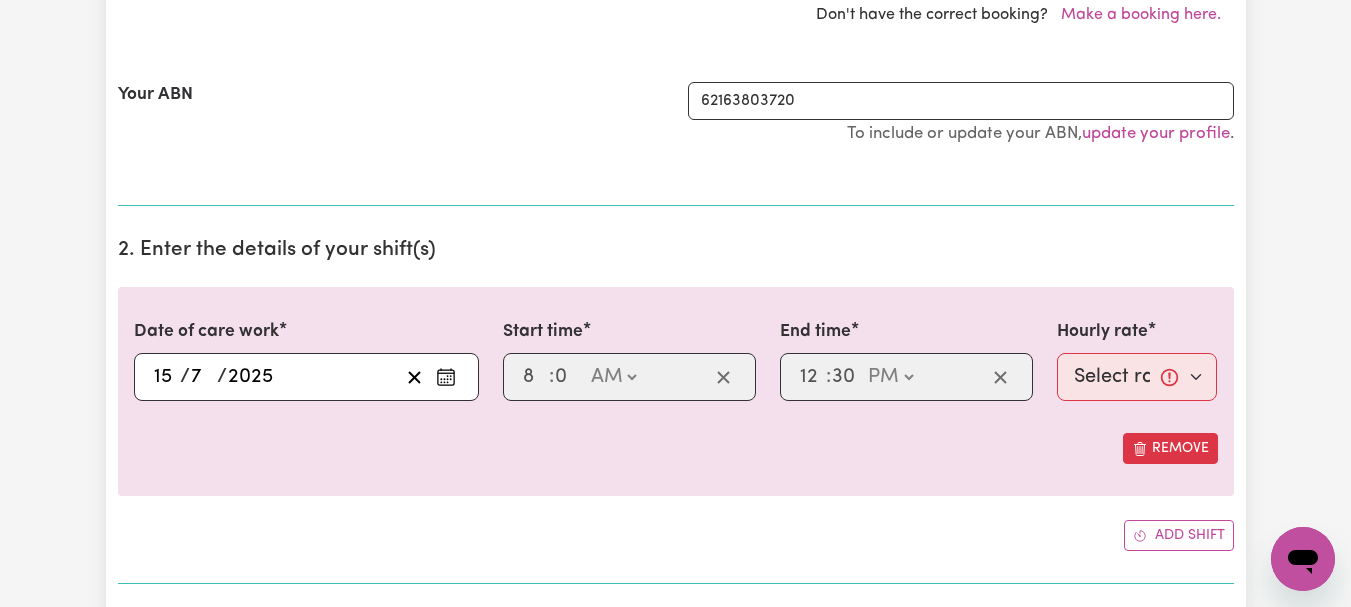 select on "44-Weekday" 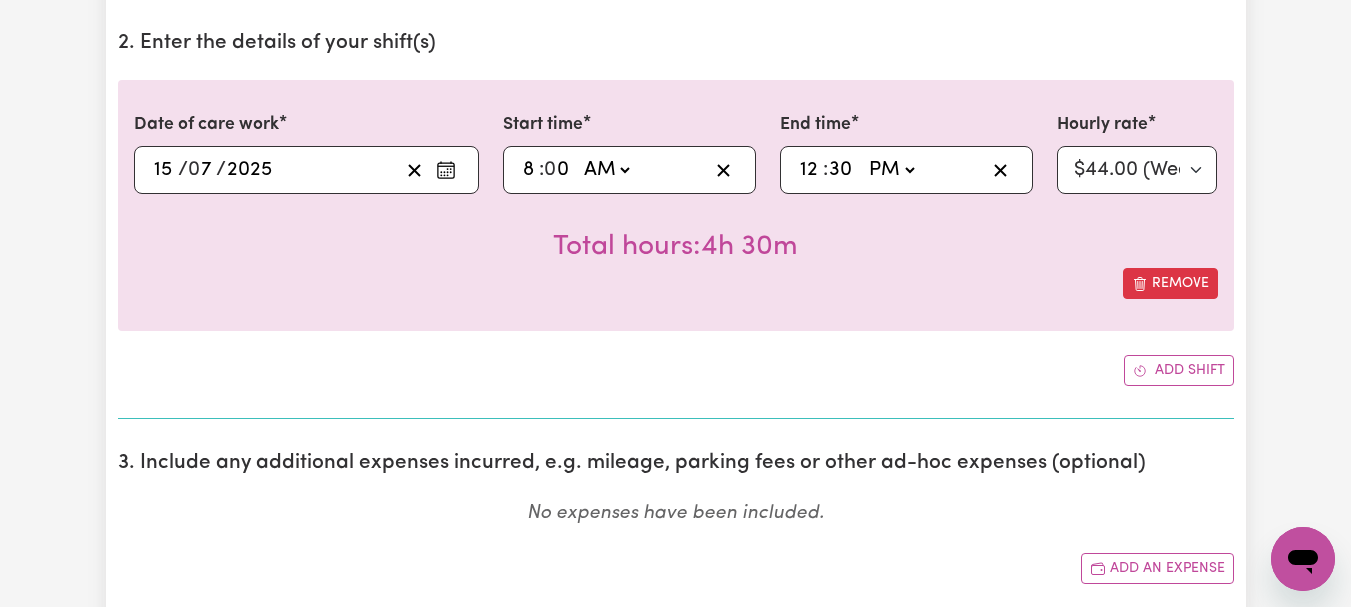 scroll, scrollTop: 726, scrollLeft: 0, axis: vertical 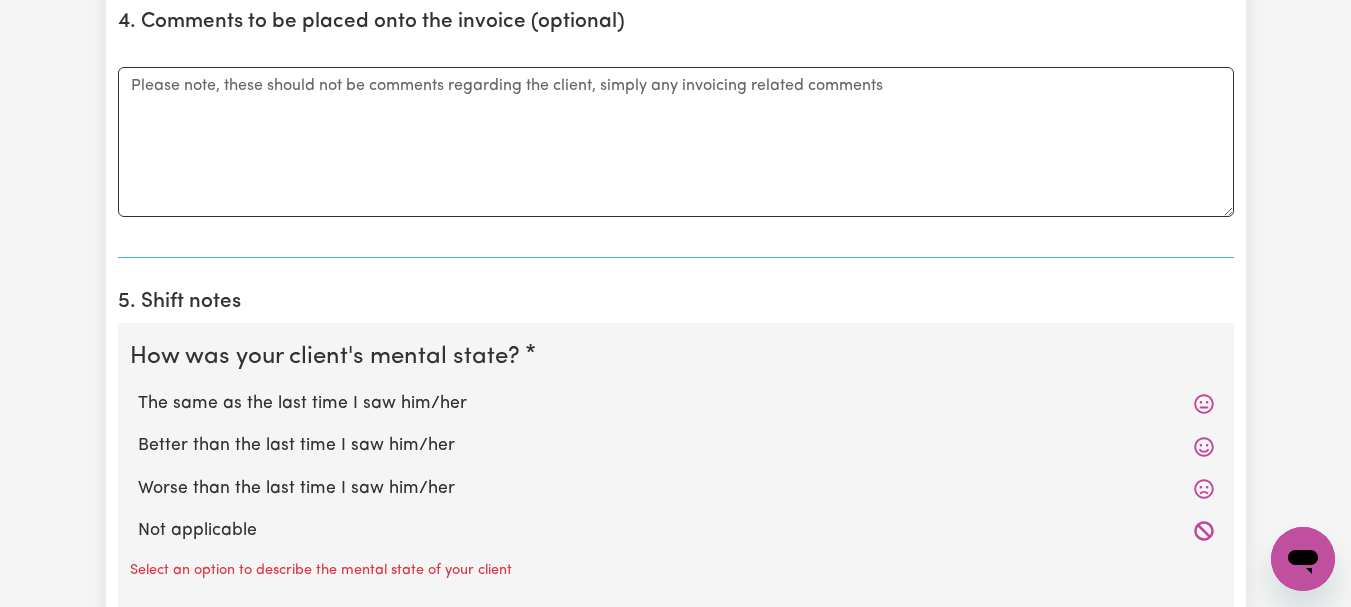 click on "Add an expense" at bounding box center (1157, -71) 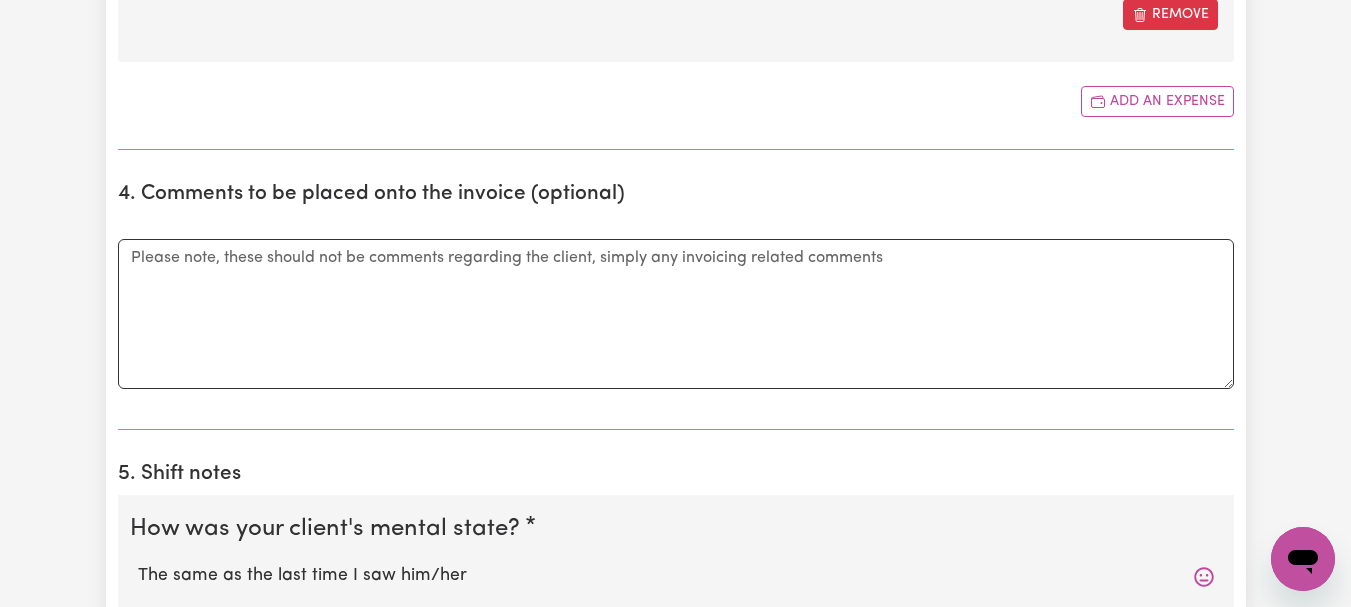 click 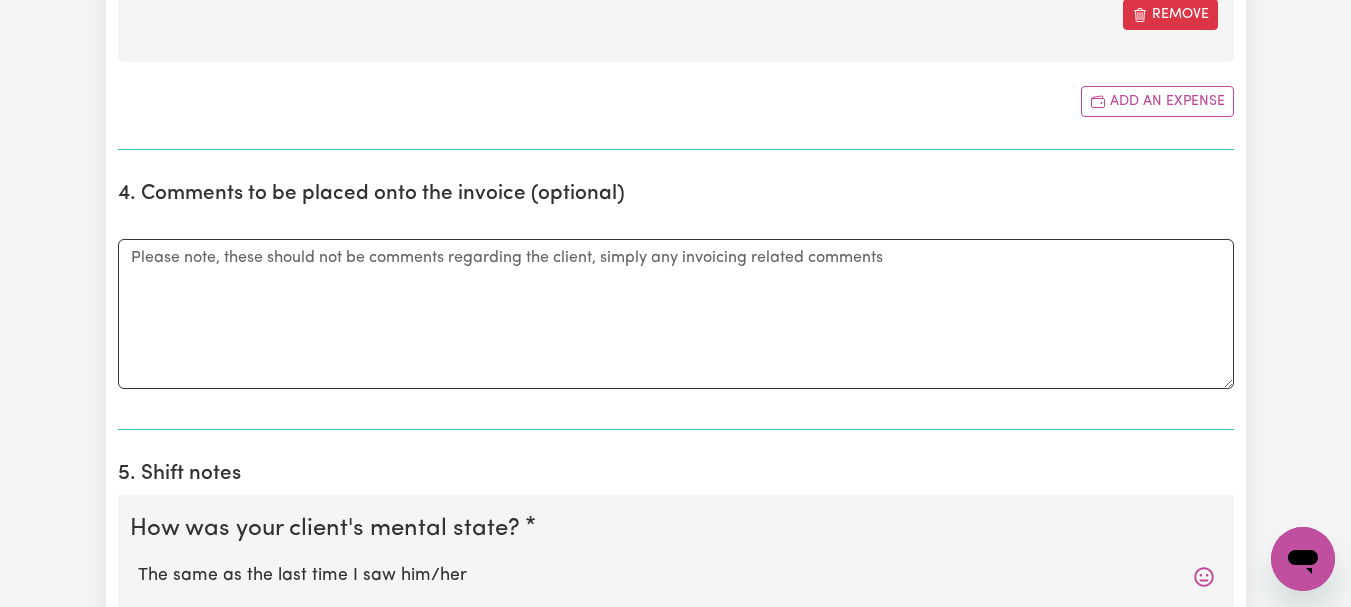scroll, scrollTop: 0, scrollLeft: 903, axis: horizontal 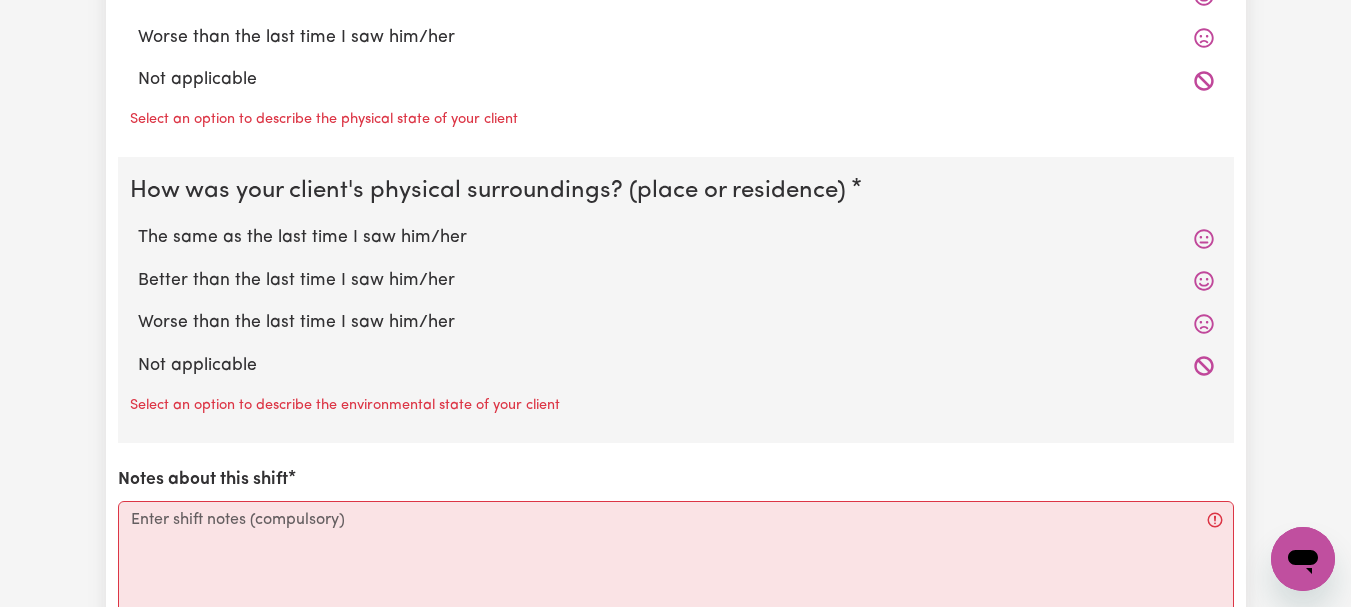 type on "Took Wil into AidaCare in [GEOGRAPHIC_DATA] to have a look at electric wheelchairs. Went to [GEOGRAPHIC_DATA] for lunch." 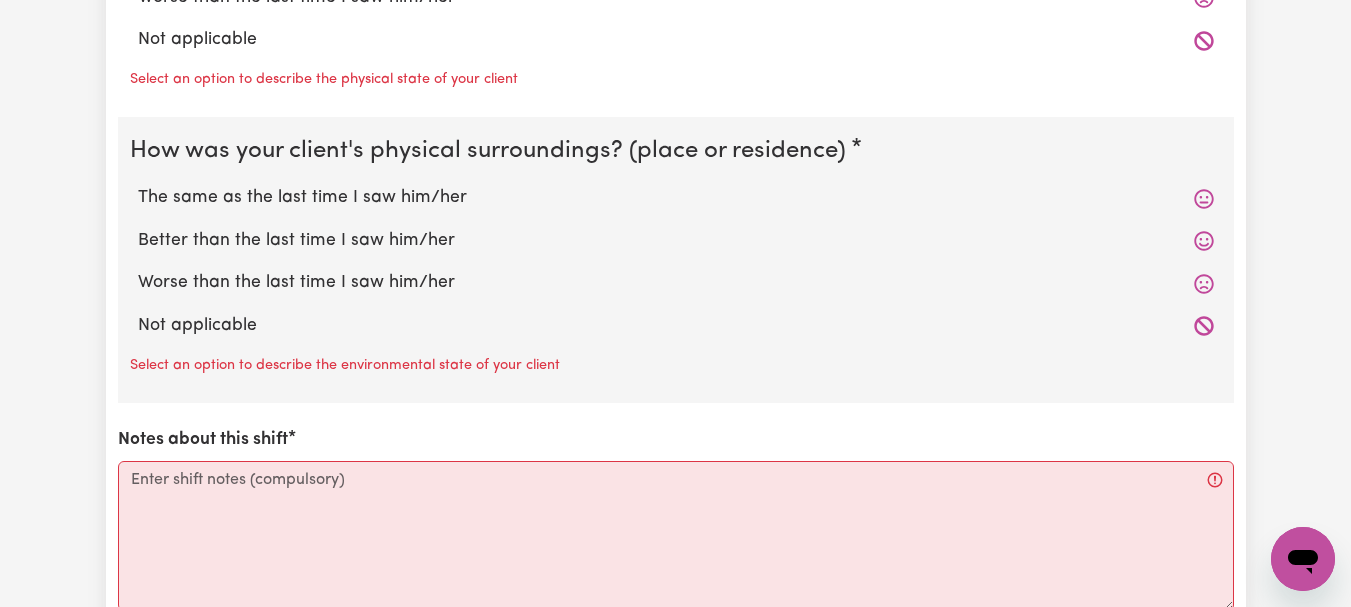 click on "The same as the last time I saw him/her" at bounding box center [676, -87] 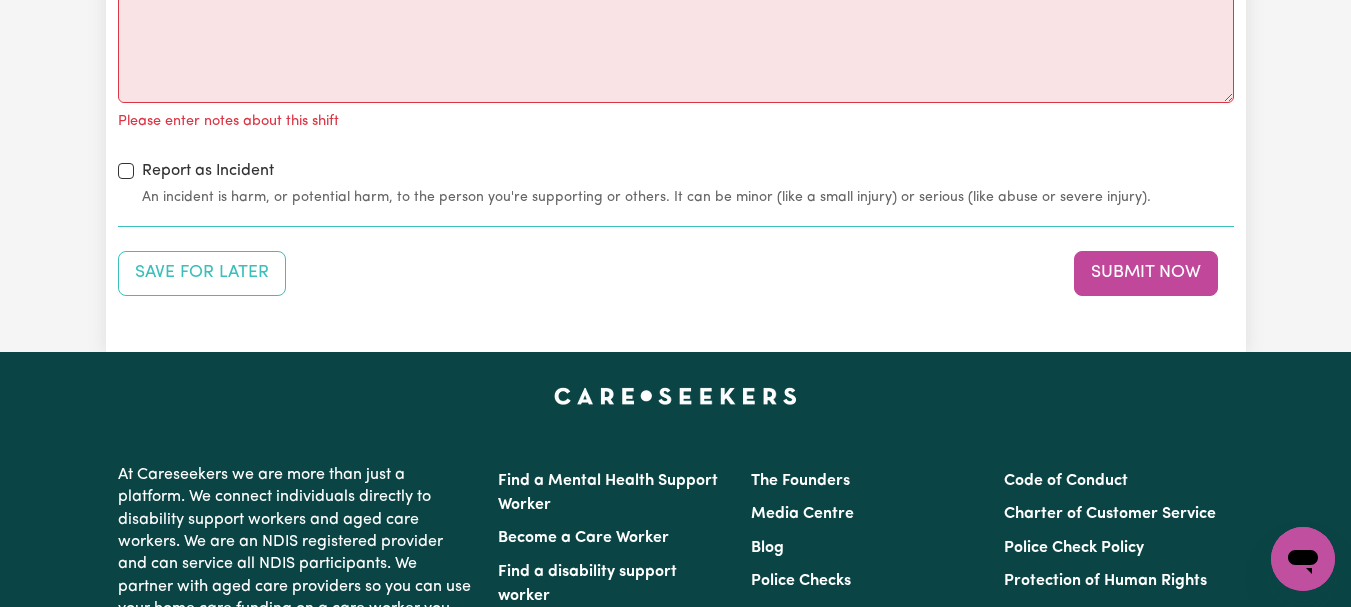 scroll, scrollTop: 2752, scrollLeft: 0, axis: vertical 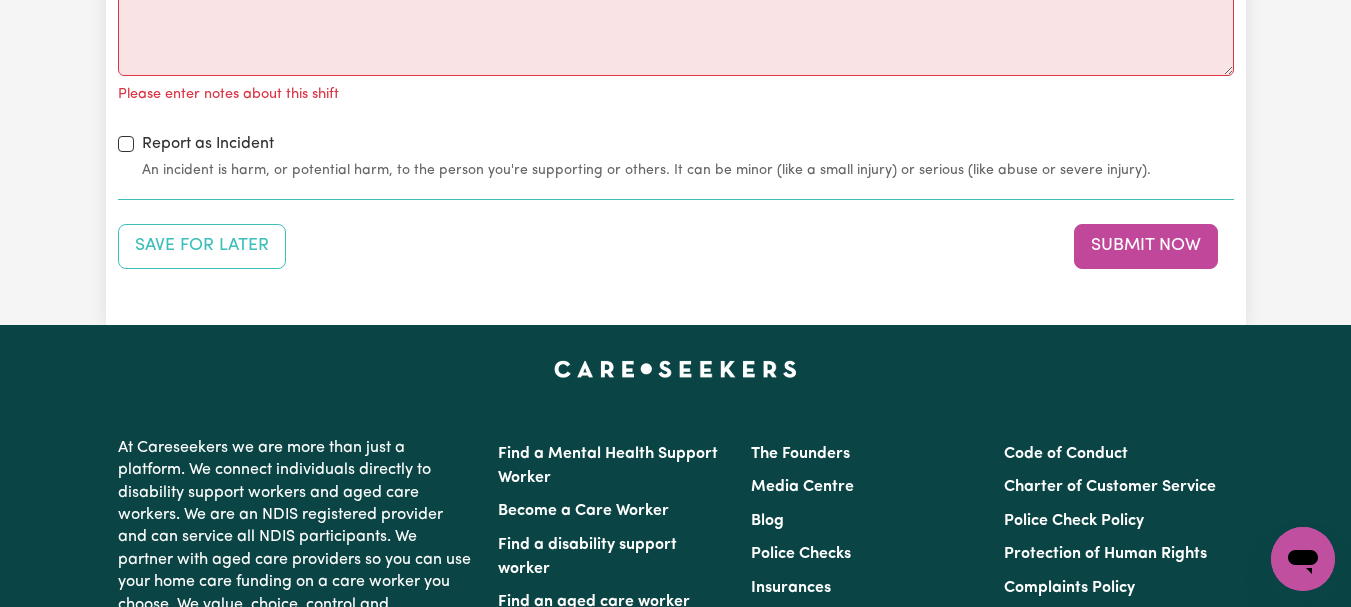 click on "The same as the last time I saw him/her" at bounding box center (676, -337) 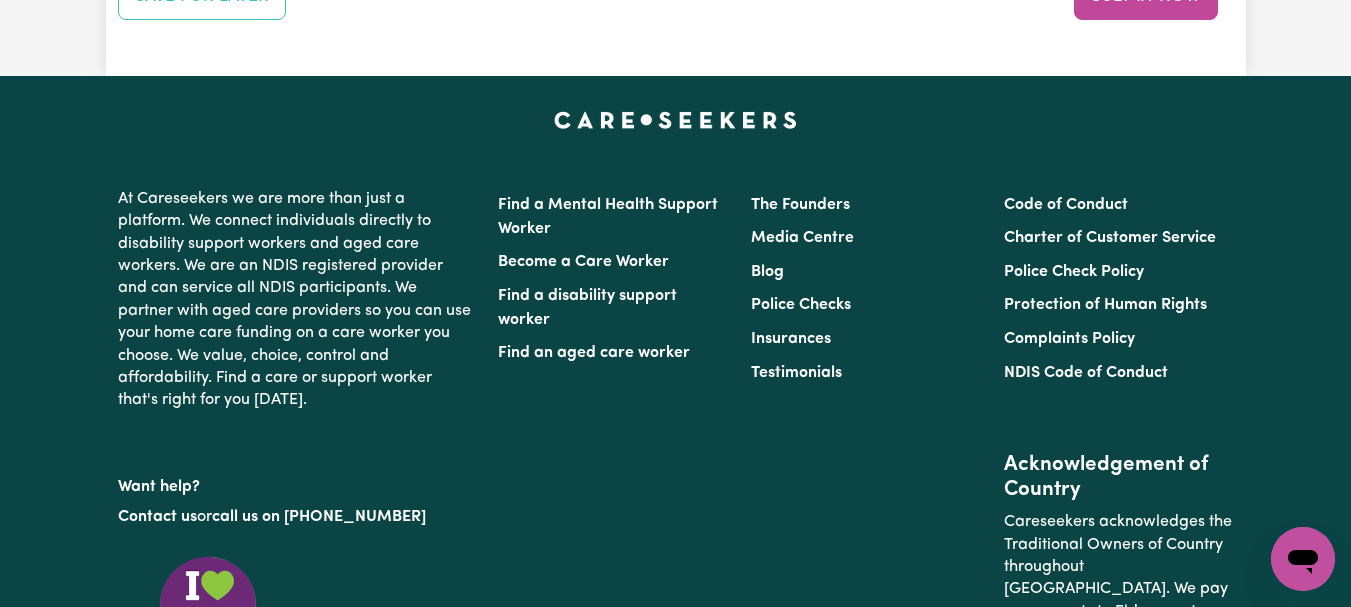 scroll, scrollTop: 3005, scrollLeft: 0, axis: vertical 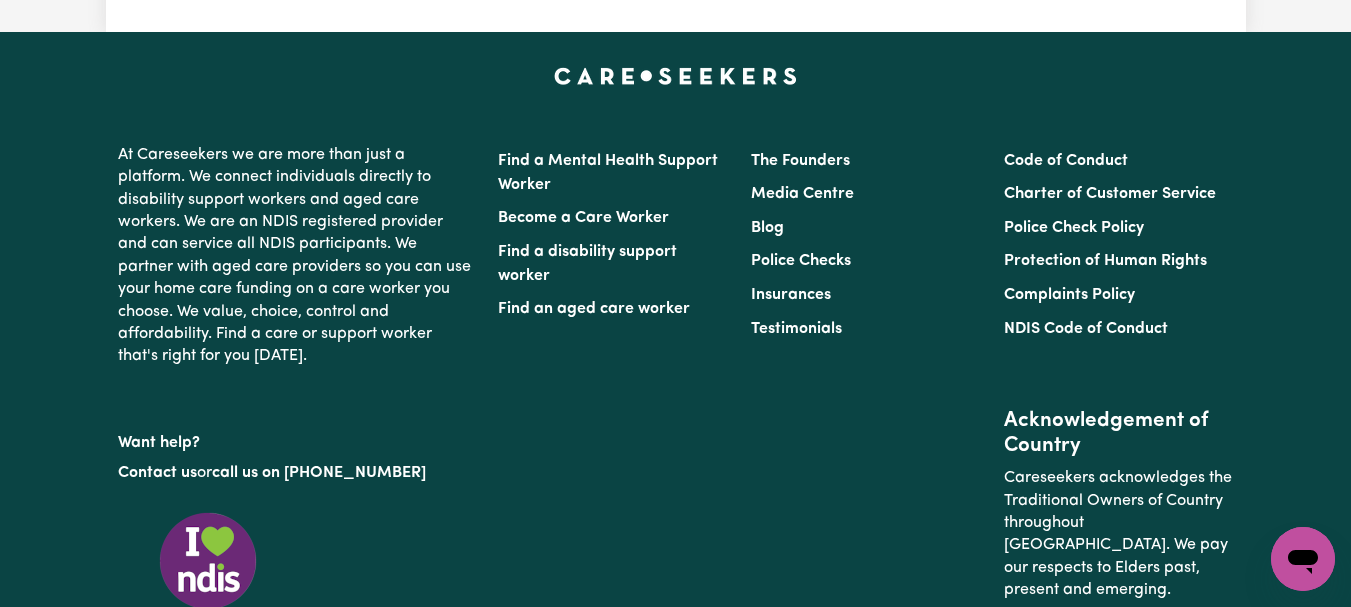 click on "Notes about this shift" at bounding box center (676, -292) 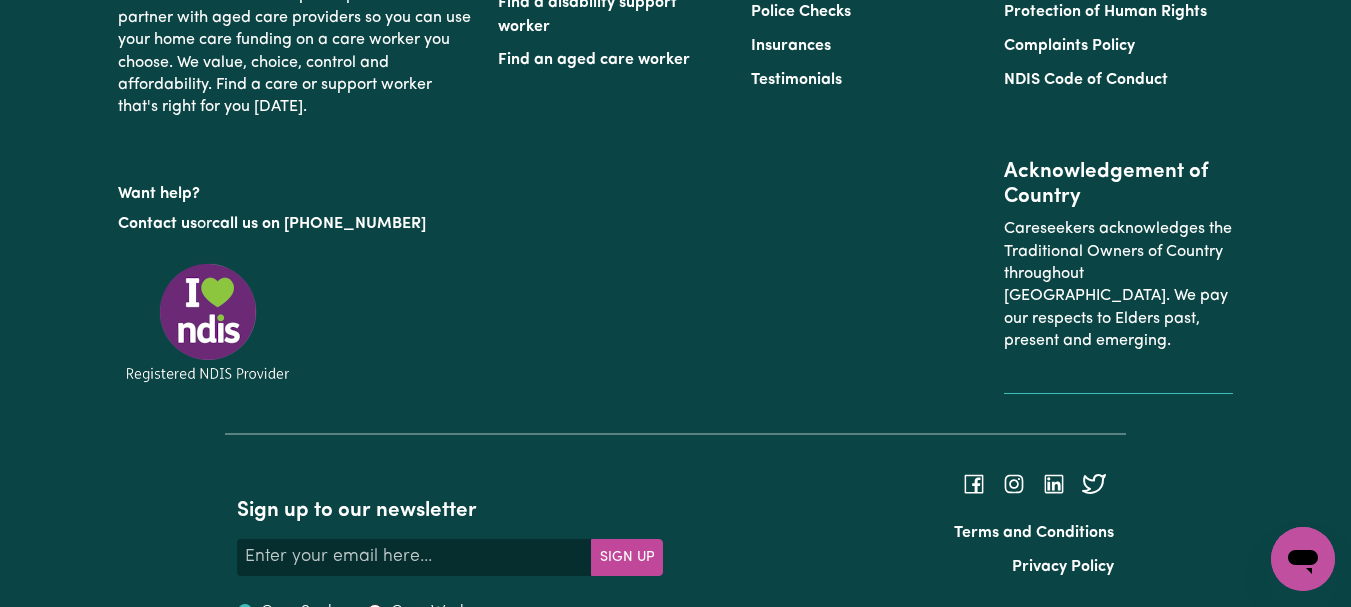scroll, scrollTop: 3283, scrollLeft: 0, axis: vertical 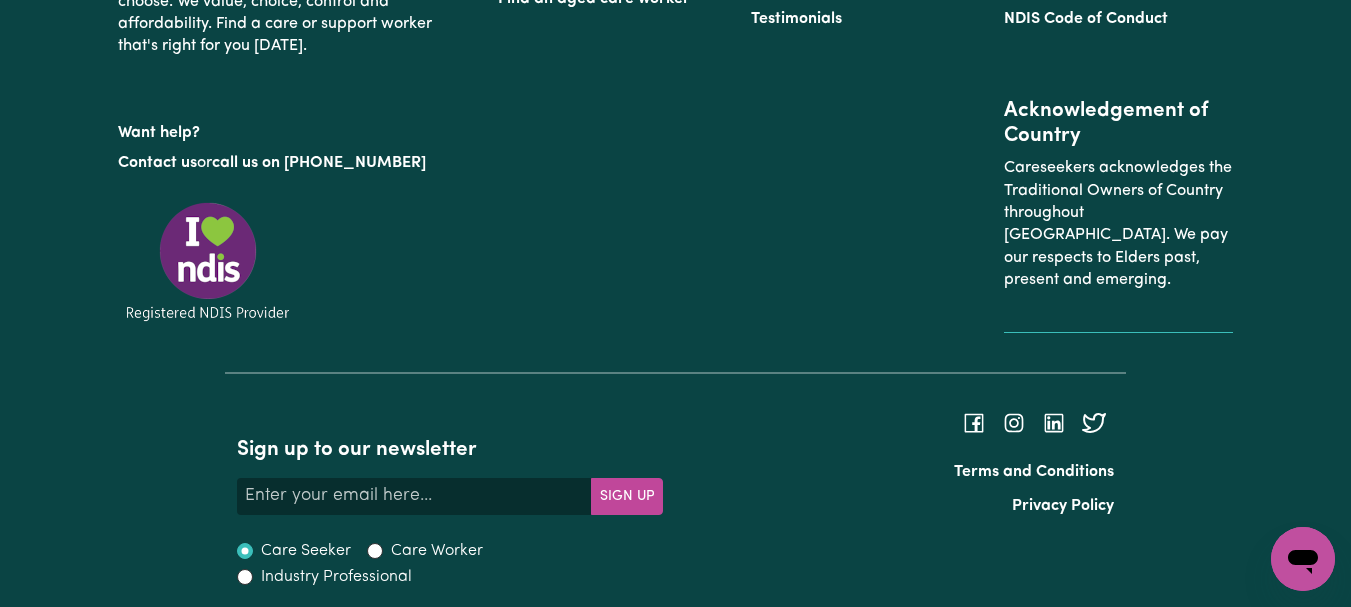type on "Refer to KNC shift notes." 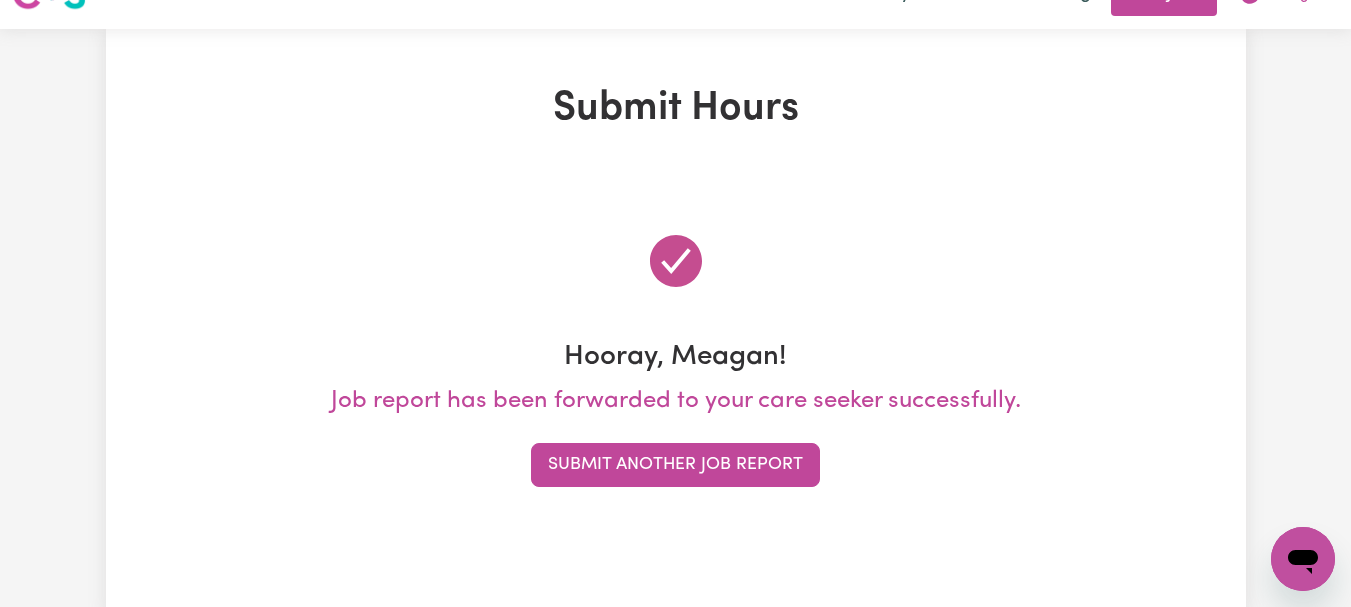 scroll, scrollTop: 0, scrollLeft: 0, axis: both 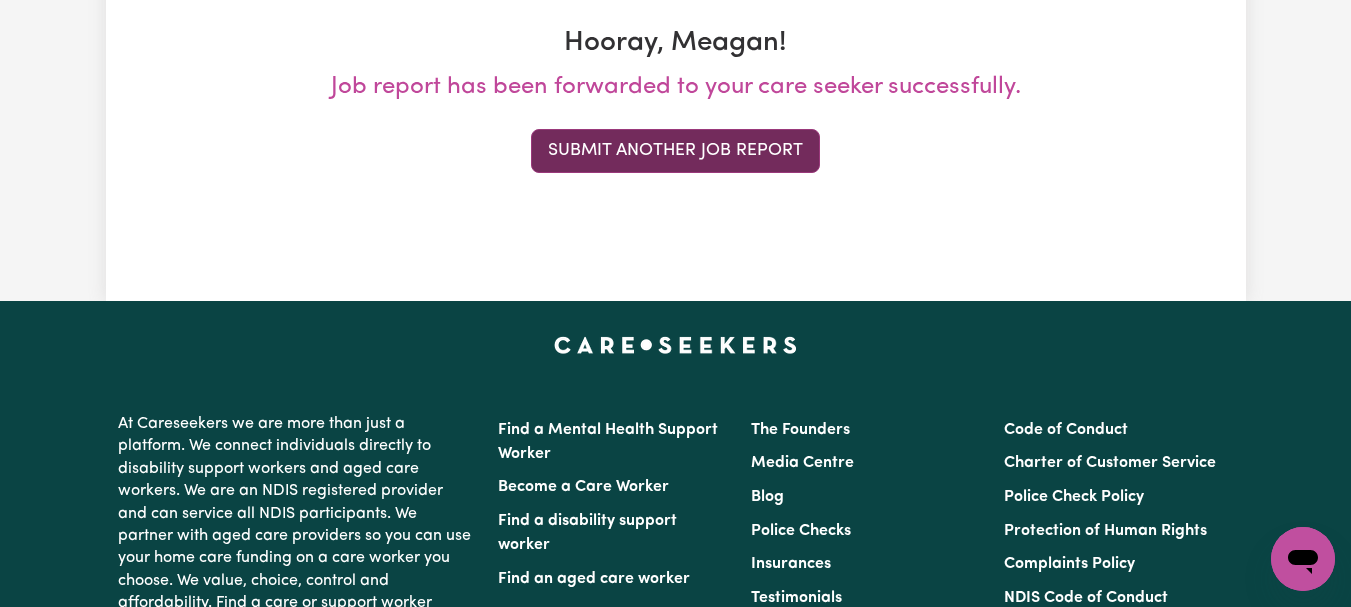 click on "Submit Another Job Report" at bounding box center [675, 151] 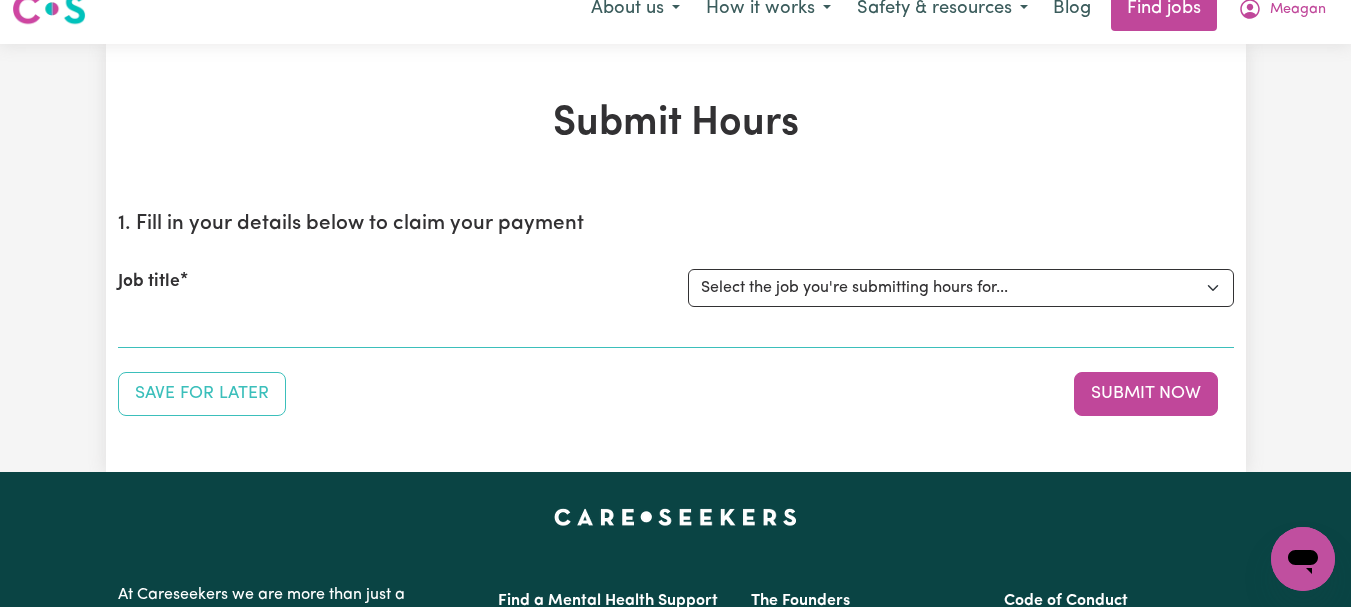 scroll, scrollTop: 0, scrollLeft: 0, axis: both 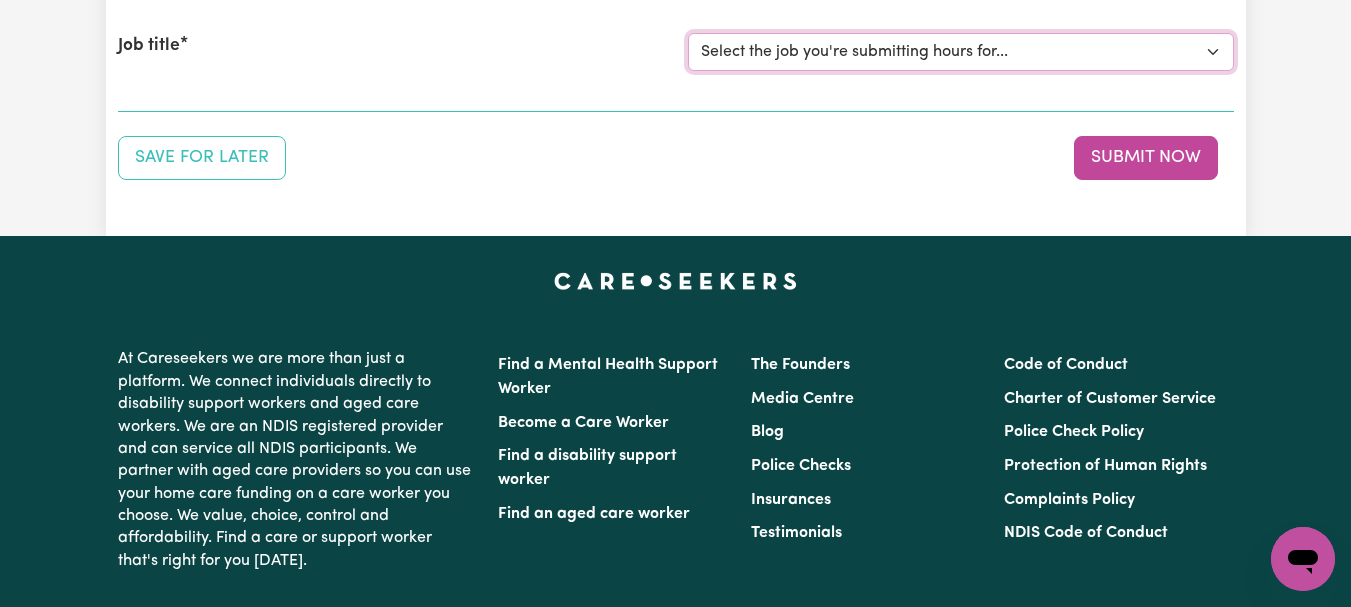 click on "Select the job you're submitting hours for... [[PERSON_NAME]] [DEMOGRAPHIC_DATA] Support Worker Needed ONE OFF On 30/04 and [DATE] In [GEOGRAPHIC_DATA], [GEOGRAPHIC_DATA] [[PERSON_NAME]] [DEMOGRAPHIC_DATA] Support Worker Needed Every Fortnight [DATE] - [GEOGRAPHIC_DATA], [GEOGRAPHIC_DATA]. [[PERSON_NAME] How] Care Worker Required in [GEOGRAPHIC_DATA], [GEOGRAPHIC_DATA] [[PERSON_NAME]] Care Worker Required in [GEOGRAPHIC_DATA], [GEOGRAPHIC_DATA] [[PERSON_NAME]] Support Worker Required in [GEOGRAPHIC_DATA], [GEOGRAPHIC_DATA] [[PERSON_NAME]] Support Worker Required in [GEOGRAPHIC_DATA], [GEOGRAPHIC_DATA] [[PERSON_NAME]] Support Worker Required in [GEOGRAPHIC_DATA], [GEOGRAPHIC_DATA] [[PERSON_NAME]] Support Worker Required in [GEOGRAPHIC_DATA], [GEOGRAPHIC_DATA]" at bounding box center [961, 52] 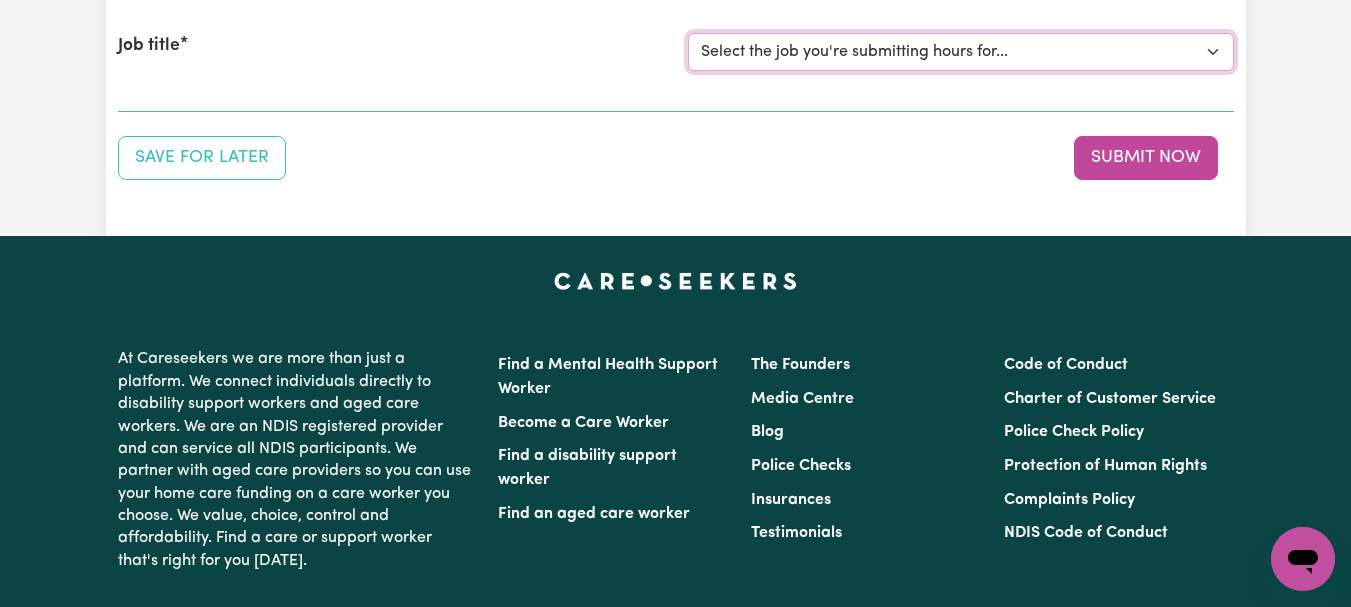 select on "7667" 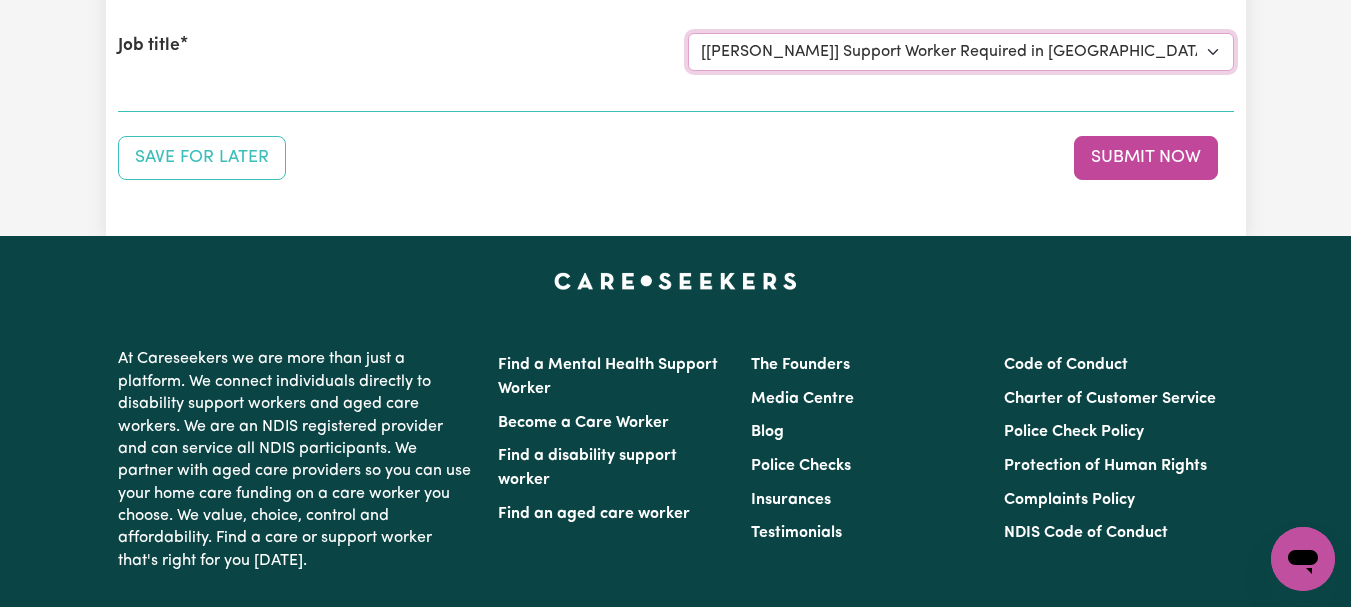 click on "Select the job you're submitting hours for... [[PERSON_NAME]] [DEMOGRAPHIC_DATA] Support Worker Needed ONE OFF On 30/04 and [DATE] In [GEOGRAPHIC_DATA], [GEOGRAPHIC_DATA] [[PERSON_NAME]] [DEMOGRAPHIC_DATA] Support Worker Needed Every Fortnight [DATE] - [GEOGRAPHIC_DATA], [GEOGRAPHIC_DATA]. [[PERSON_NAME] How] Care Worker Required in [GEOGRAPHIC_DATA], [GEOGRAPHIC_DATA] [[PERSON_NAME]] Care Worker Required in [GEOGRAPHIC_DATA], [GEOGRAPHIC_DATA] [[PERSON_NAME]] Support Worker Required in [GEOGRAPHIC_DATA], [GEOGRAPHIC_DATA] [[PERSON_NAME]] Support Worker Required in [GEOGRAPHIC_DATA], [GEOGRAPHIC_DATA] [[PERSON_NAME]] Support Worker Required in [GEOGRAPHIC_DATA], [GEOGRAPHIC_DATA] [[PERSON_NAME]] Support Worker Required in [GEOGRAPHIC_DATA], [GEOGRAPHIC_DATA]" at bounding box center [961, 52] 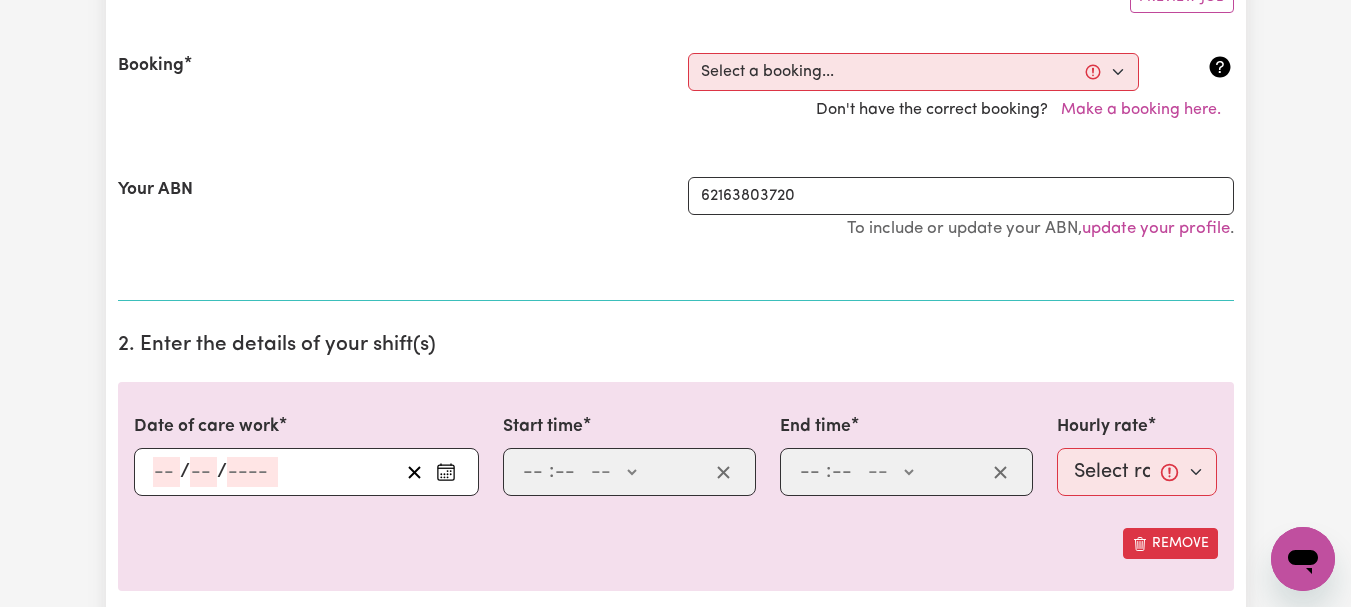scroll, scrollTop: 492, scrollLeft: 0, axis: vertical 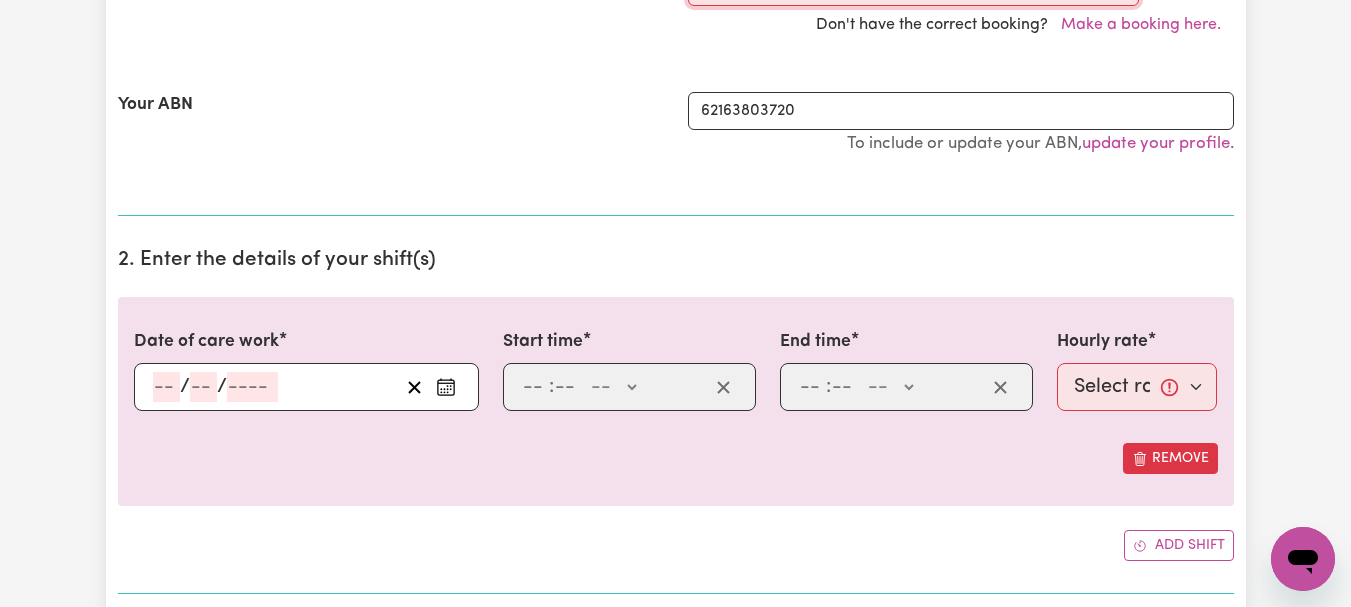click on "Select a booking... [DATE] 08:00am to 09:00am (ONE-OFF) [DATE] 08:00am to 09:00am (ONE-OFF) [DATE] 08:00am to 09:00am (ONE-OFF) [DATE] 08:00am to 10:00am (ONE-OFF) [DATE] 08:00am to 10:00am (ONE-OFF) [DATE] 08:00am to 10:00am (ONE-OFF) [DATE] 08:00am to 10:00am (ONE-OFF) [DATE] 08:00am to 11:00am (ONE-OFF) [DATE] 08:00am to 11:00am (ONE-OFF) [DATE] 08:00am to 11:00am (ONE-OFF) [DATE] 08:00am to 11:00am (ONE-OFF) [DATE] 08:00am to 12:30pm (ONE-OFF) [DATE] 08:00am to 12:30pm (ONE-OFF) [DATE] 08:00am to 10:00am (ONE-OFF) [DATE] 08:00am to 10:00am (ONE-OFF) [DATE] 08:00am to 10:00am (ONE-OFF) [DATE] 08:00am to 10:00am (ONE-OFF) [DATE] 08:00am to 09:00am (ONE-OFF) [DATE] 08:00am to 09:00am (ONE-OFF) [DATE] 08:00am to 09:00am (ONE-OFF)" at bounding box center (913, -13) 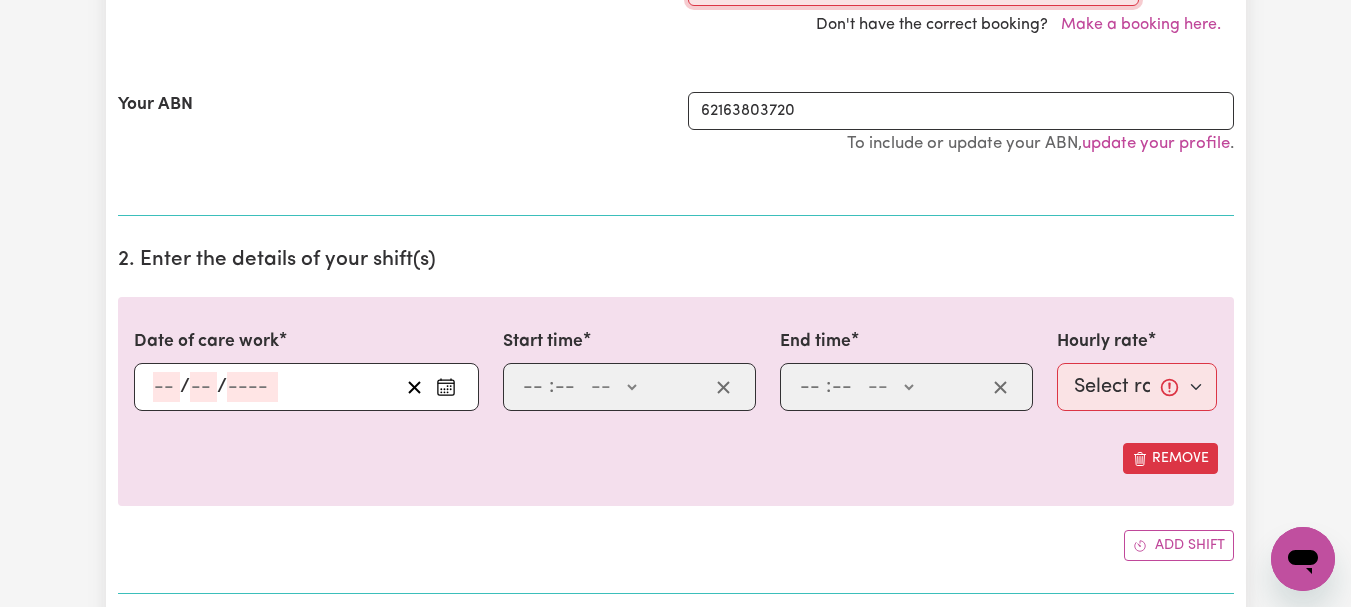 select on "342987" 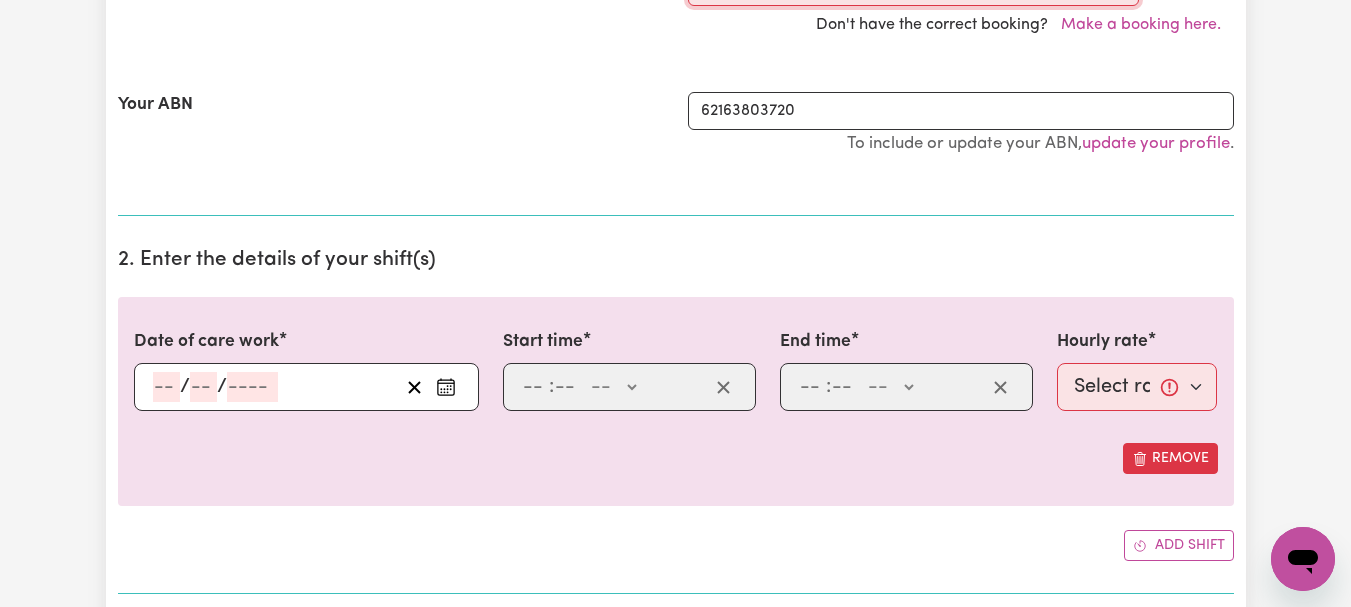 click on "Select a booking... [DATE] 08:00am to 09:00am (ONE-OFF) [DATE] 08:00am to 09:00am (ONE-OFF) [DATE] 08:00am to 09:00am (ONE-OFF) [DATE] 08:00am to 10:00am (ONE-OFF) [DATE] 08:00am to 10:00am (ONE-OFF) [DATE] 08:00am to 10:00am (ONE-OFF) [DATE] 08:00am to 10:00am (ONE-OFF) [DATE] 08:00am to 11:00am (ONE-OFF) [DATE] 08:00am to 11:00am (ONE-OFF) [DATE] 08:00am to 11:00am (ONE-OFF) [DATE] 08:00am to 11:00am (ONE-OFF) [DATE] 08:00am to 12:30pm (ONE-OFF) [DATE] 08:00am to 12:30pm (ONE-OFF) [DATE] 08:00am to 10:00am (ONE-OFF) [DATE] 08:00am to 10:00am (ONE-OFF) [DATE] 08:00am to 10:00am (ONE-OFF) [DATE] 08:00am to 10:00am (ONE-OFF) [DATE] 08:00am to 09:00am (ONE-OFF) [DATE] 08:00am to 09:00am (ONE-OFF) [DATE] 08:00am to 09:00am (ONE-OFF)" at bounding box center [913, -13] 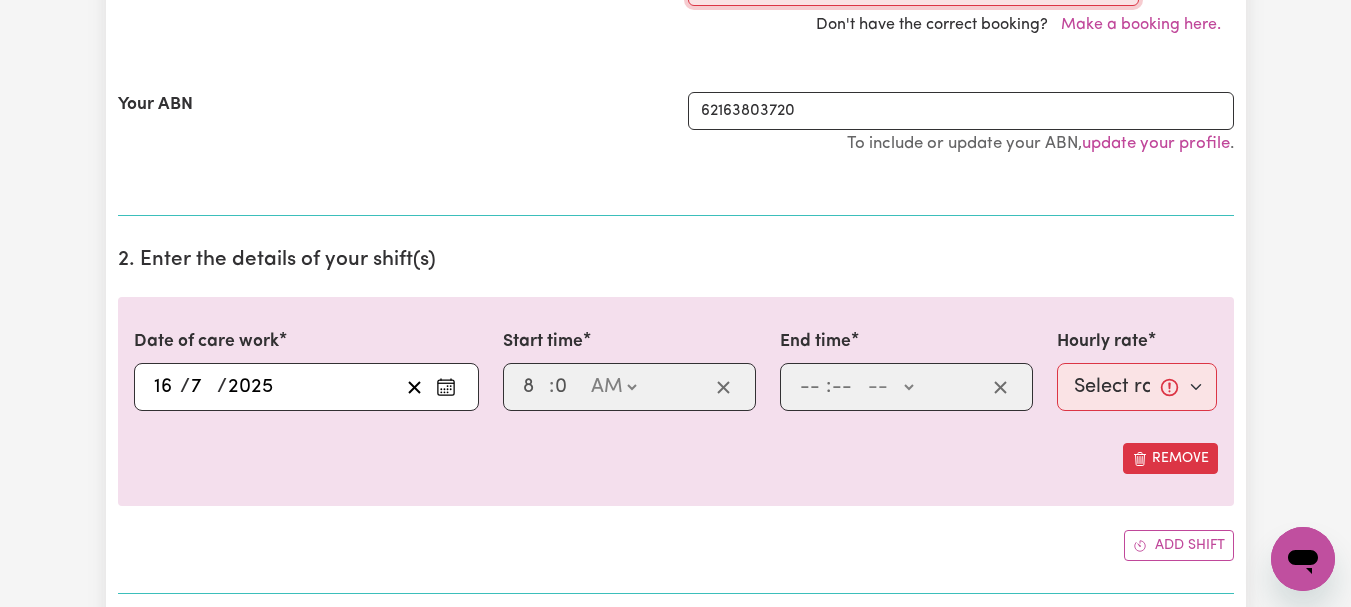 type on "11" 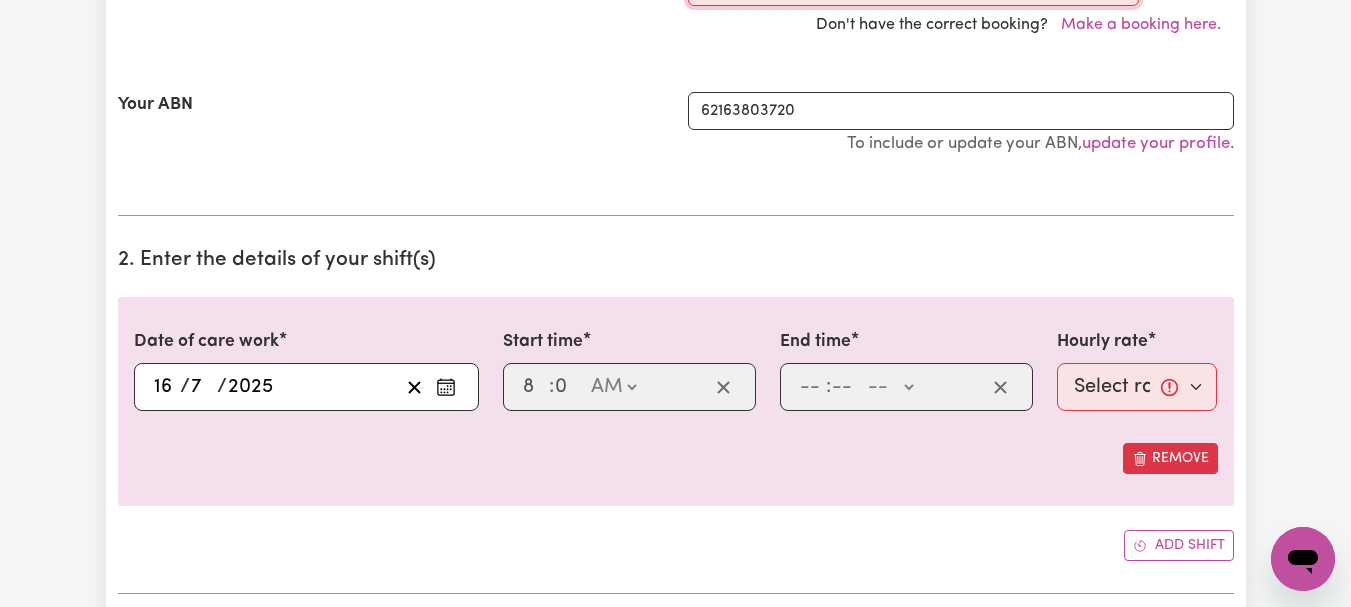 type on "0" 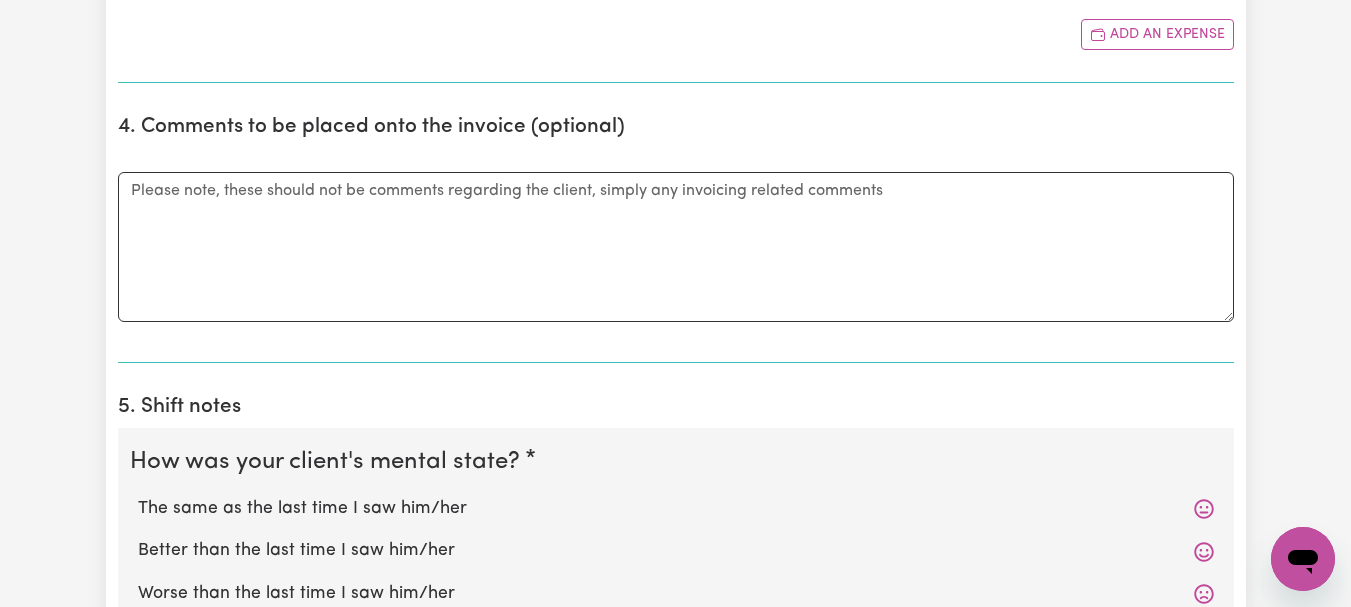 scroll, scrollTop: 1260, scrollLeft: 0, axis: vertical 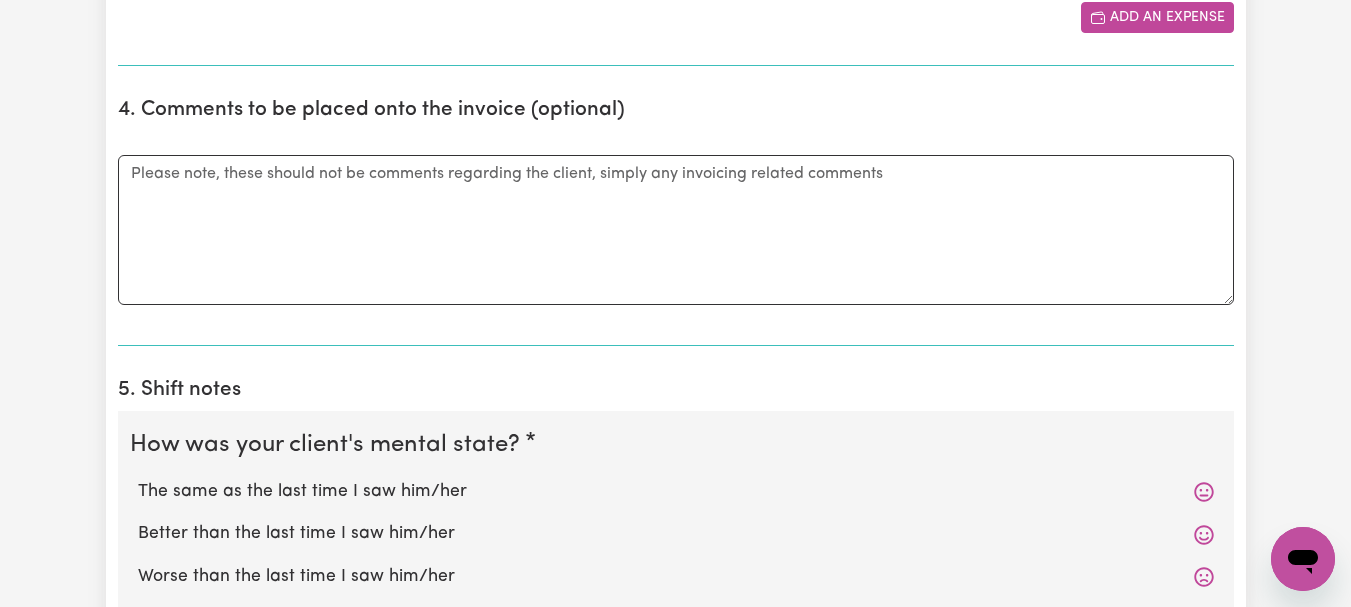 click on "Add an expense" at bounding box center [1157, 17] 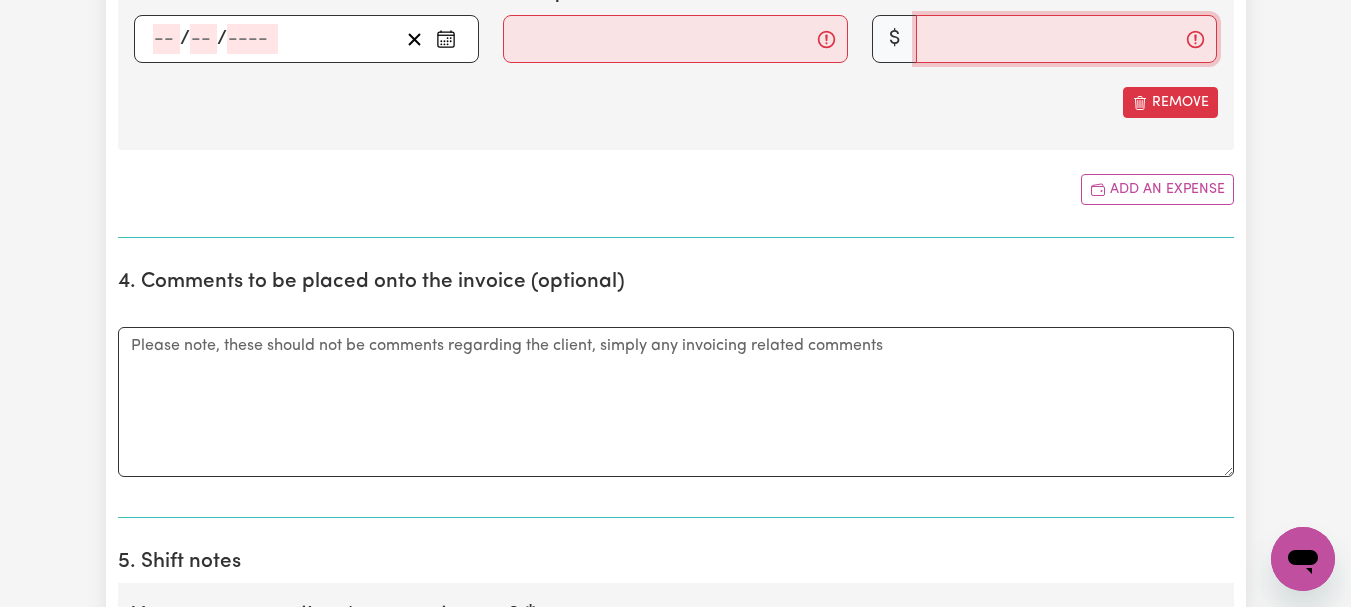 click on "Amount" at bounding box center (1066, 39) 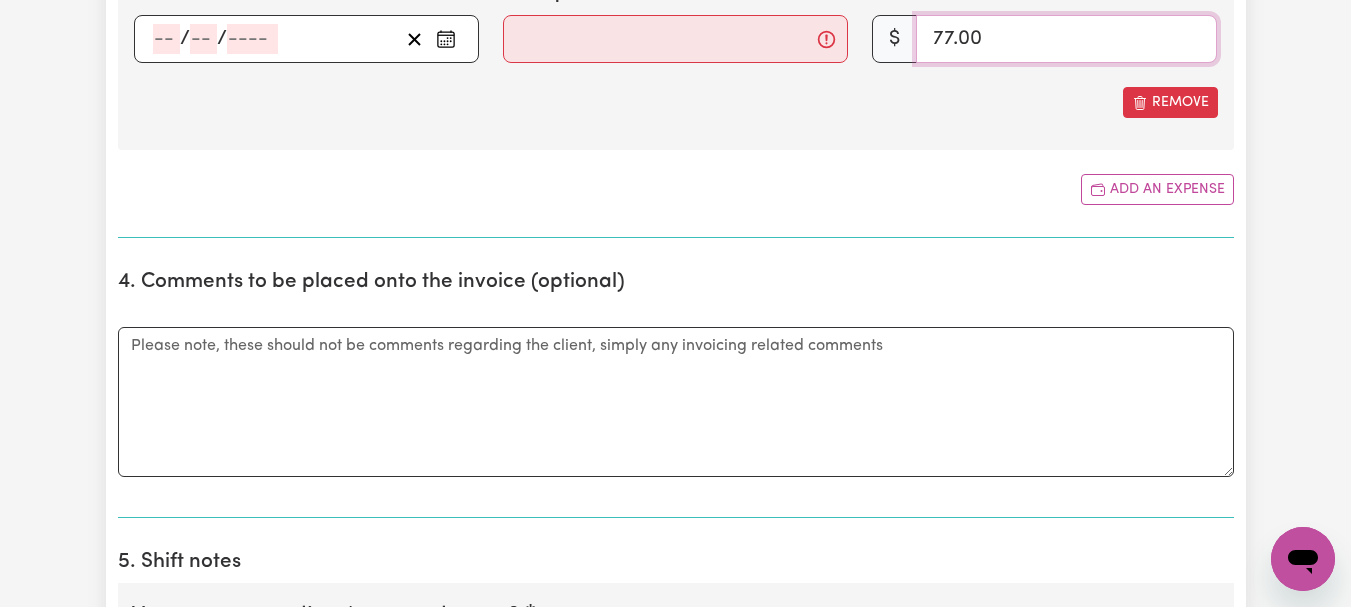 type on "77.00" 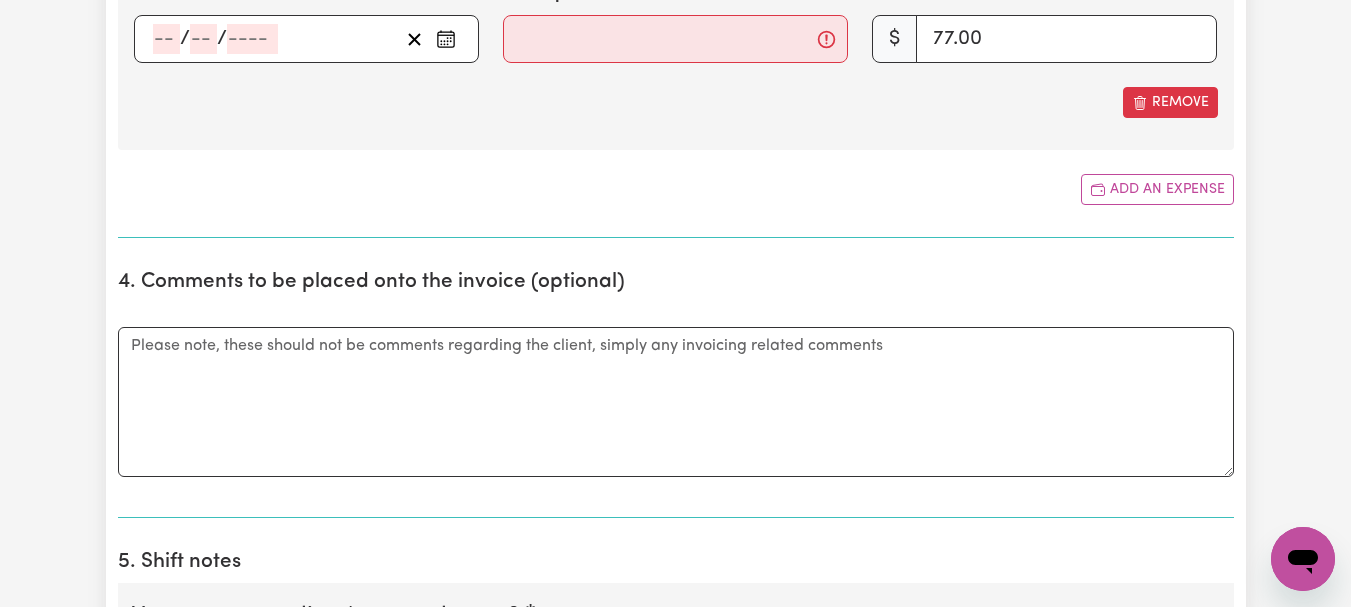 click 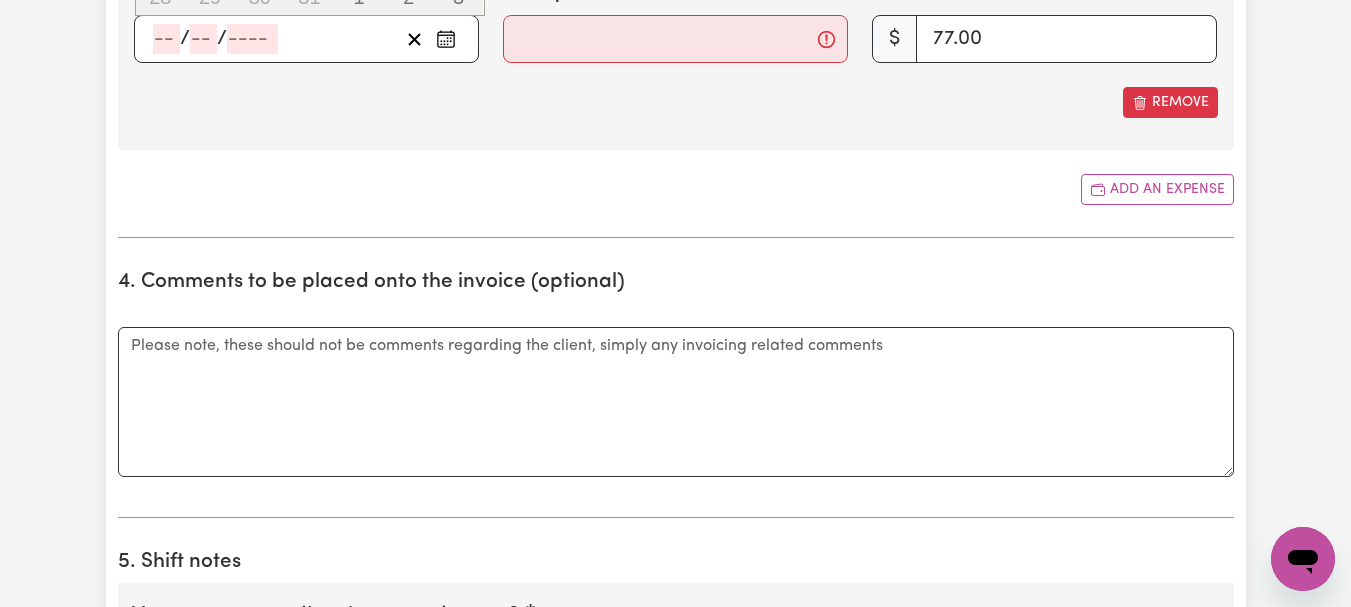click on "16" at bounding box center (260, -75) 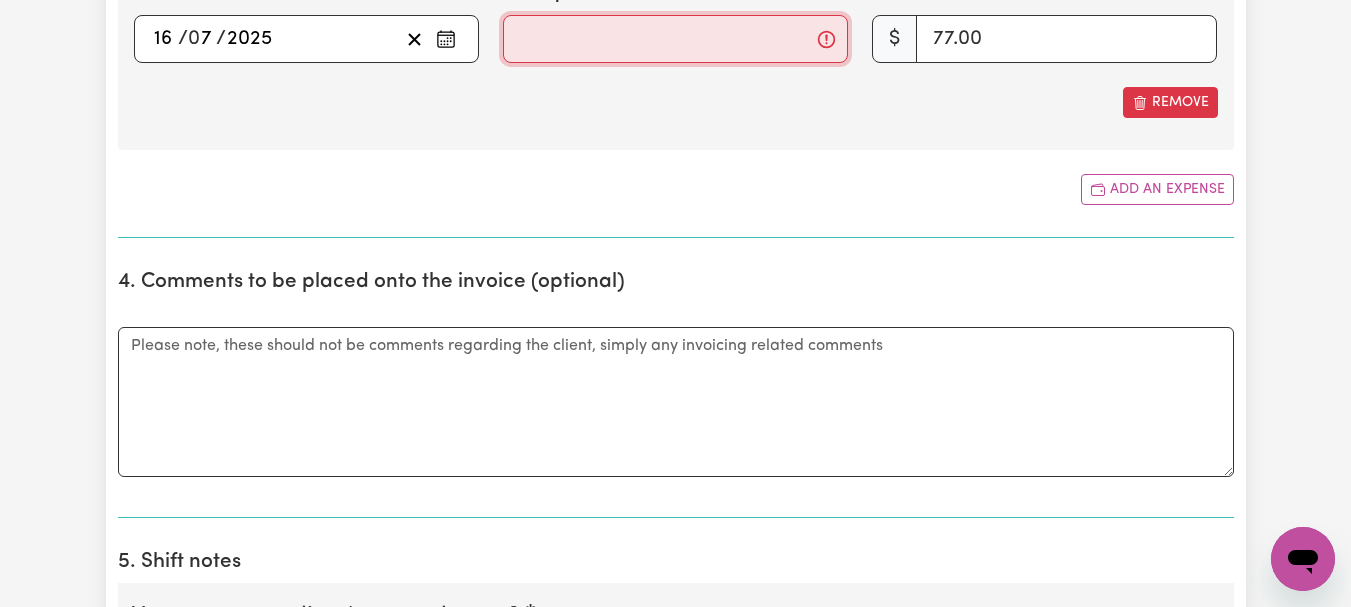 click on "Description" at bounding box center (675, 39) 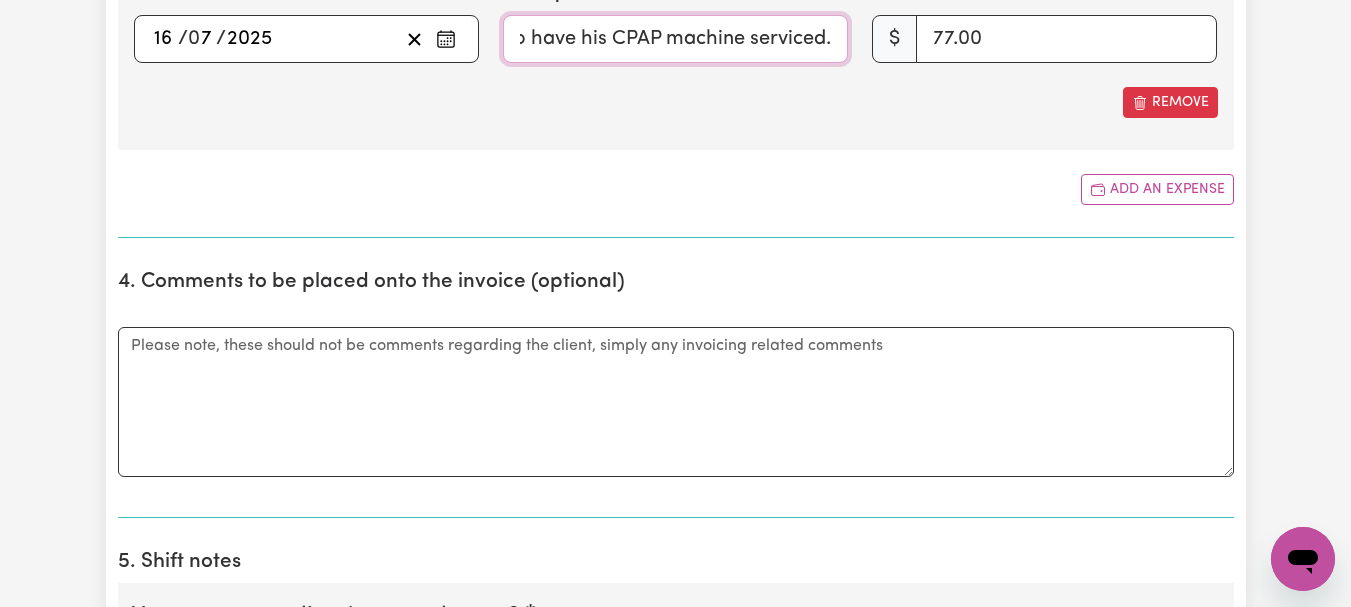 scroll, scrollTop: 0, scrollLeft: 597, axis: horizontal 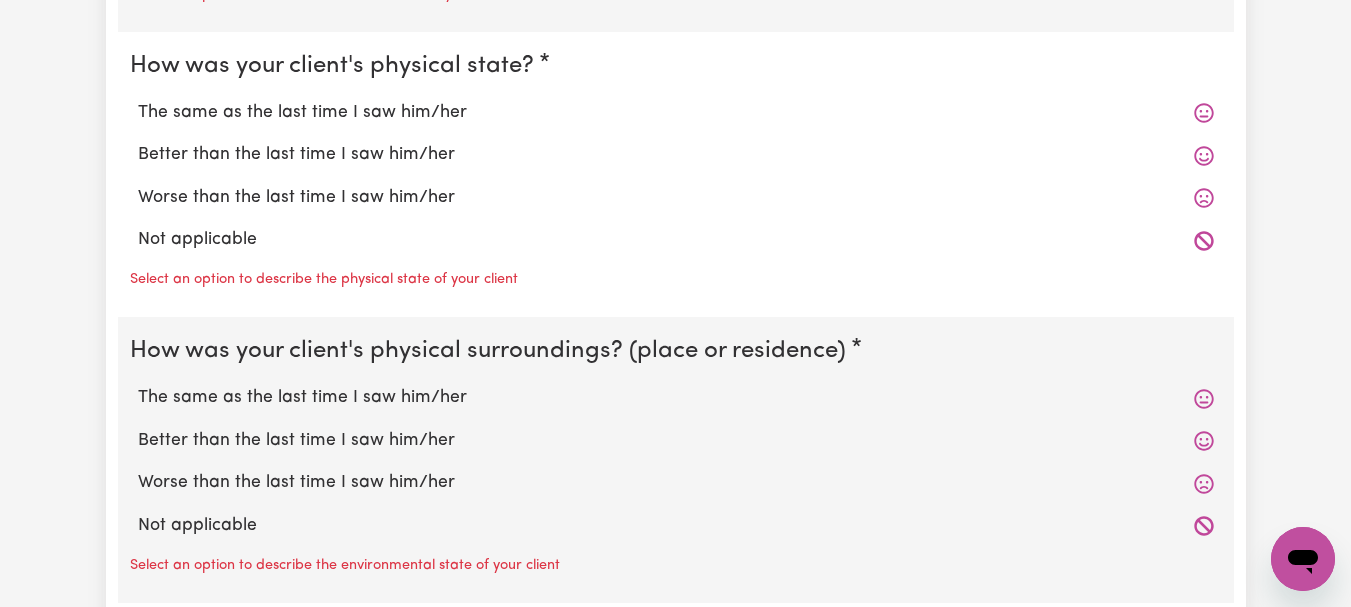 type on "Took Wil into Health Dynamics Launceston to have his CPAP machine serviced." 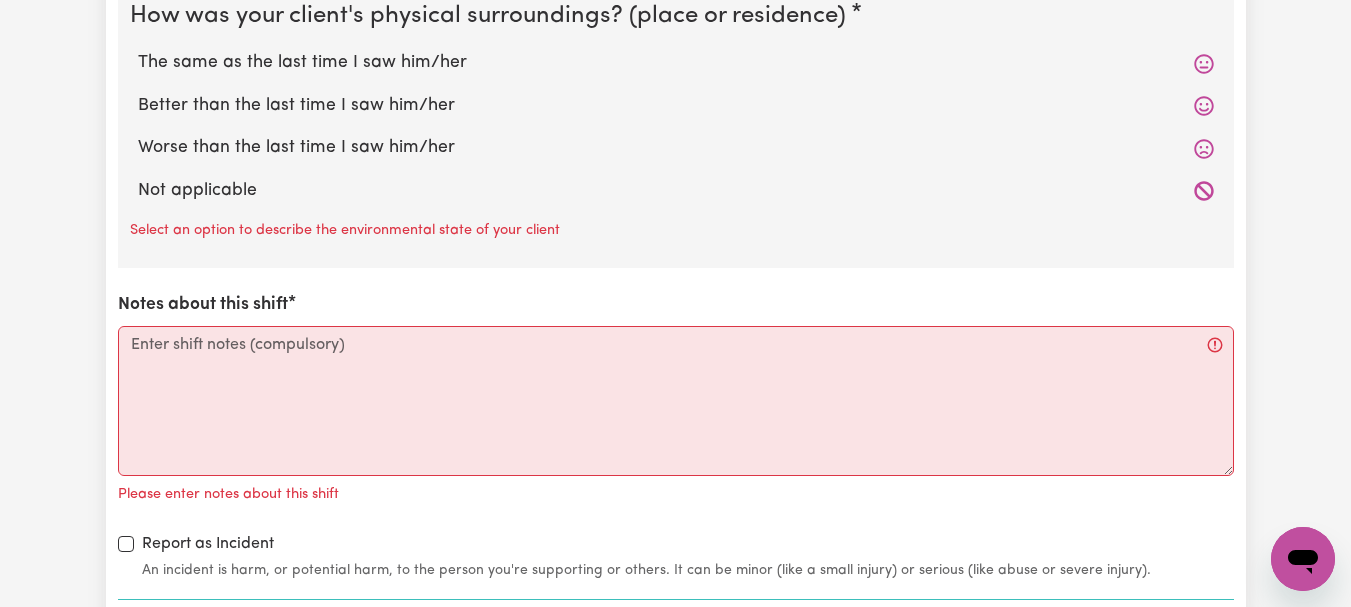 scroll, scrollTop: 2409, scrollLeft: 0, axis: vertical 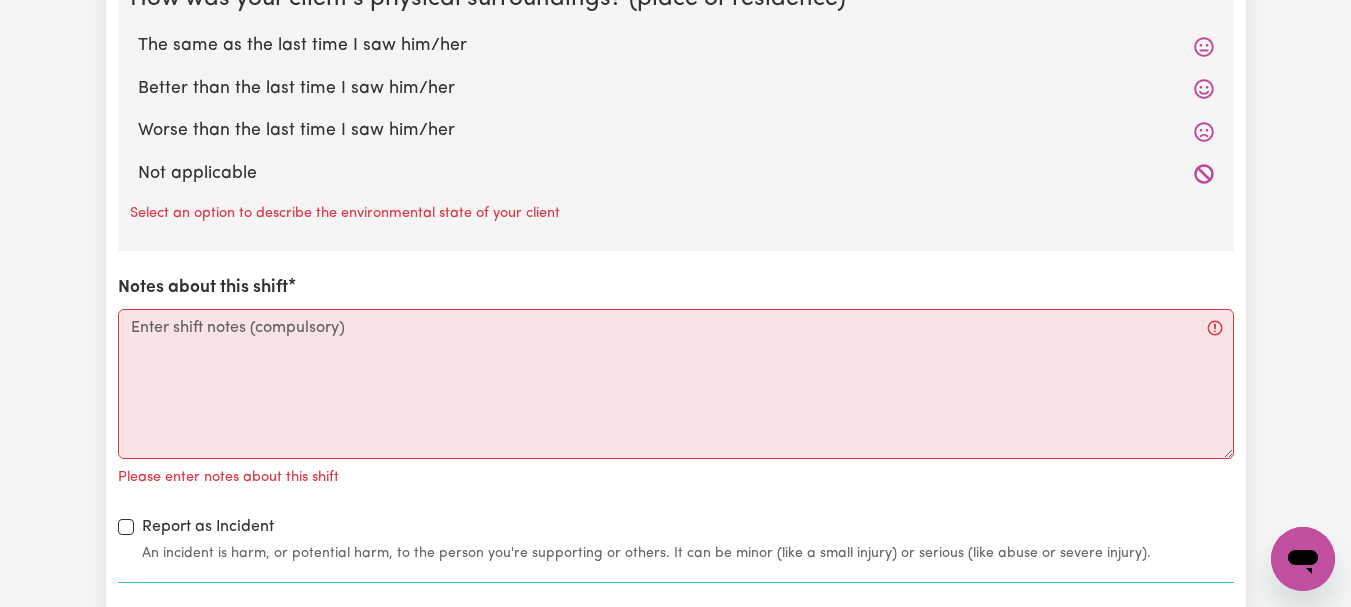 click on "The same as the last time I saw him/her" at bounding box center (676, -239) 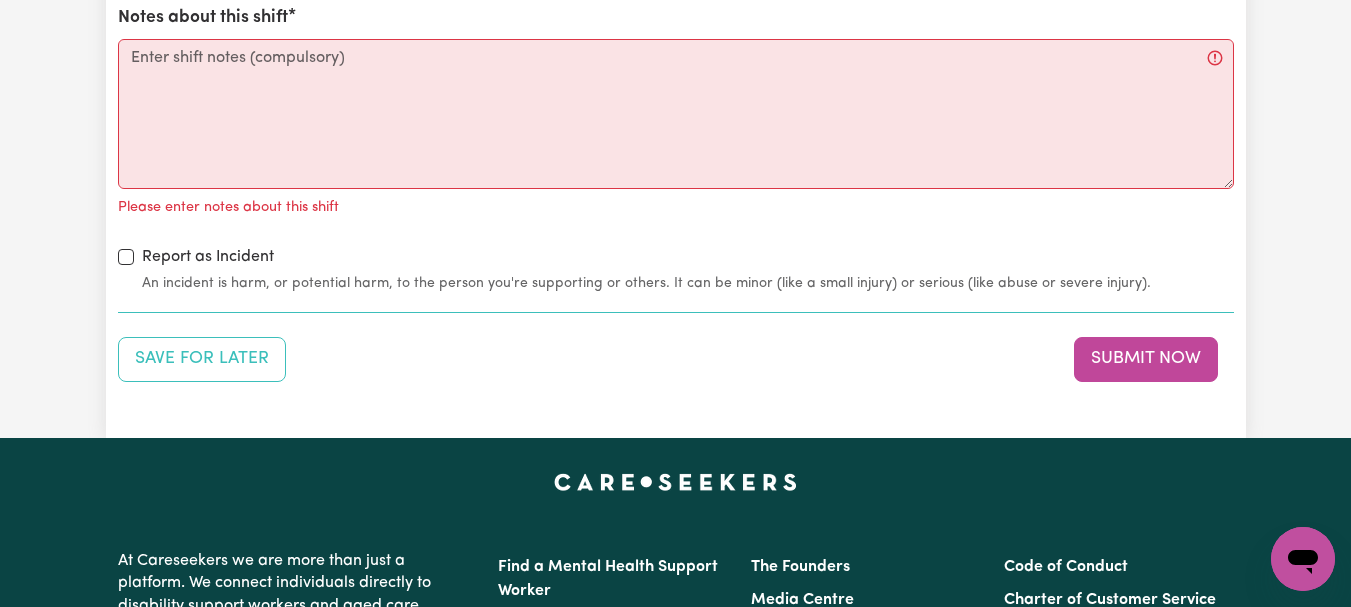 scroll, scrollTop: 2666, scrollLeft: 0, axis: vertical 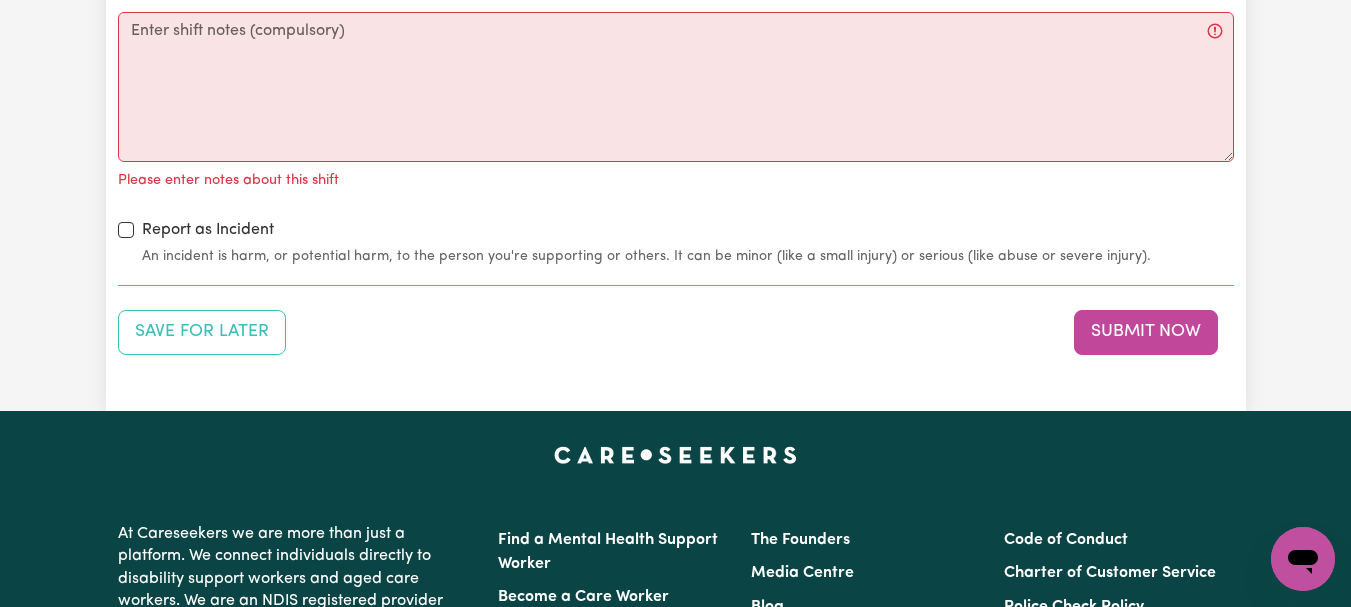 click on "The same as the last time I saw him/her" at bounding box center (676, -251) 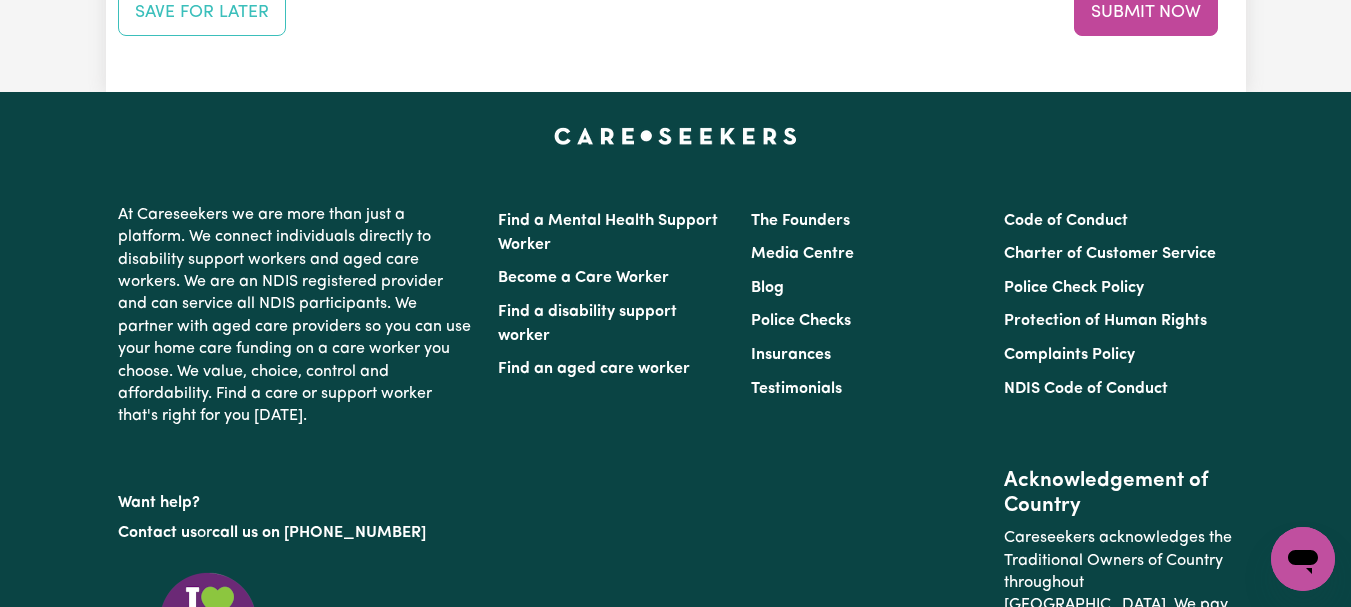 scroll, scrollTop: 2954, scrollLeft: 0, axis: vertical 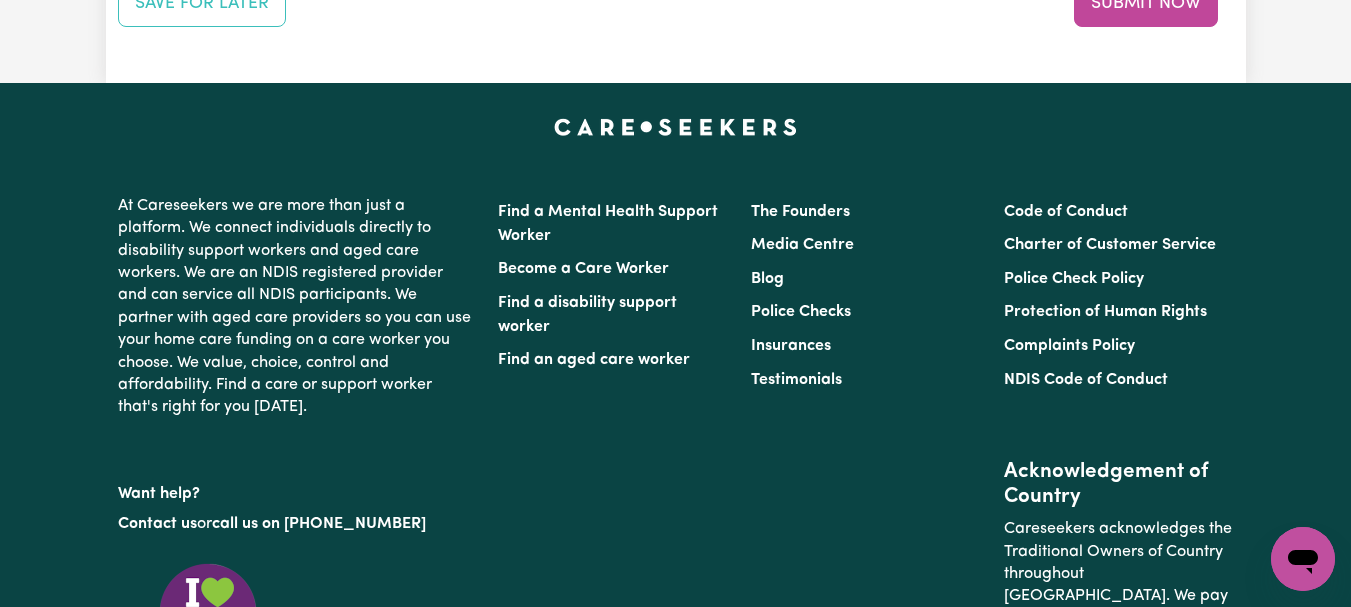 click on "Notes about this shift" at bounding box center (676, -241) 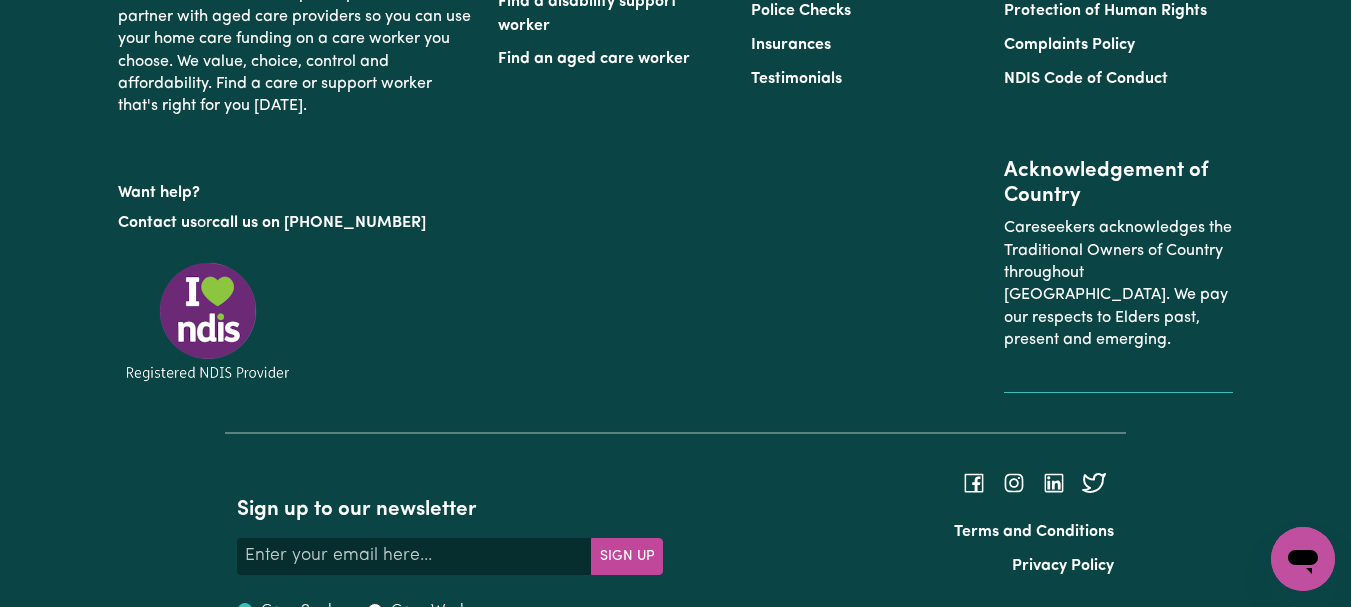 scroll, scrollTop: 3249, scrollLeft: 0, axis: vertical 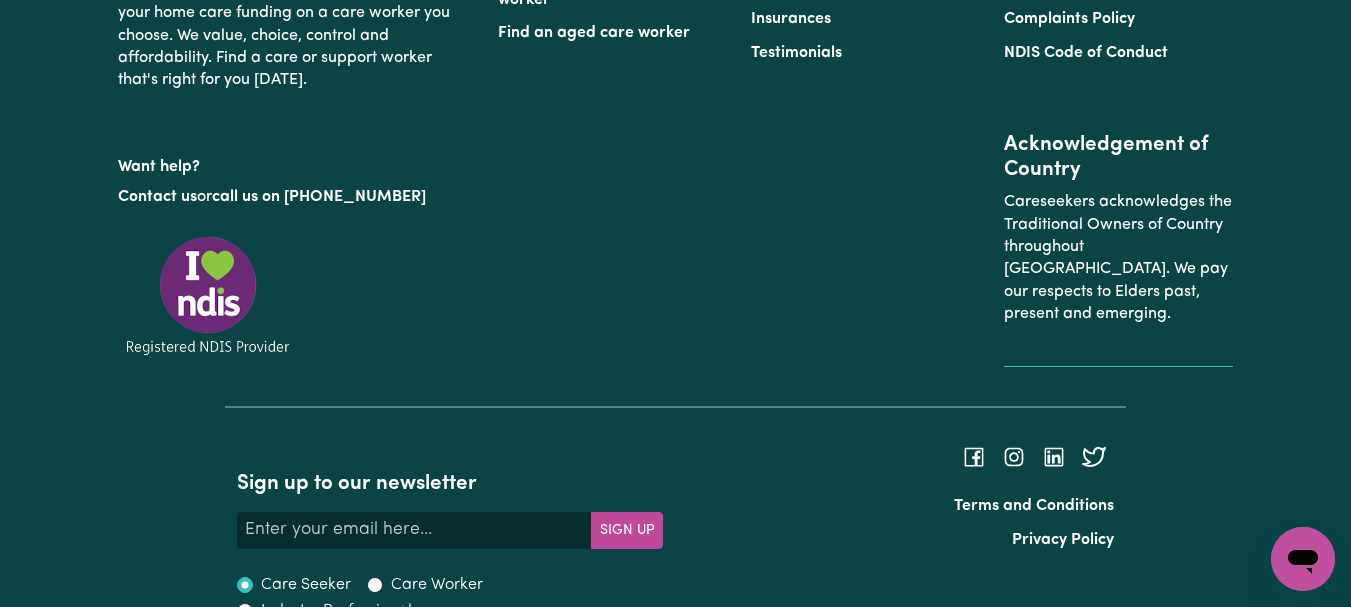 type on "Refer to KNC shift notes." 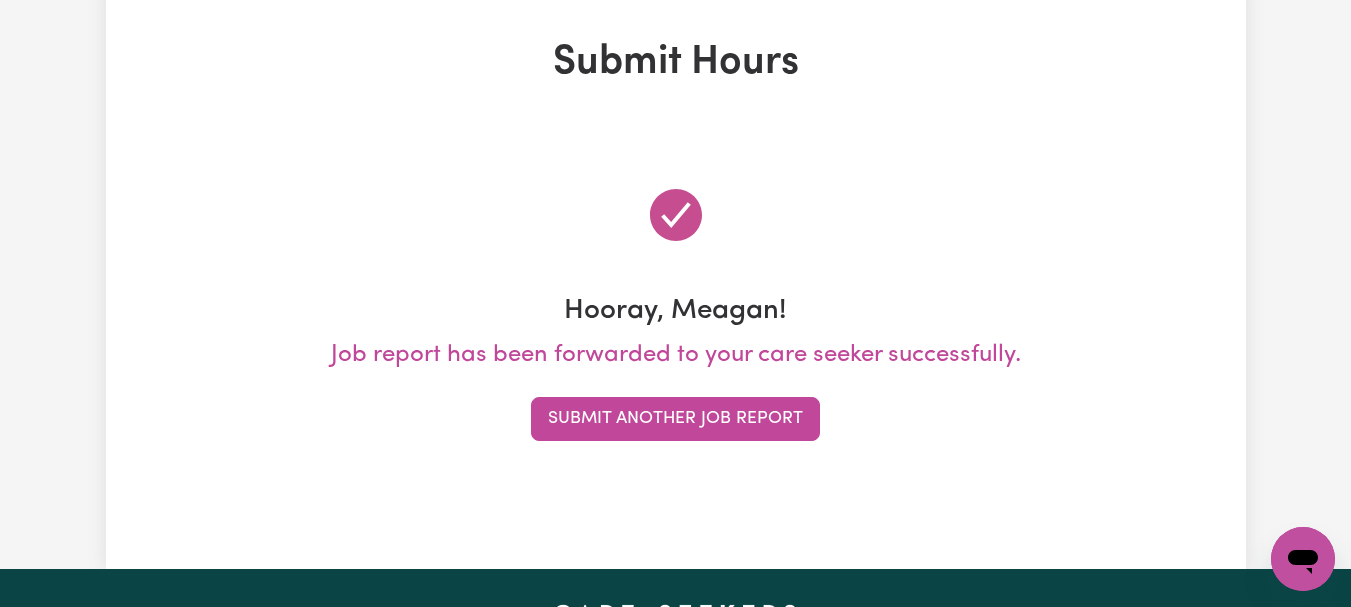 scroll, scrollTop: 0, scrollLeft: 0, axis: both 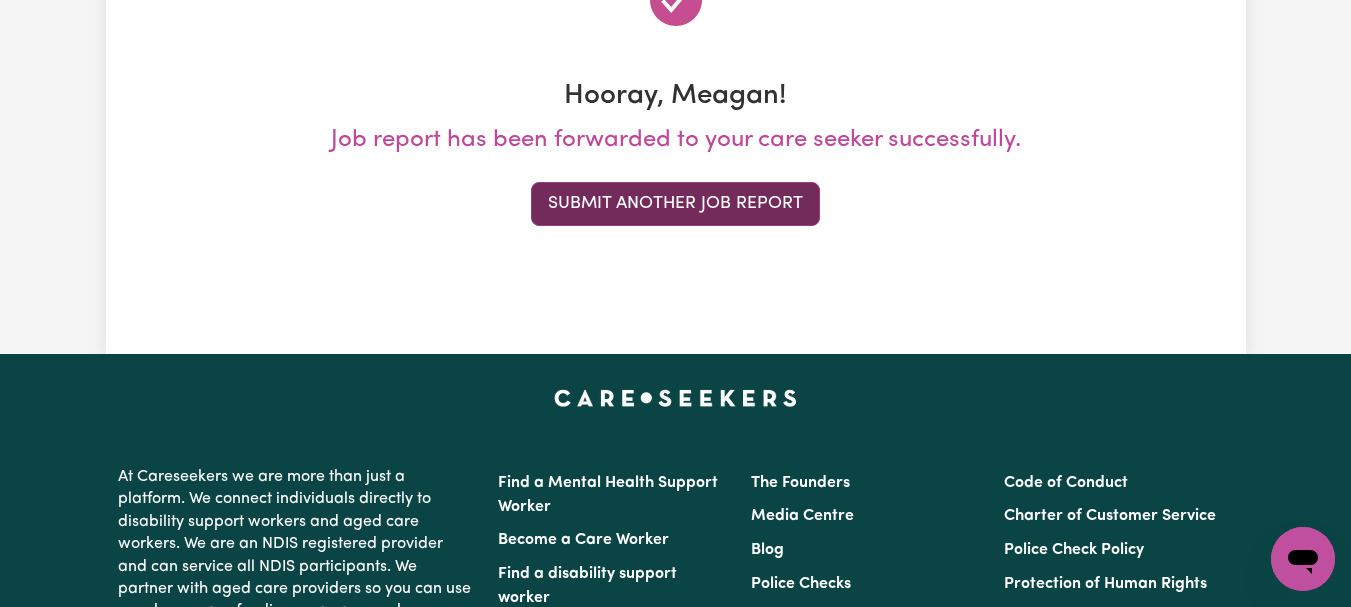 click on "Submit Another Job Report" at bounding box center (675, 204) 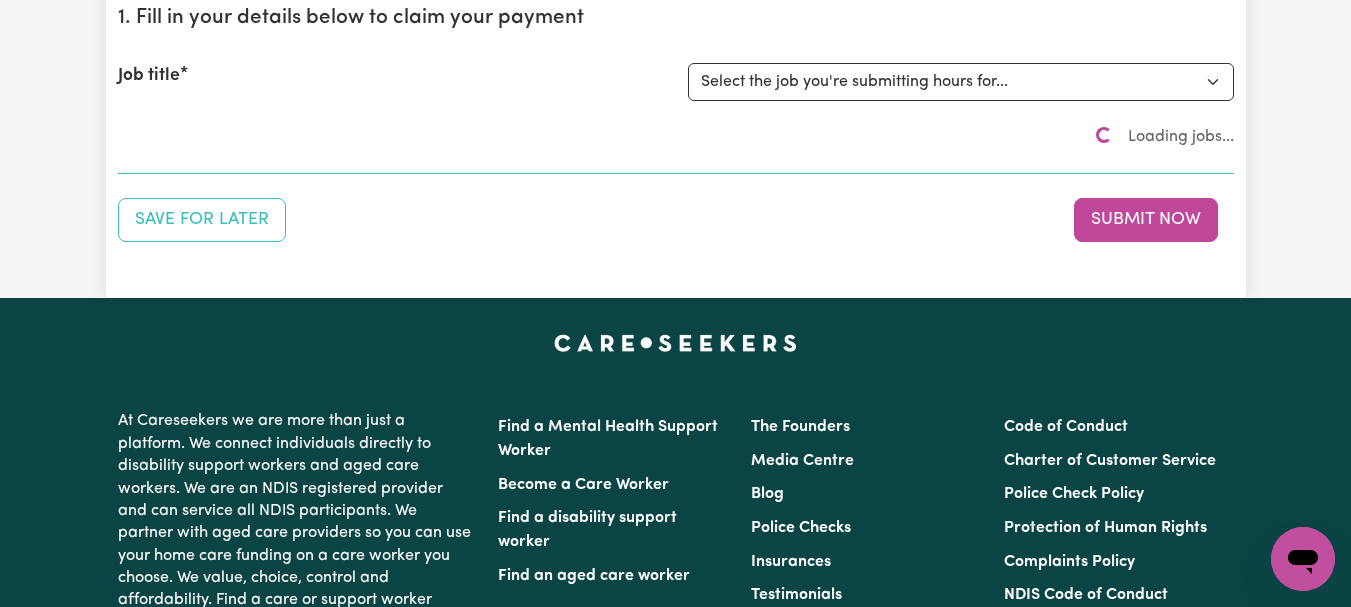 scroll, scrollTop: 0, scrollLeft: 0, axis: both 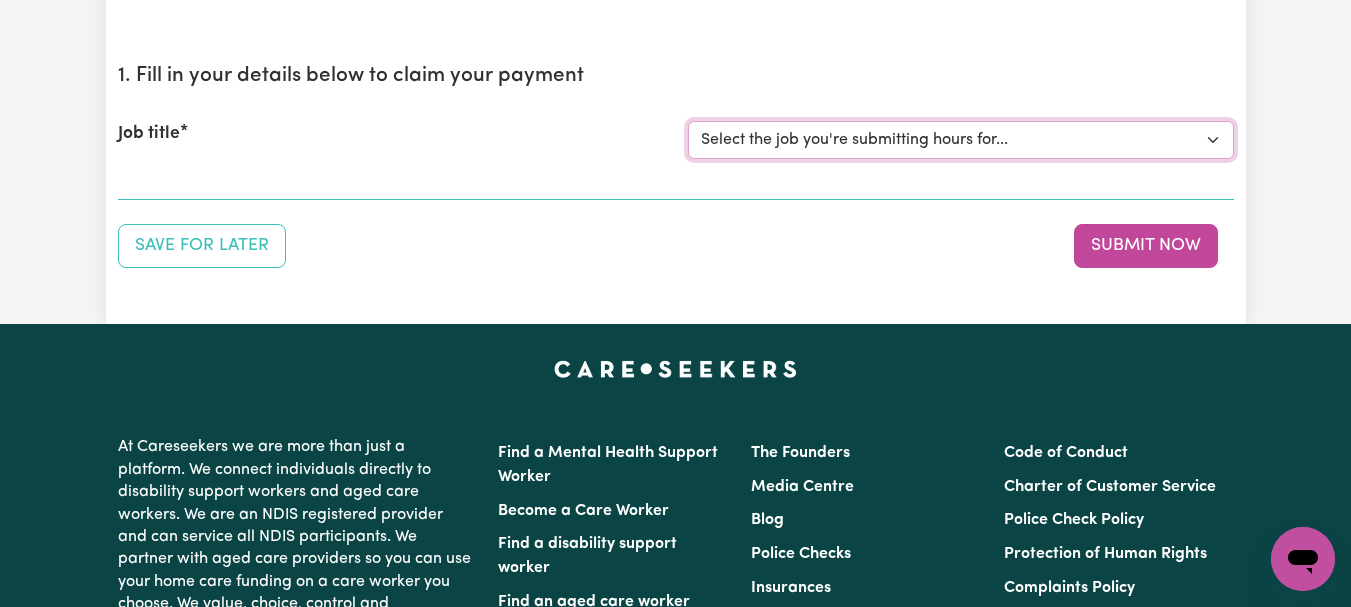 click on "Select the job you're submitting hours for... [[PERSON_NAME]] [DEMOGRAPHIC_DATA] Support Worker Needed ONE OFF On 30/04 and [DATE] In [GEOGRAPHIC_DATA], [GEOGRAPHIC_DATA] [[PERSON_NAME]] [DEMOGRAPHIC_DATA] Support Worker Needed Every Fortnight [DATE] - [GEOGRAPHIC_DATA], [GEOGRAPHIC_DATA]. [[PERSON_NAME] How] Care Worker Required in [GEOGRAPHIC_DATA], [GEOGRAPHIC_DATA] [[PERSON_NAME]] Care Worker Required in [GEOGRAPHIC_DATA], [GEOGRAPHIC_DATA] [[PERSON_NAME]] Support Worker Required in [GEOGRAPHIC_DATA], [GEOGRAPHIC_DATA] [[PERSON_NAME]] Support Worker Required in [GEOGRAPHIC_DATA], [GEOGRAPHIC_DATA] [[PERSON_NAME]] Support Worker Required in [GEOGRAPHIC_DATA], [GEOGRAPHIC_DATA] [[PERSON_NAME]] Support Worker Required in [GEOGRAPHIC_DATA], [GEOGRAPHIC_DATA]" at bounding box center (961, 140) 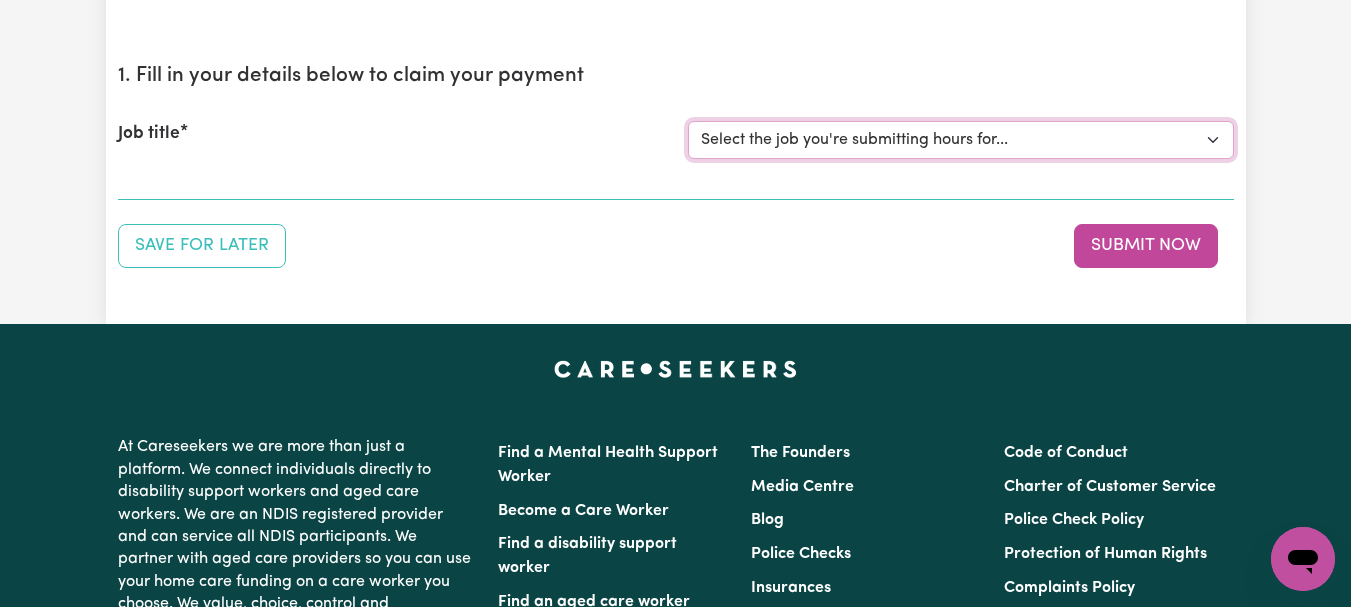 select on "7667" 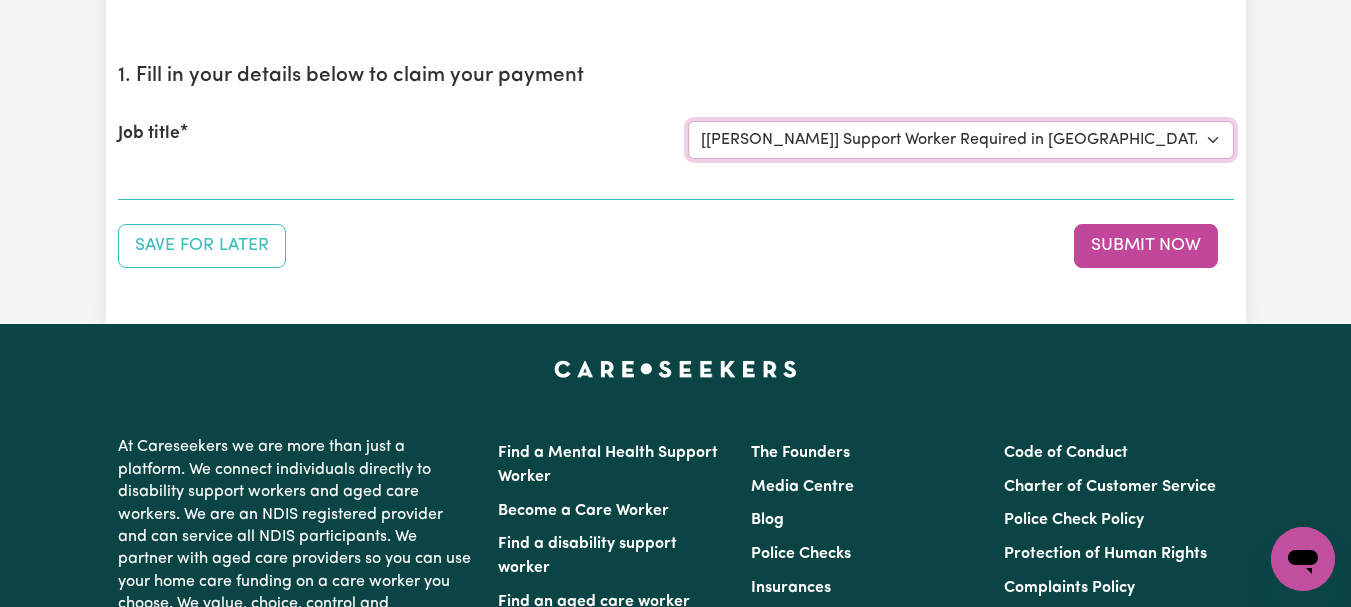 click on "Select the job you're submitting hours for... [[PERSON_NAME]] [DEMOGRAPHIC_DATA] Support Worker Needed ONE OFF On 30/04 and [DATE] In [GEOGRAPHIC_DATA], [GEOGRAPHIC_DATA] [[PERSON_NAME]] [DEMOGRAPHIC_DATA] Support Worker Needed Every Fortnight [DATE] - [GEOGRAPHIC_DATA], [GEOGRAPHIC_DATA]. [[PERSON_NAME] How] Care Worker Required in [GEOGRAPHIC_DATA], [GEOGRAPHIC_DATA] [[PERSON_NAME]] Care Worker Required in [GEOGRAPHIC_DATA], [GEOGRAPHIC_DATA] [[PERSON_NAME]] Support Worker Required in [GEOGRAPHIC_DATA], [GEOGRAPHIC_DATA] [[PERSON_NAME]] Support Worker Required in [GEOGRAPHIC_DATA], [GEOGRAPHIC_DATA] [[PERSON_NAME]] Support Worker Required in [GEOGRAPHIC_DATA], [GEOGRAPHIC_DATA] [[PERSON_NAME]] Support Worker Required in [GEOGRAPHIC_DATA], [GEOGRAPHIC_DATA]" at bounding box center [961, 140] 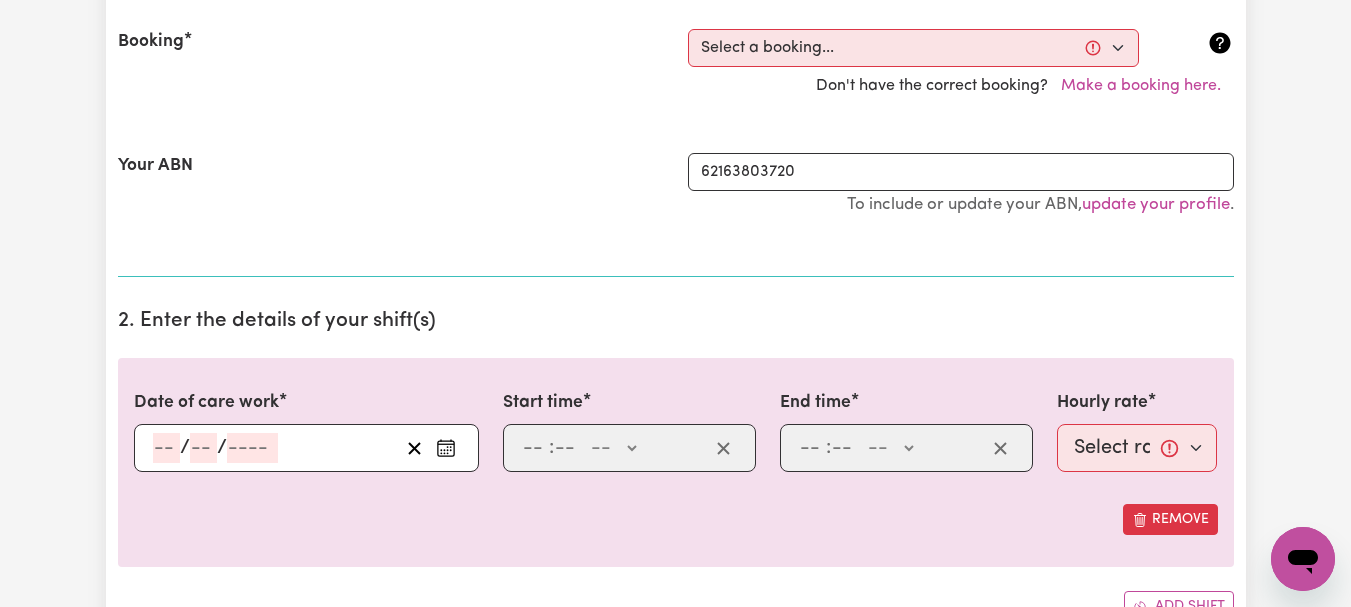 scroll, scrollTop: 456, scrollLeft: 0, axis: vertical 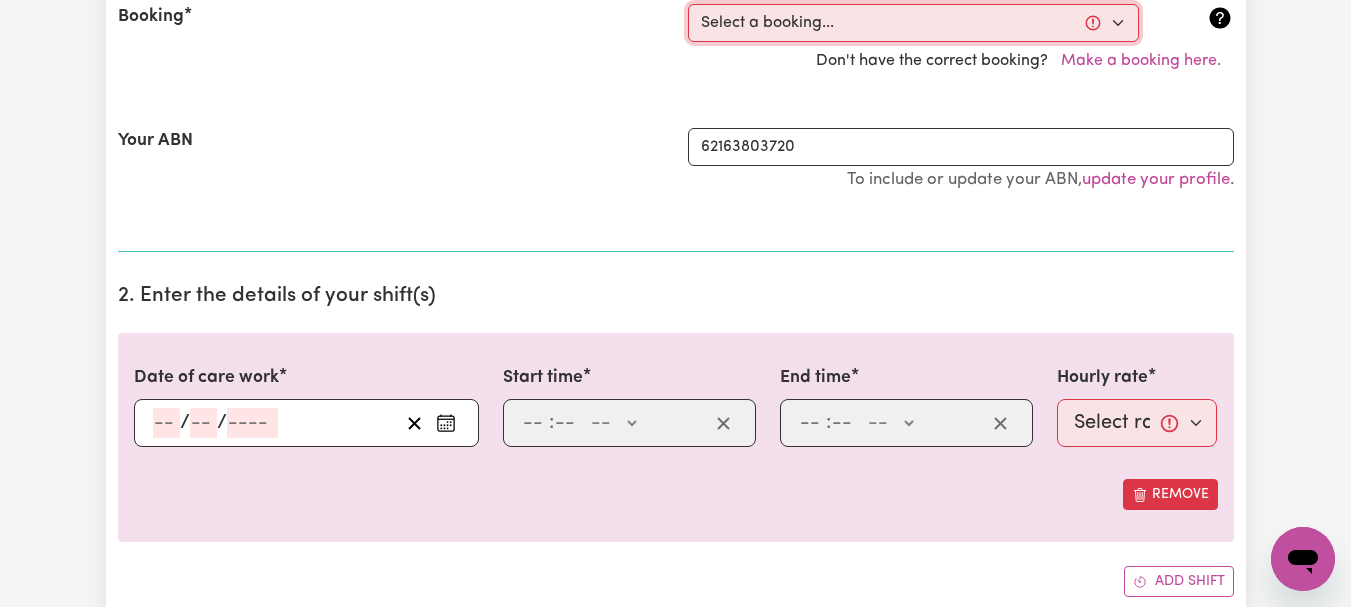 click on "Select a booking... [DATE] 08:00am to 09:00am (ONE-OFF) [DATE] 08:00am to 09:00am (ONE-OFF) [DATE] 08:00am to 09:00am (ONE-OFF) [DATE] 08:00am to 10:00am (ONE-OFF) [DATE] 08:00am to 10:00am (ONE-OFF) [DATE] 08:00am to 10:00am (ONE-OFF) [DATE] 08:00am to 10:00am (ONE-OFF) [DATE] 08:00am to 11:00am (ONE-OFF) [DATE] 08:00am to 11:00am (ONE-OFF) [DATE] 08:00am to 11:00am (ONE-OFF) [DATE] 08:00am to 11:00am (ONE-OFF) [DATE] 08:00am to 12:30pm (ONE-OFF) [DATE] 08:00am to 12:30pm (ONE-OFF) [DATE] 08:00am to 10:00am (ONE-OFF) [DATE] 08:00am to 10:00am (ONE-OFF) [DATE] 08:00am to 10:00am (ONE-OFF) [DATE] 08:00am to 10:00am (ONE-OFF) [DATE] 08:00am to 09:00am (ONE-OFF) [DATE] 08:00am to 09:00am (ONE-OFF) [DATE] 08:00am to 09:00am (ONE-OFF)" at bounding box center [913, 23] 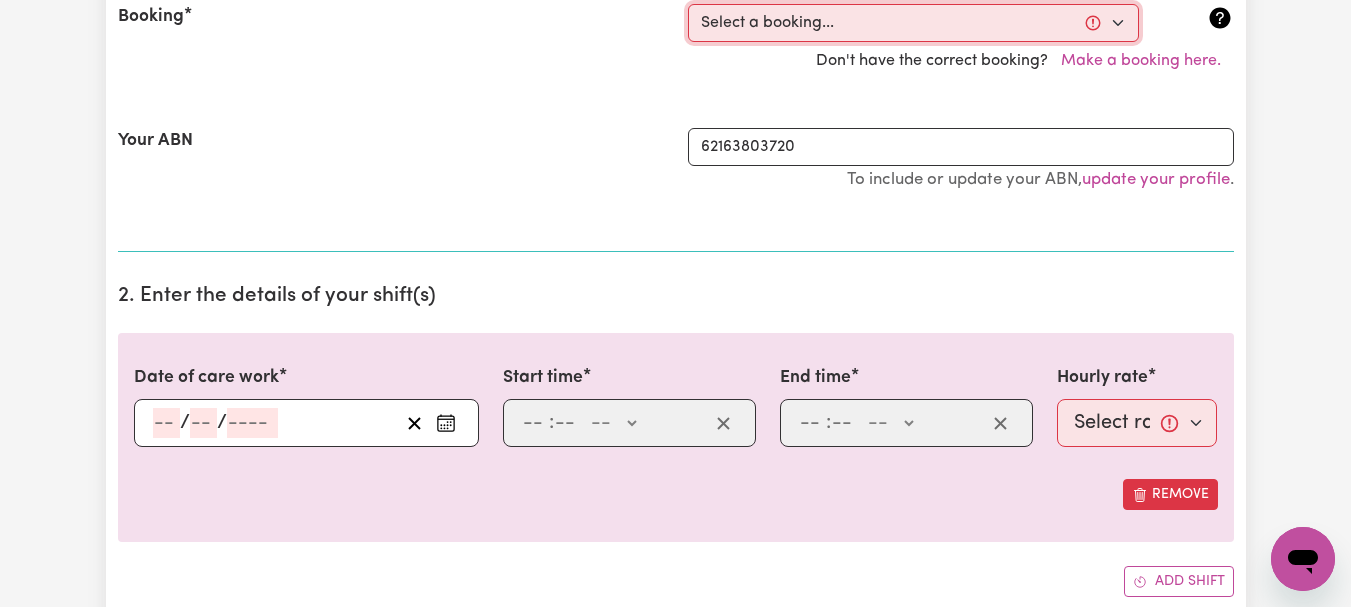 select on "345618" 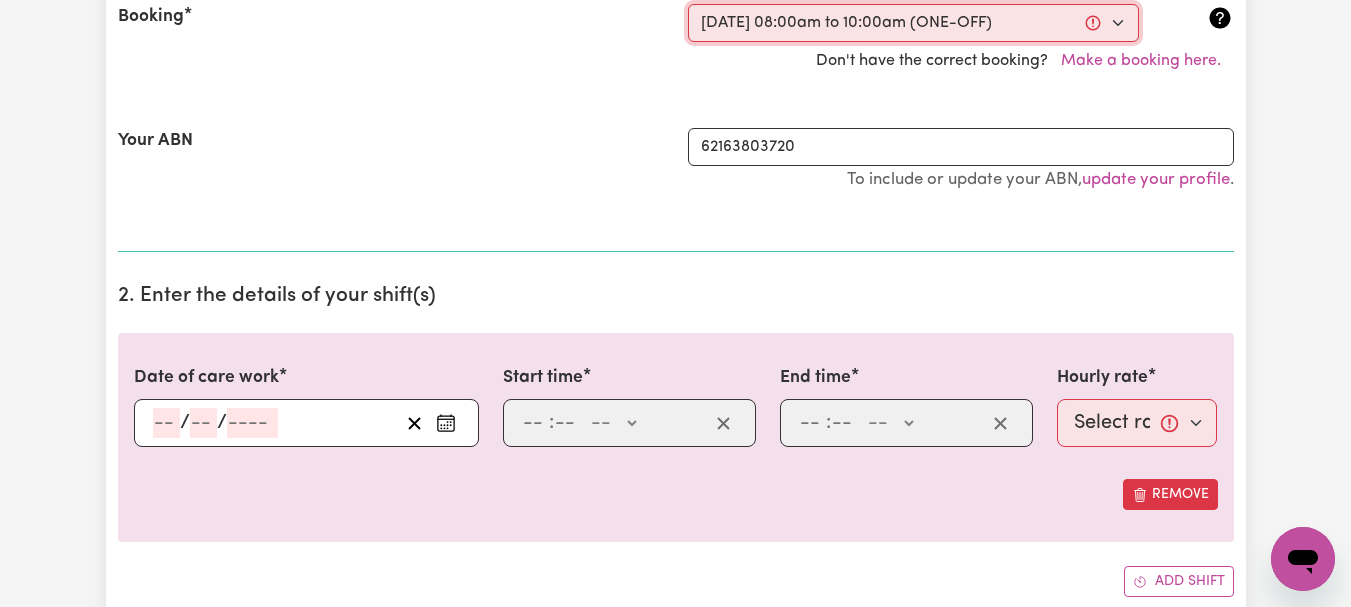 click on "Select a booking... [DATE] 08:00am to 09:00am (ONE-OFF) [DATE] 08:00am to 09:00am (ONE-OFF) [DATE] 08:00am to 09:00am (ONE-OFF) [DATE] 08:00am to 10:00am (ONE-OFF) [DATE] 08:00am to 10:00am (ONE-OFF) [DATE] 08:00am to 10:00am (ONE-OFF) [DATE] 08:00am to 10:00am (ONE-OFF) [DATE] 08:00am to 11:00am (ONE-OFF) [DATE] 08:00am to 11:00am (ONE-OFF) [DATE] 08:00am to 11:00am (ONE-OFF) [DATE] 08:00am to 11:00am (ONE-OFF) [DATE] 08:00am to 12:30pm (ONE-OFF) [DATE] 08:00am to 12:30pm (ONE-OFF) [DATE] 08:00am to 10:00am (ONE-OFF) [DATE] 08:00am to 10:00am (ONE-OFF) [DATE] 08:00am to 10:00am (ONE-OFF) [DATE] 08:00am to 10:00am (ONE-OFF) [DATE] 08:00am to 09:00am (ONE-OFF) [DATE] 08:00am to 09:00am (ONE-OFF) [DATE] 08:00am to 09:00am (ONE-OFF)" at bounding box center (913, 23) 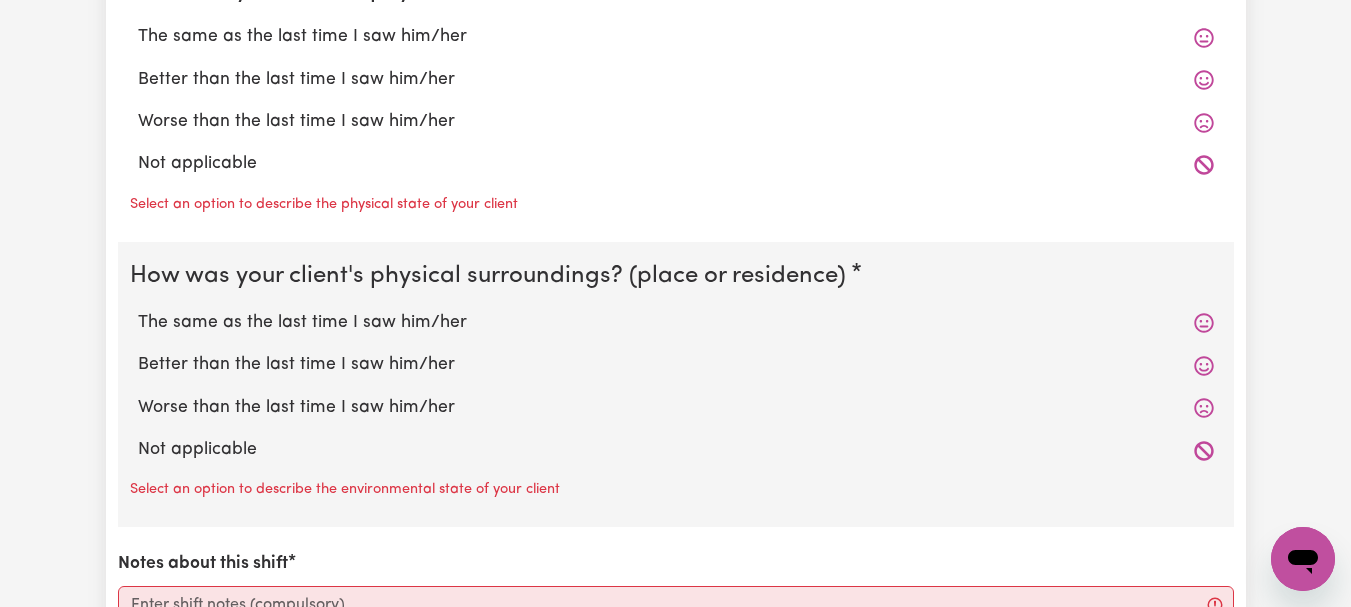 scroll, scrollTop: 2009, scrollLeft: 0, axis: vertical 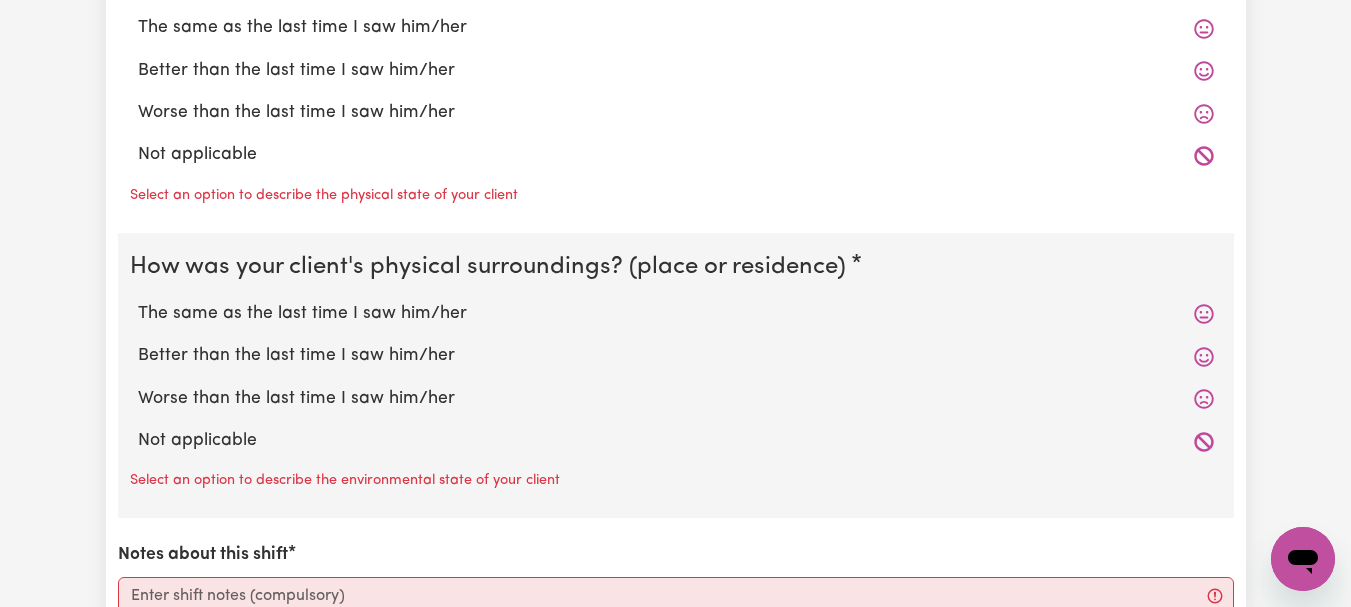 click on "The same as the last time I saw him/her" at bounding box center [676, -257] 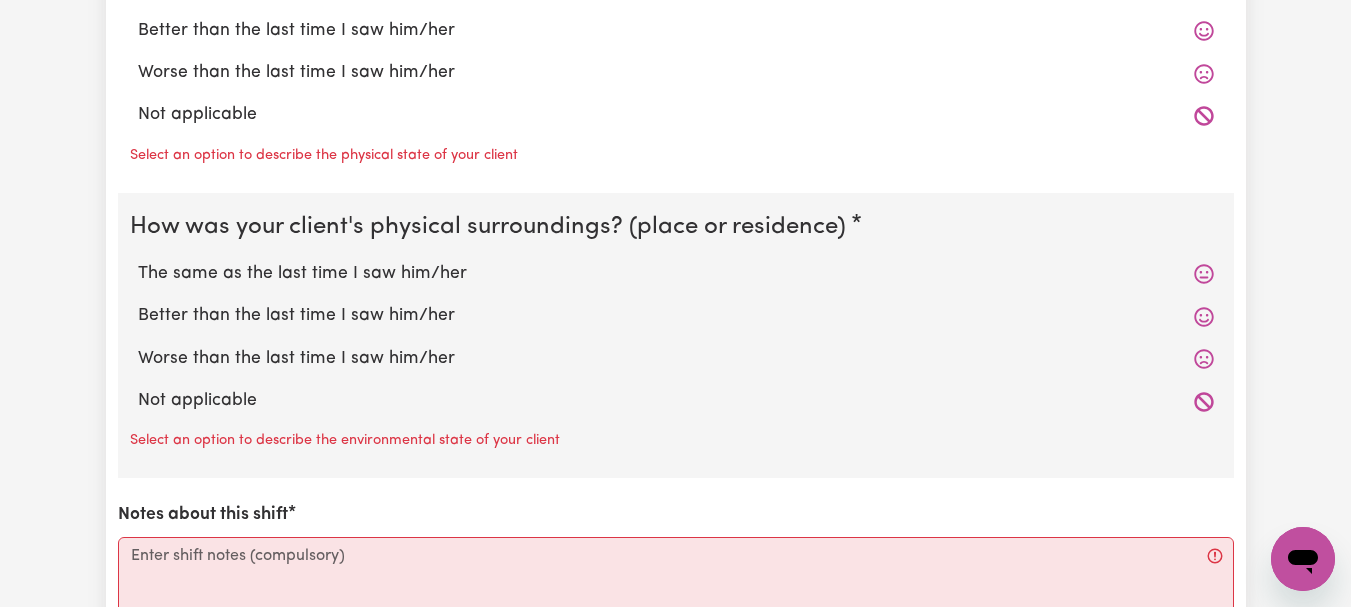 click on "The same as the last time I saw him/her" at bounding box center (676, -12) 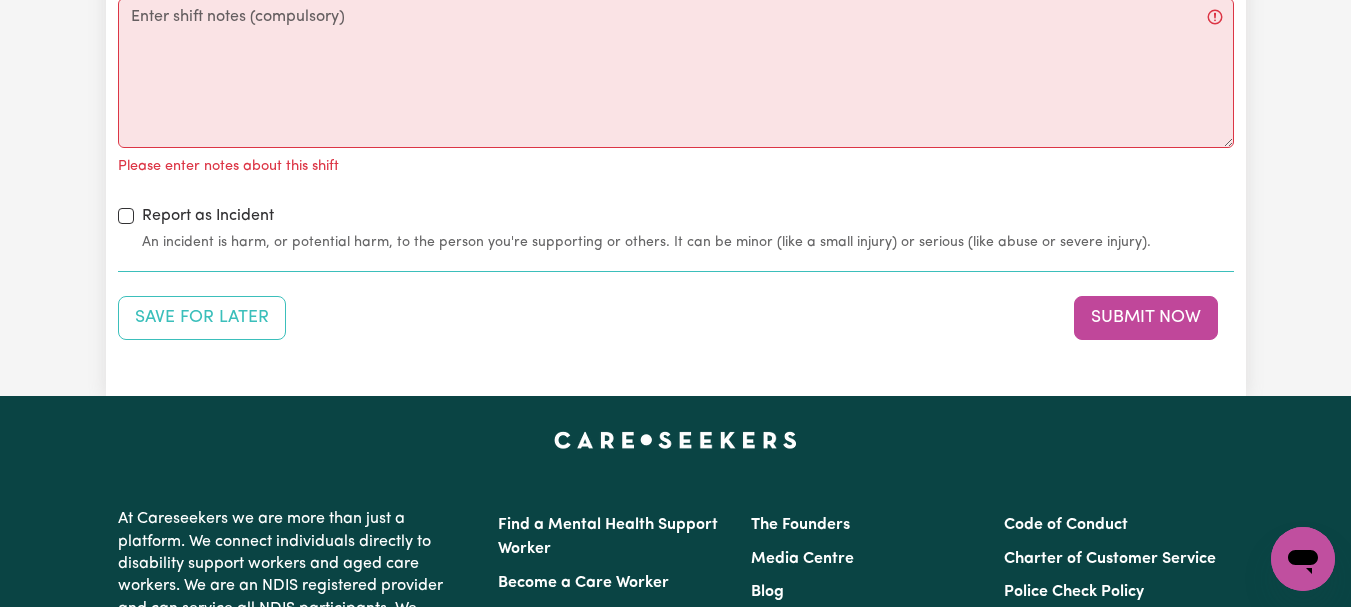 scroll, scrollTop: 2525, scrollLeft: 0, axis: vertical 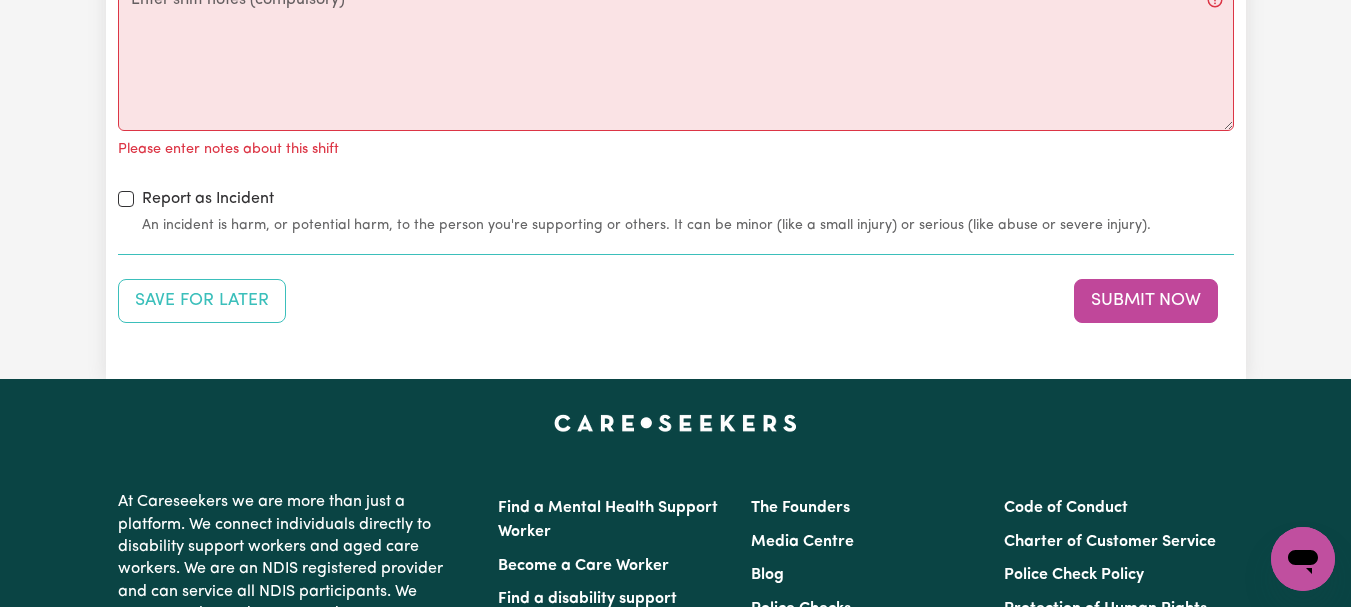 click on "The same as the last time I saw him/her" at bounding box center [676, -282] 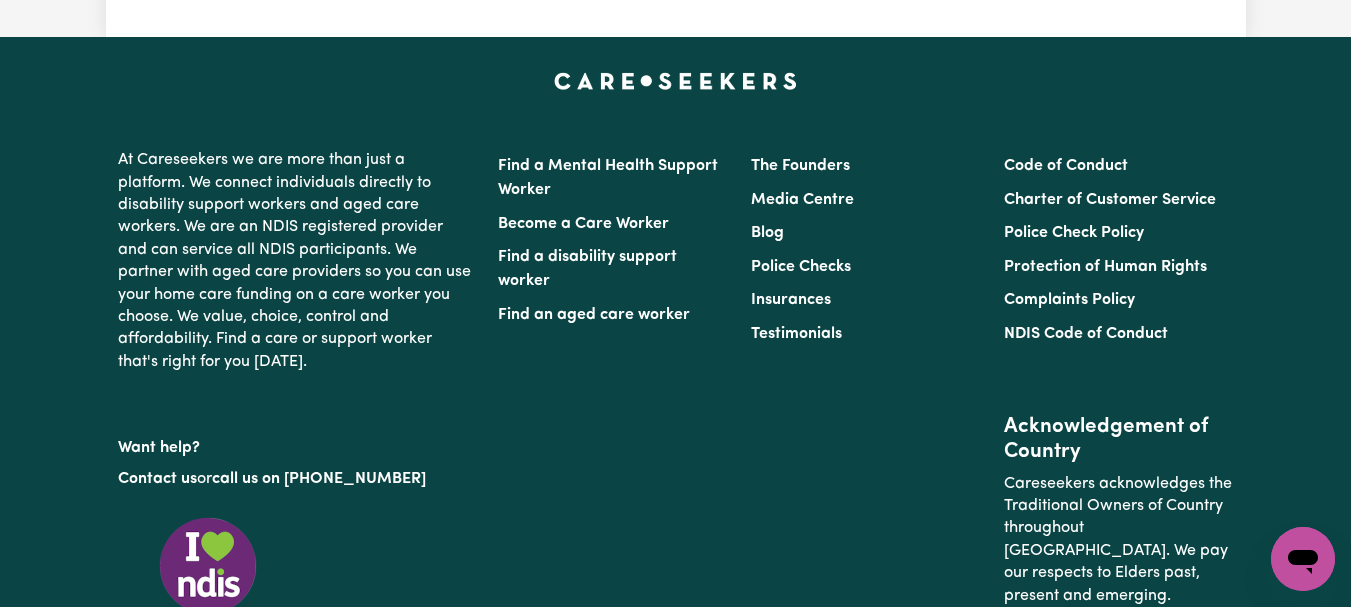 scroll, scrollTop: 2835, scrollLeft: 0, axis: vertical 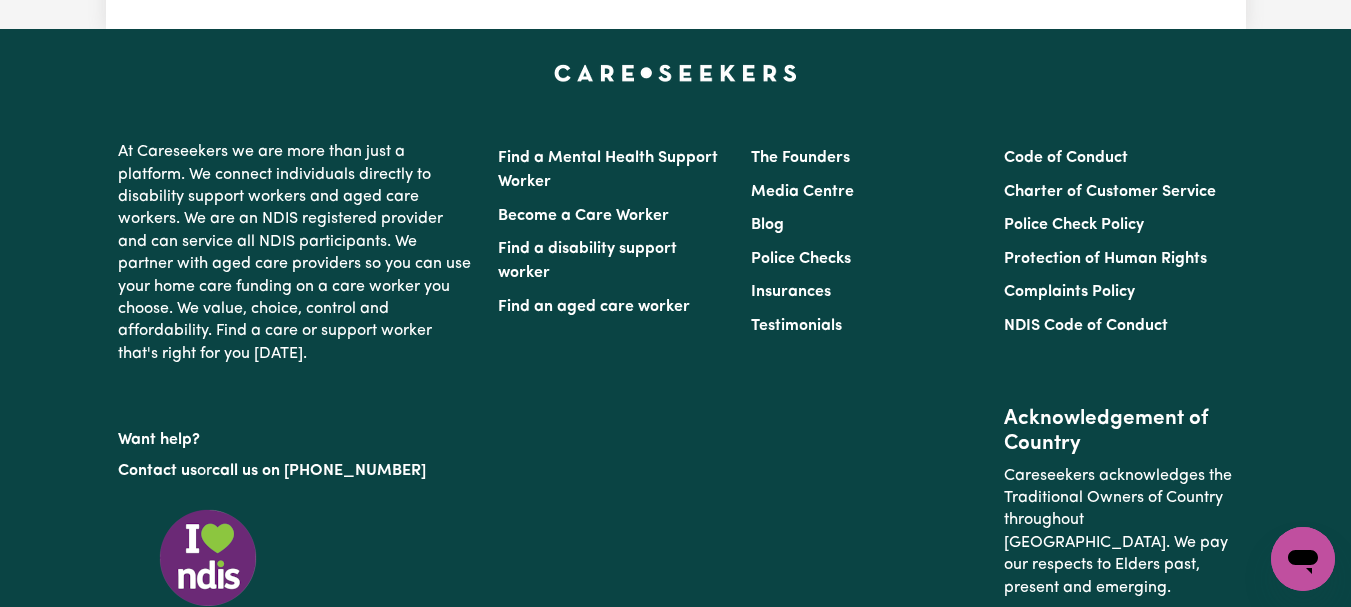click on "Notes about this shift" at bounding box center [676, -294] 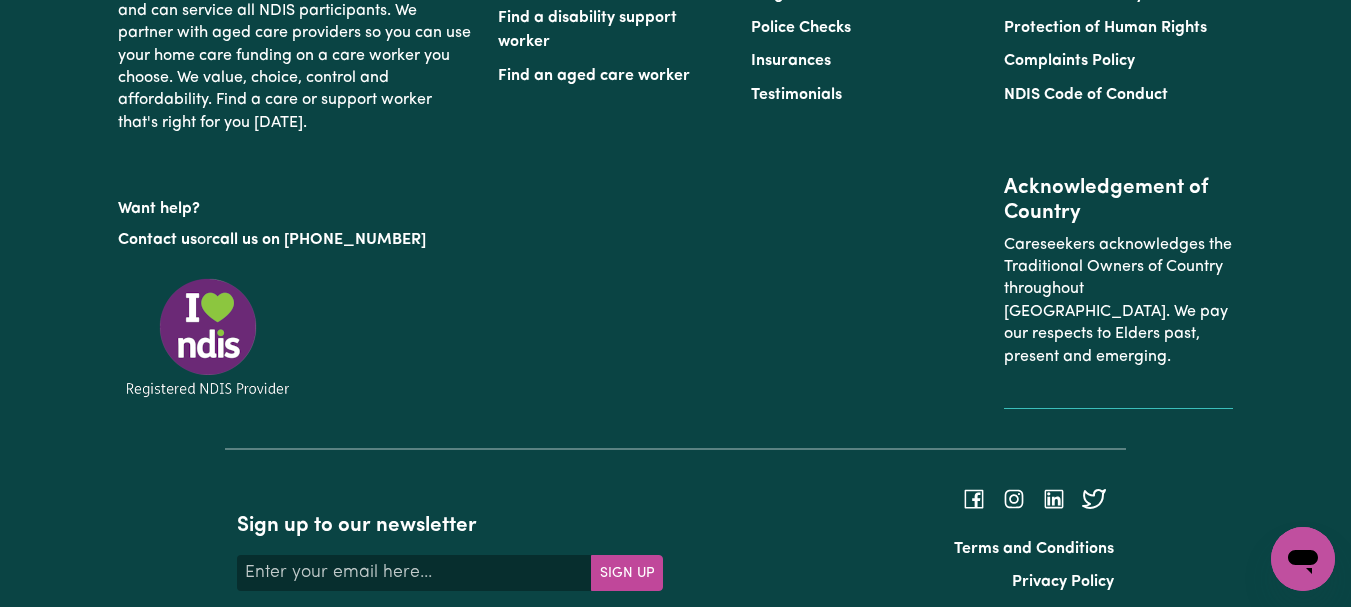 scroll, scrollTop: 3051, scrollLeft: 0, axis: vertical 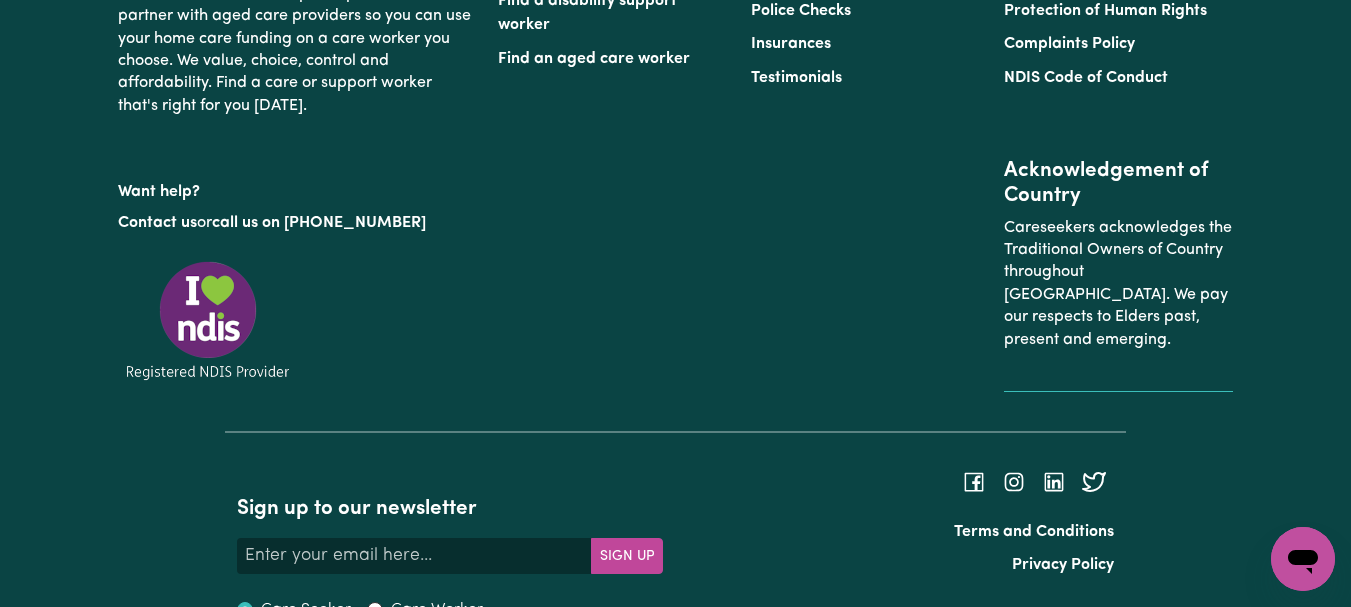 type on "Refer to KNC shift notes." 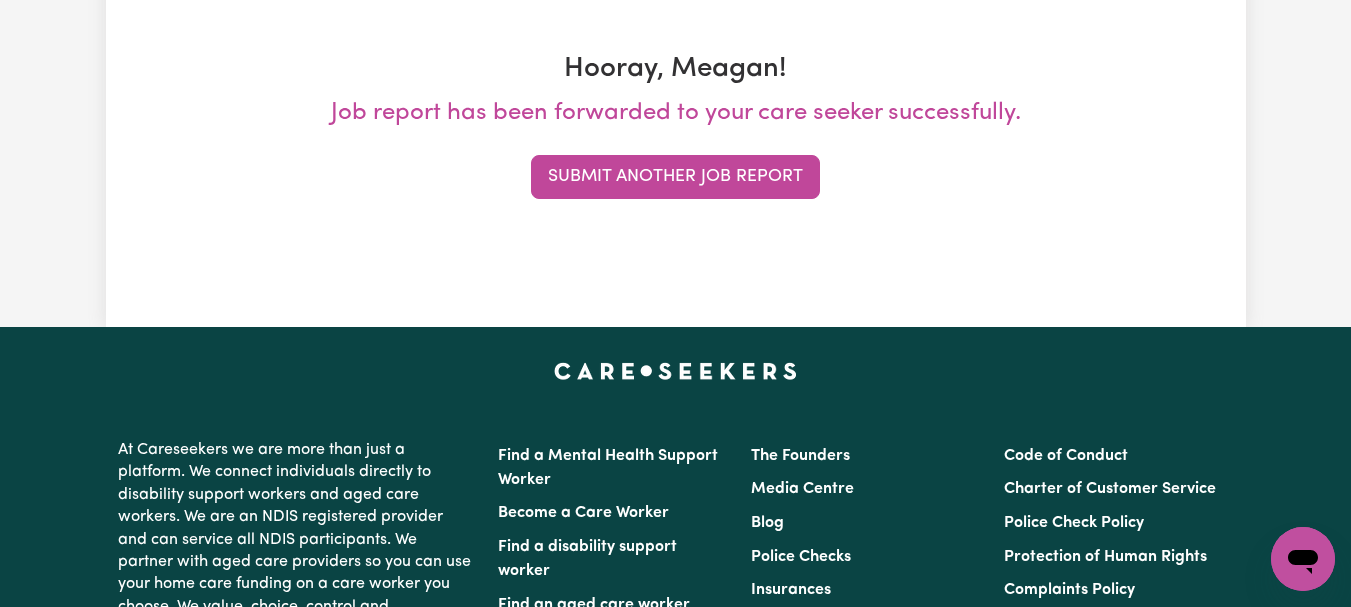 scroll, scrollTop: 0, scrollLeft: 0, axis: both 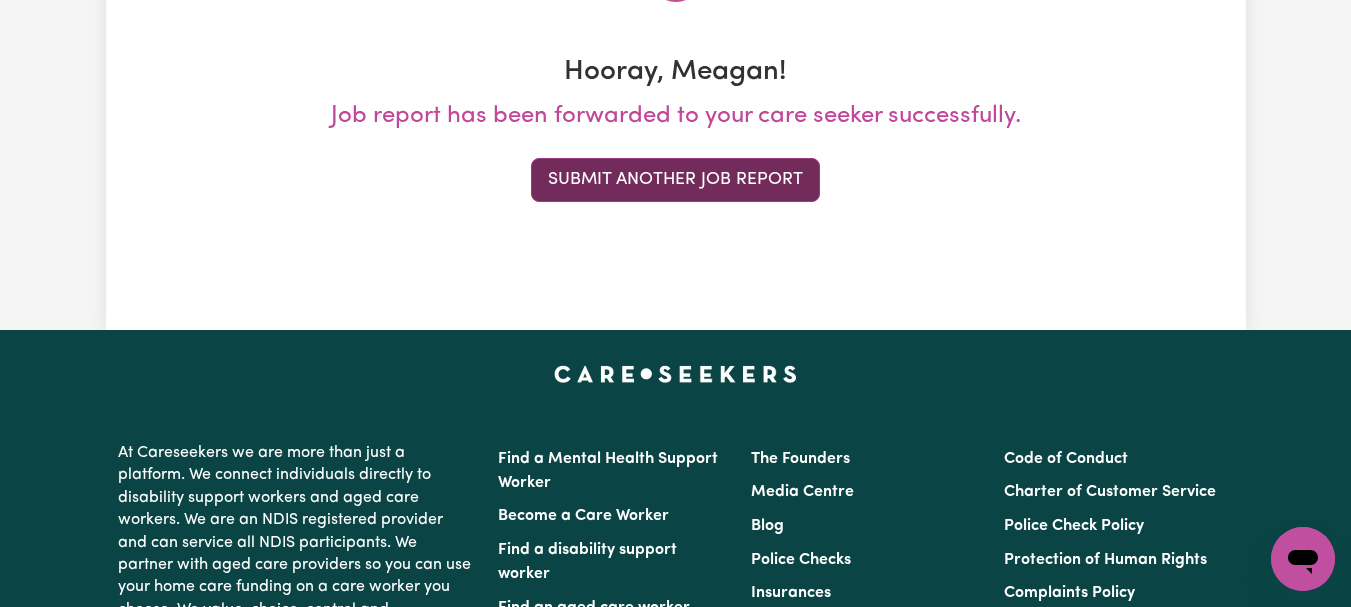 click on "Submit Another Job Report" at bounding box center (675, 180) 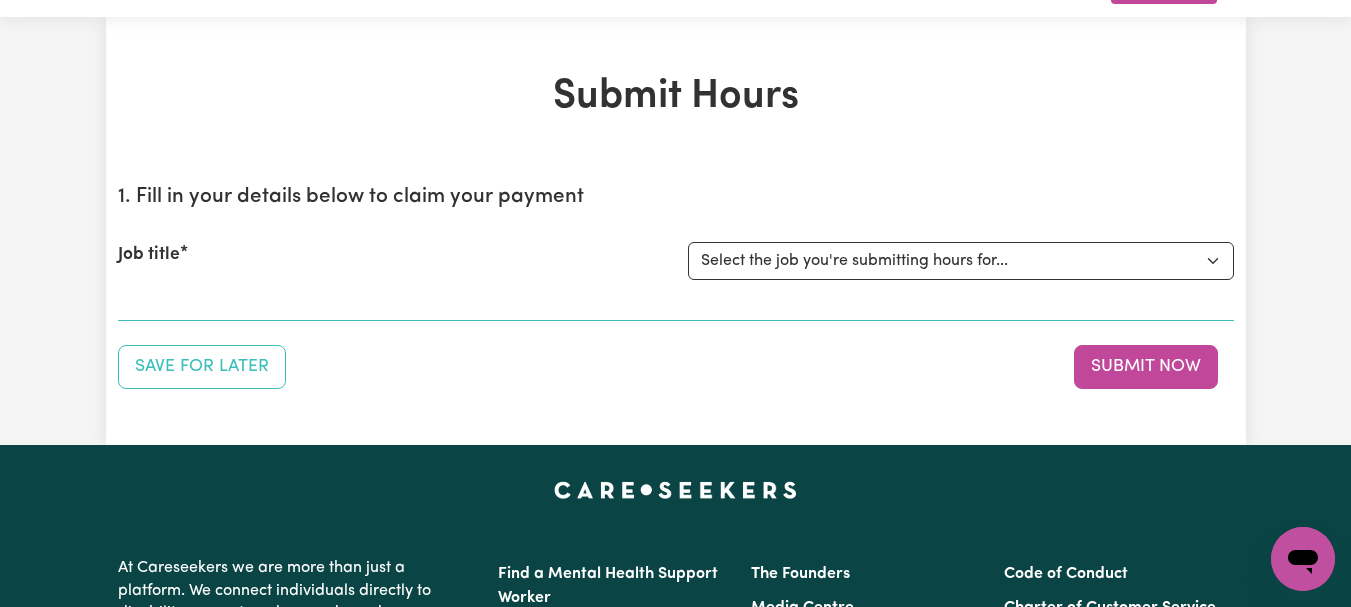 scroll, scrollTop: 0, scrollLeft: 0, axis: both 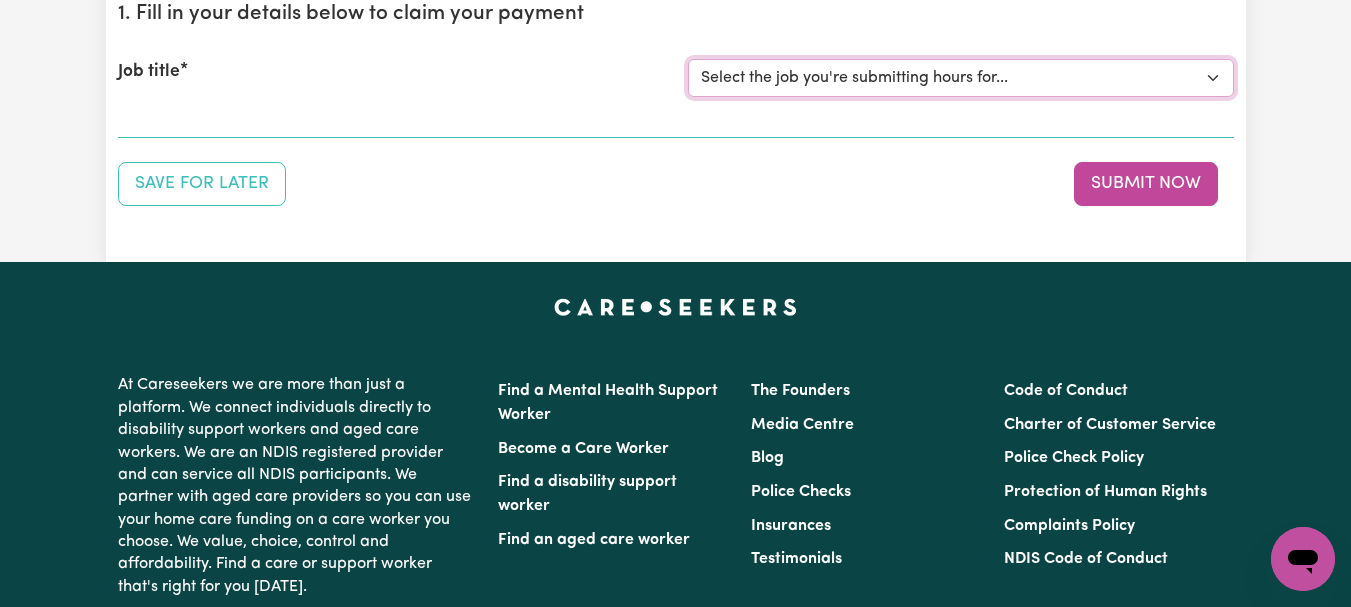 click on "Select the job you're submitting hours for... [[PERSON_NAME]] [DEMOGRAPHIC_DATA] Support Worker Needed ONE OFF On 30/04 and [DATE] In [GEOGRAPHIC_DATA], [GEOGRAPHIC_DATA] [[PERSON_NAME]] [DEMOGRAPHIC_DATA] Support Worker Needed Every Fortnight [DATE] - [GEOGRAPHIC_DATA], [GEOGRAPHIC_DATA]. [[PERSON_NAME] How] Care Worker Required in [GEOGRAPHIC_DATA], [GEOGRAPHIC_DATA] [[PERSON_NAME]] Care Worker Required in [GEOGRAPHIC_DATA], [GEOGRAPHIC_DATA] [[PERSON_NAME]] Support Worker Required in [GEOGRAPHIC_DATA], [GEOGRAPHIC_DATA] [[PERSON_NAME]] Support Worker Required in [GEOGRAPHIC_DATA], [GEOGRAPHIC_DATA] [[PERSON_NAME]] Support Worker Required in [GEOGRAPHIC_DATA], [GEOGRAPHIC_DATA] [[PERSON_NAME]] Support Worker Required in [GEOGRAPHIC_DATA], [GEOGRAPHIC_DATA]" at bounding box center (961, 78) 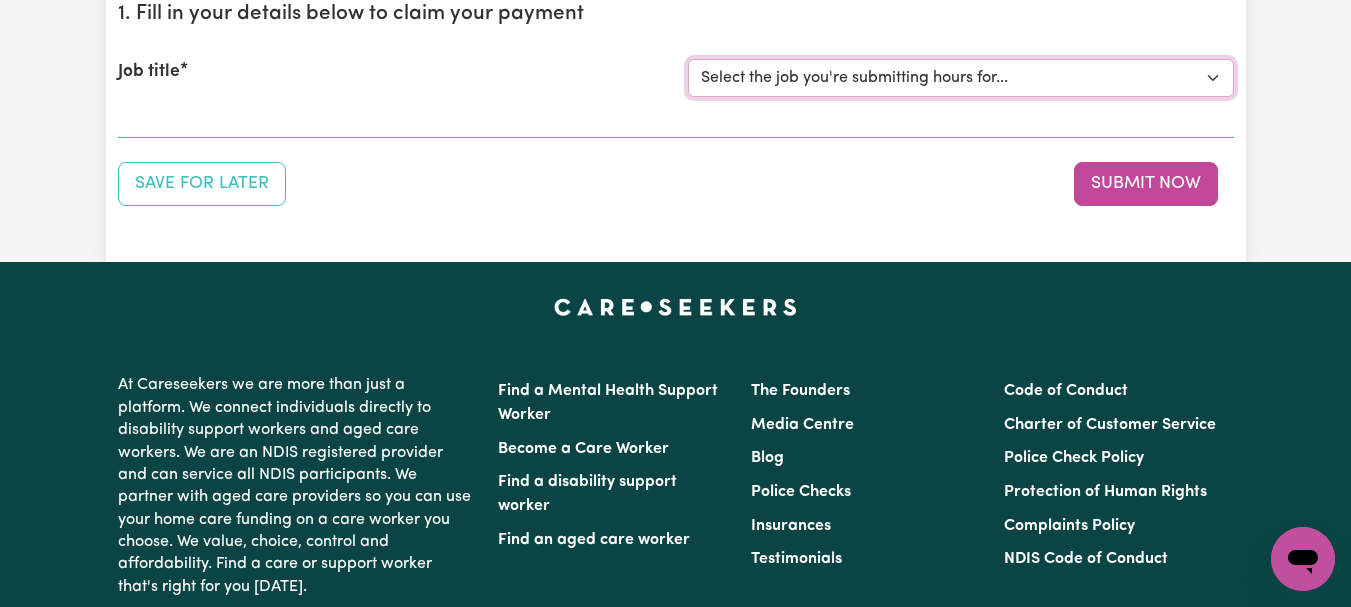 select on "11642" 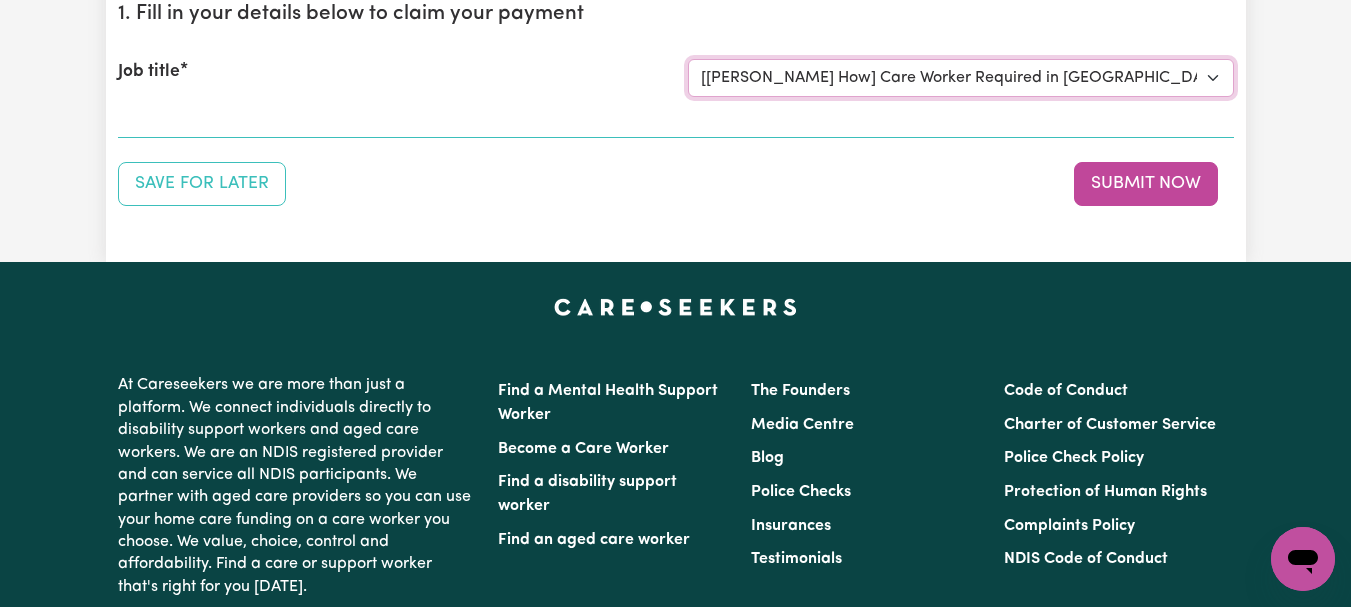 click on "Select the job you're submitting hours for... [[PERSON_NAME]] [DEMOGRAPHIC_DATA] Support Worker Needed ONE OFF On 30/04 and [DATE] In [GEOGRAPHIC_DATA], [GEOGRAPHIC_DATA] [[PERSON_NAME]] [DEMOGRAPHIC_DATA] Support Worker Needed Every Fortnight [DATE] - [GEOGRAPHIC_DATA], [GEOGRAPHIC_DATA]. [[PERSON_NAME] How] Care Worker Required in [GEOGRAPHIC_DATA], [GEOGRAPHIC_DATA] [[PERSON_NAME]] Care Worker Required in [GEOGRAPHIC_DATA], [GEOGRAPHIC_DATA] [[PERSON_NAME]] Support Worker Required in [GEOGRAPHIC_DATA], [GEOGRAPHIC_DATA] [[PERSON_NAME]] Support Worker Required in [GEOGRAPHIC_DATA], [GEOGRAPHIC_DATA] [[PERSON_NAME]] Support Worker Required in [GEOGRAPHIC_DATA], [GEOGRAPHIC_DATA] [[PERSON_NAME]] Support Worker Required in [GEOGRAPHIC_DATA], [GEOGRAPHIC_DATA]" at bounding box center (961, 78) 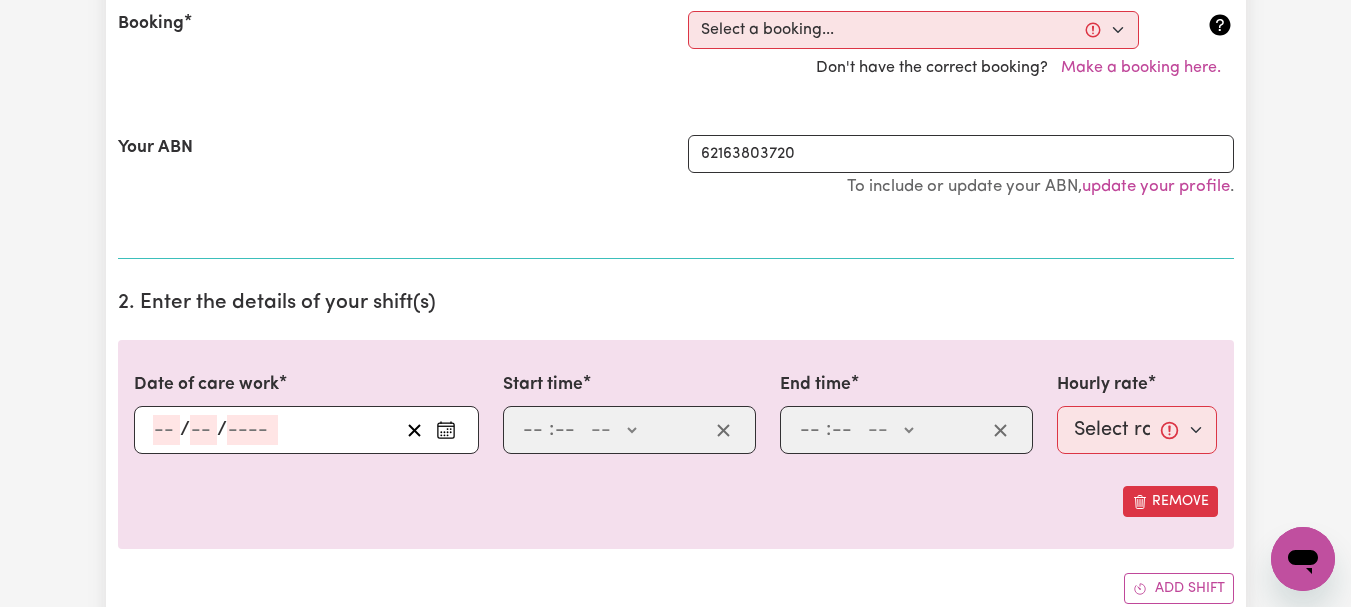scroll, scrollTop: 483, scrollLeft: 0, axis: vertical 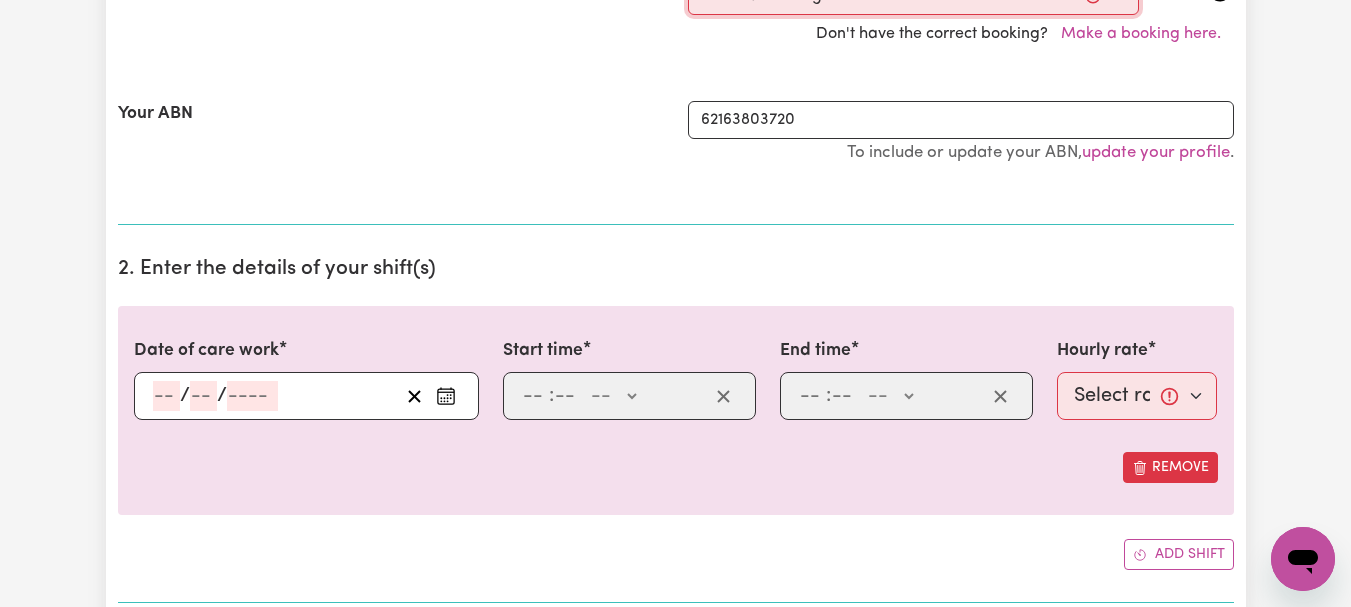 click on "Select a booking... [DATE] 11:00am to 02:00pm (RECURRING) [DATE] 12:00pm to 05:00pm (RECURRING) [DATE] 11:00am to 01:00pm (RECURRING) [DATE] 11:00am to 01:00pm (RECURRING)" at bounding box center (913, -4) 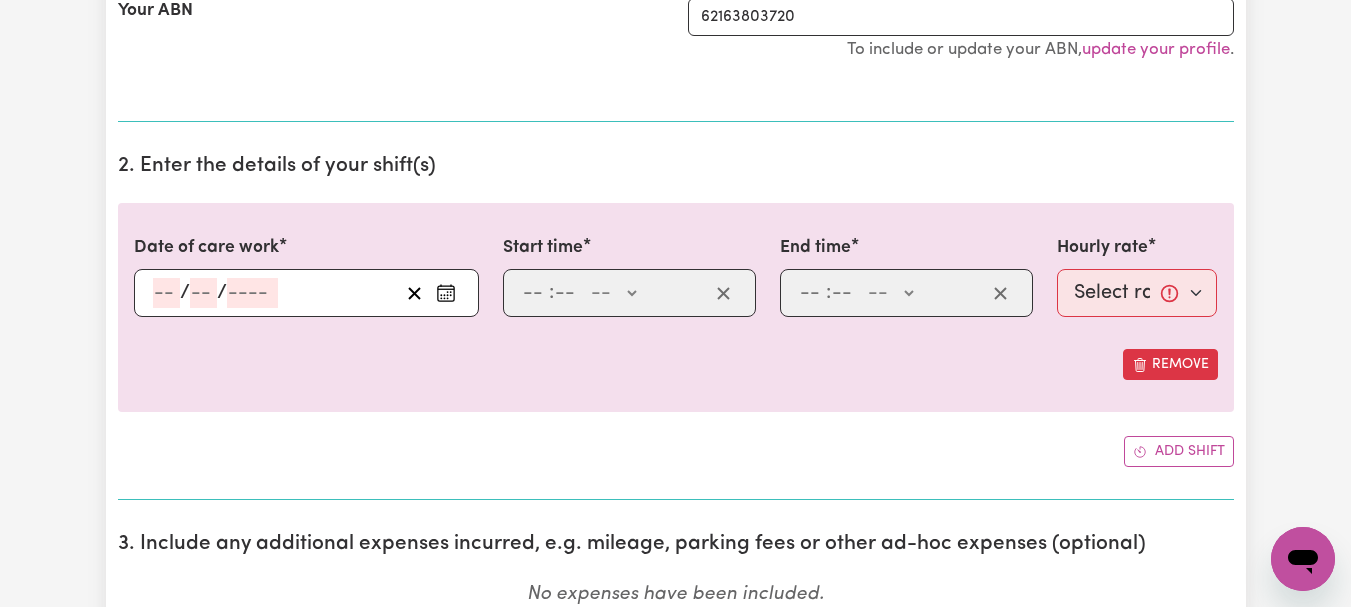 scroll, scrollTop: 629, scrollLeft: 0, axis: vertical 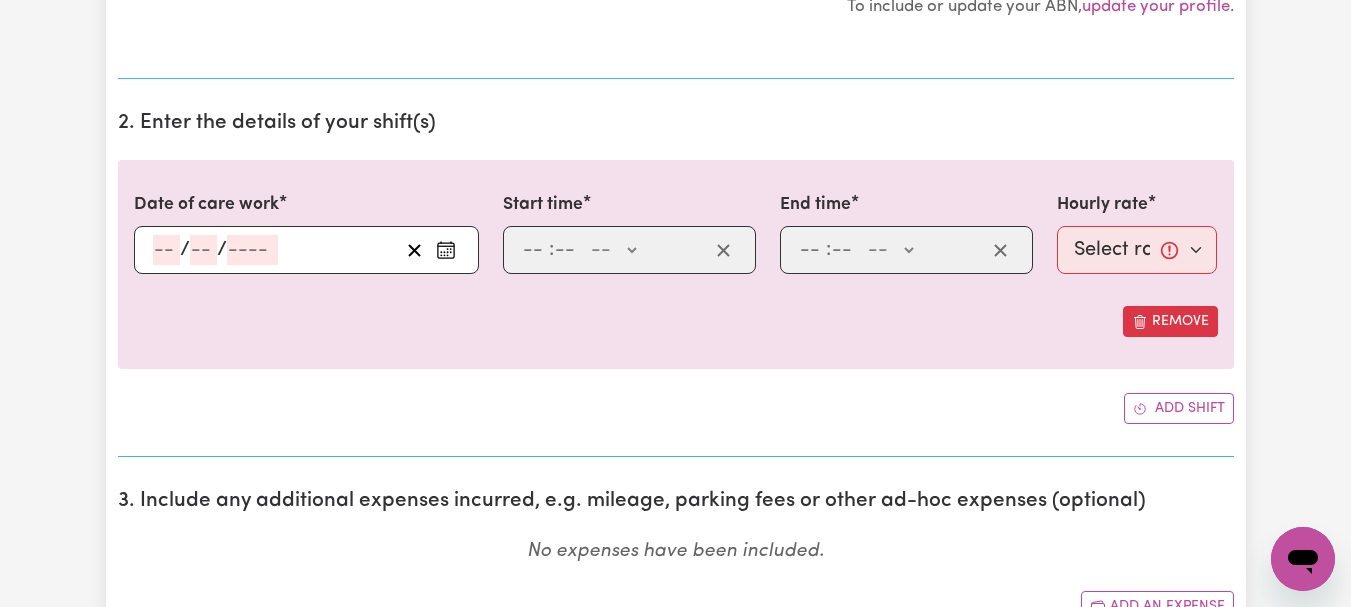 click 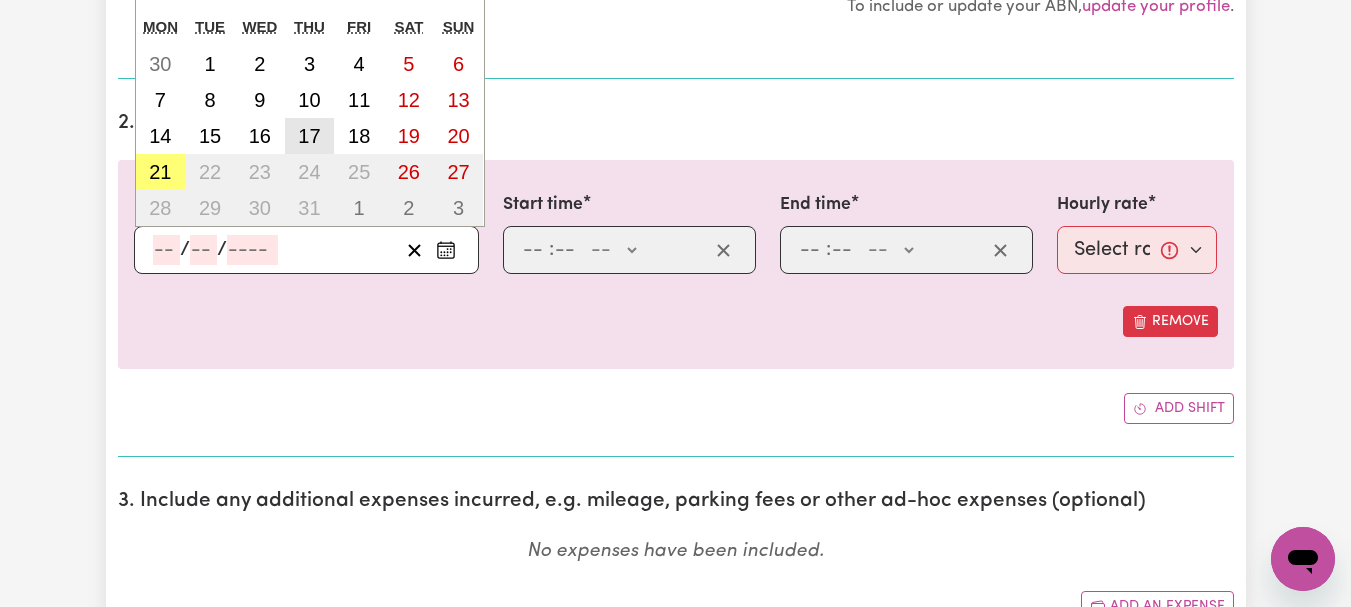 click on "17" at bounding box center (309, 136) 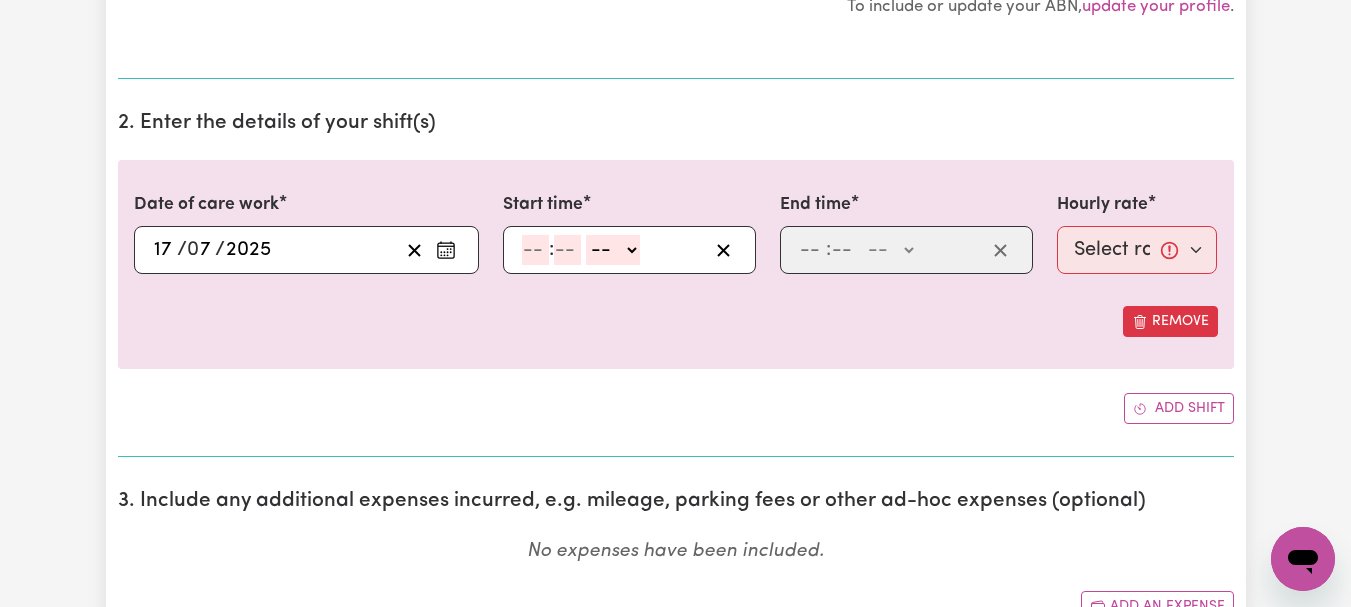 click 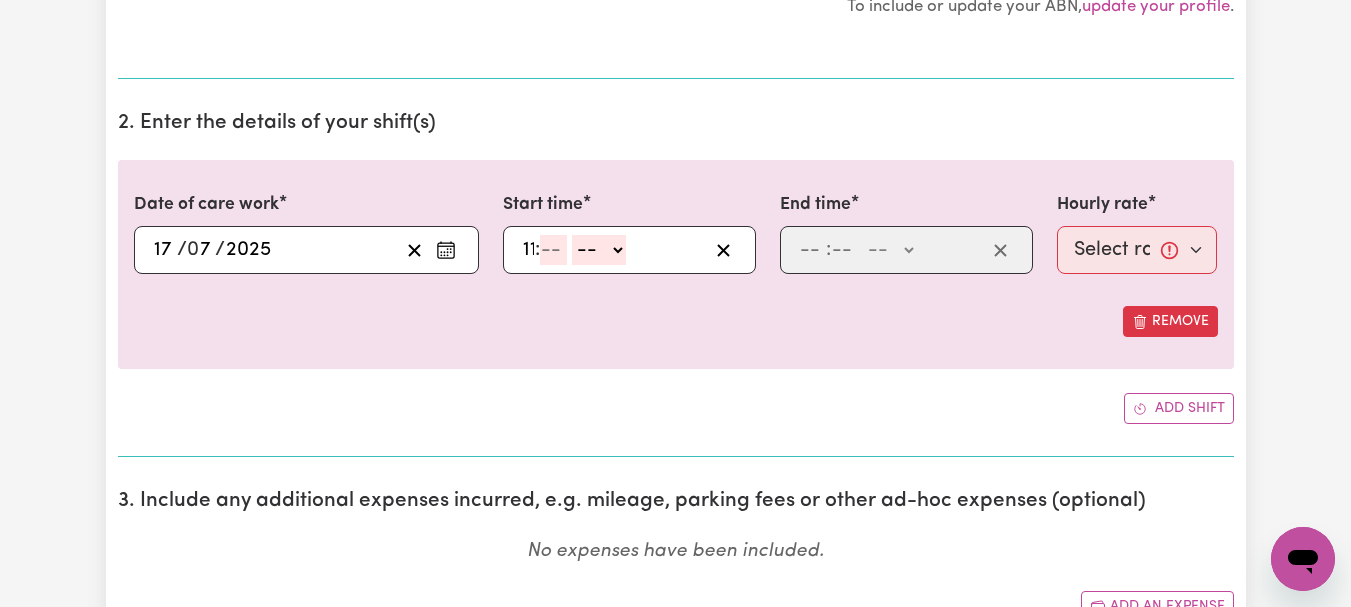 type on "11" 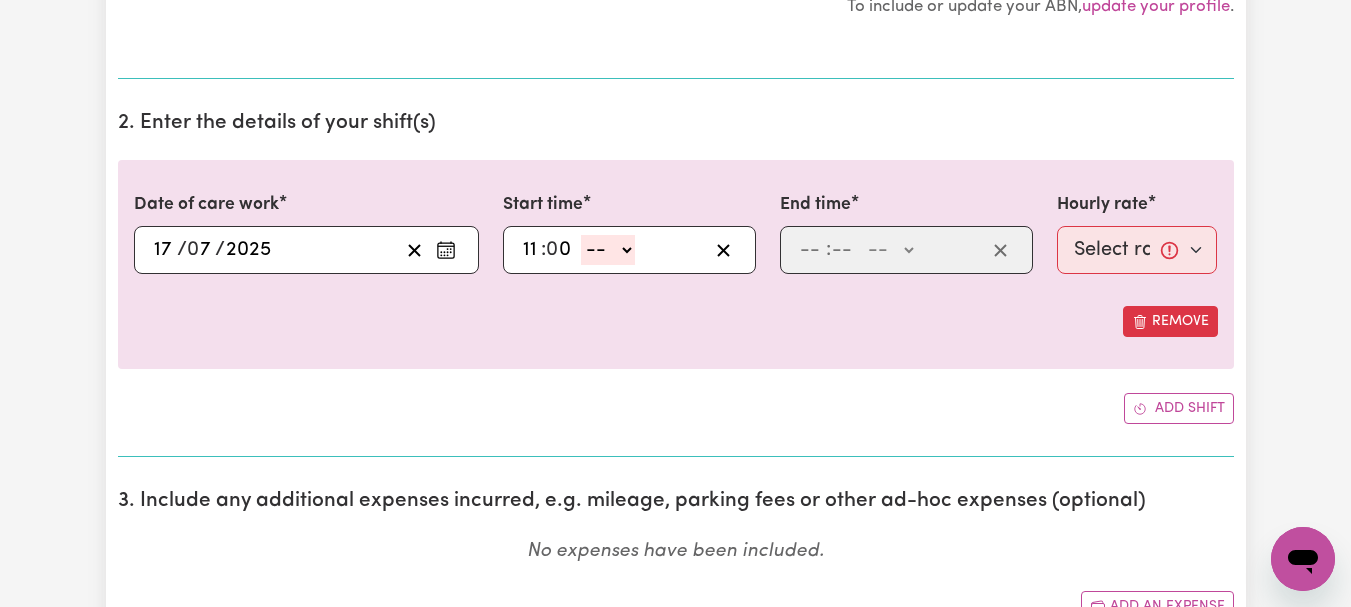 type on "0" 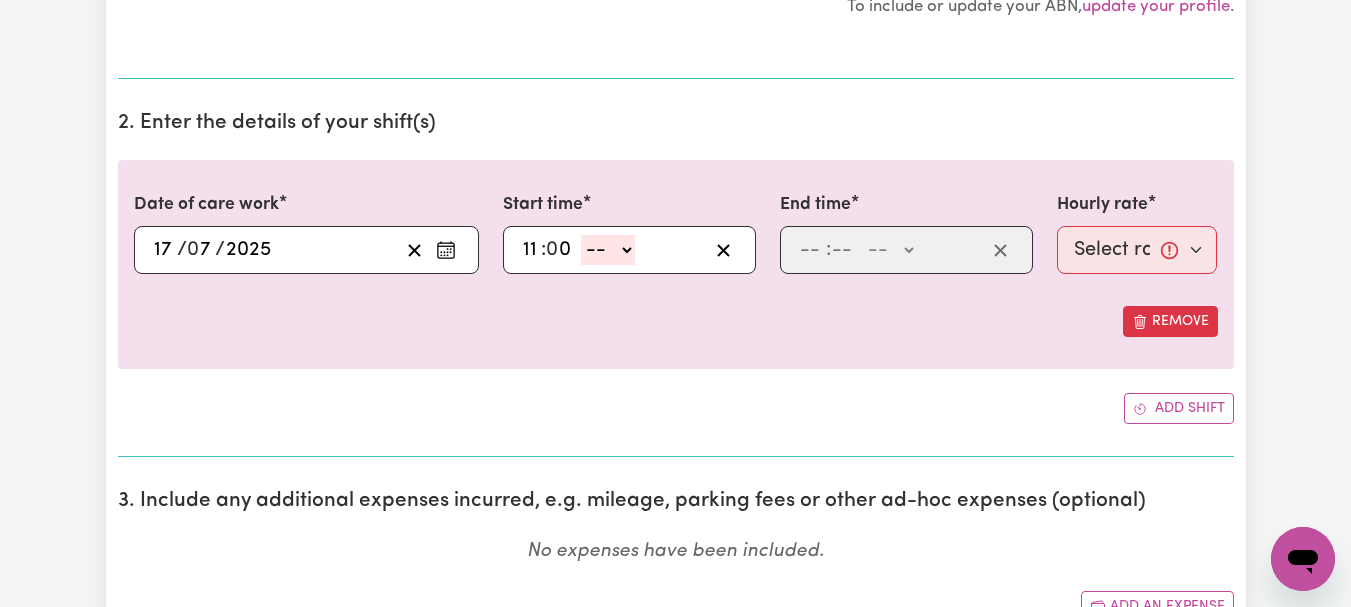select on "am" 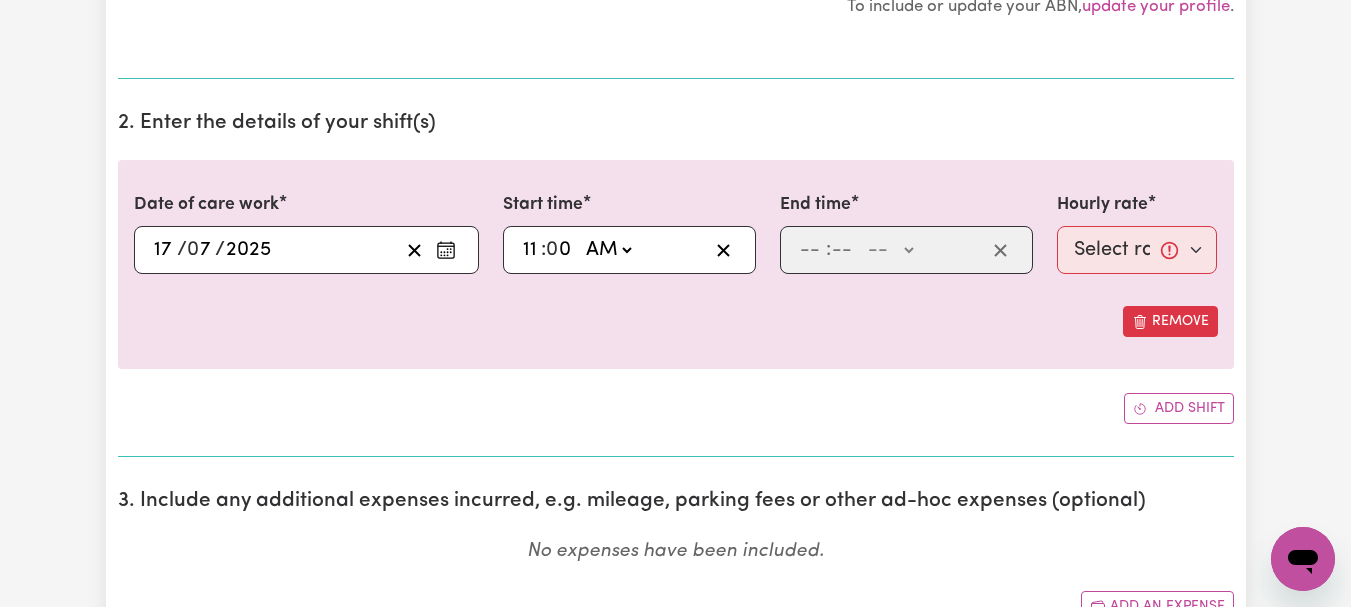 click on "-- AM PM" 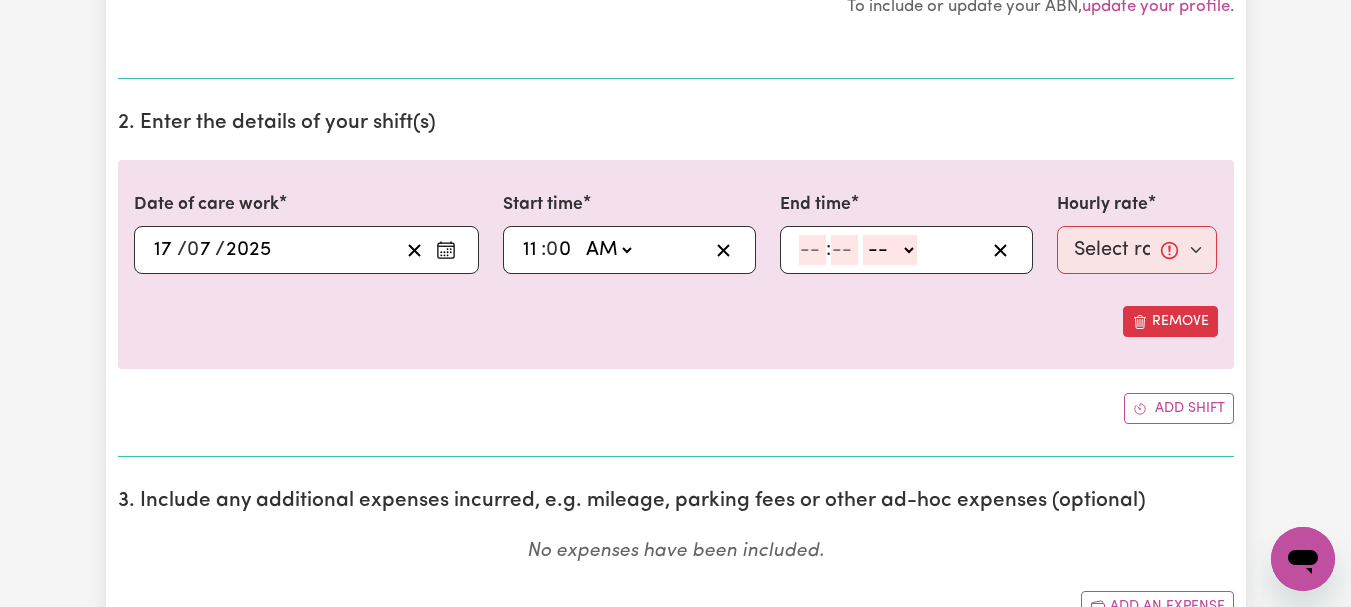 click 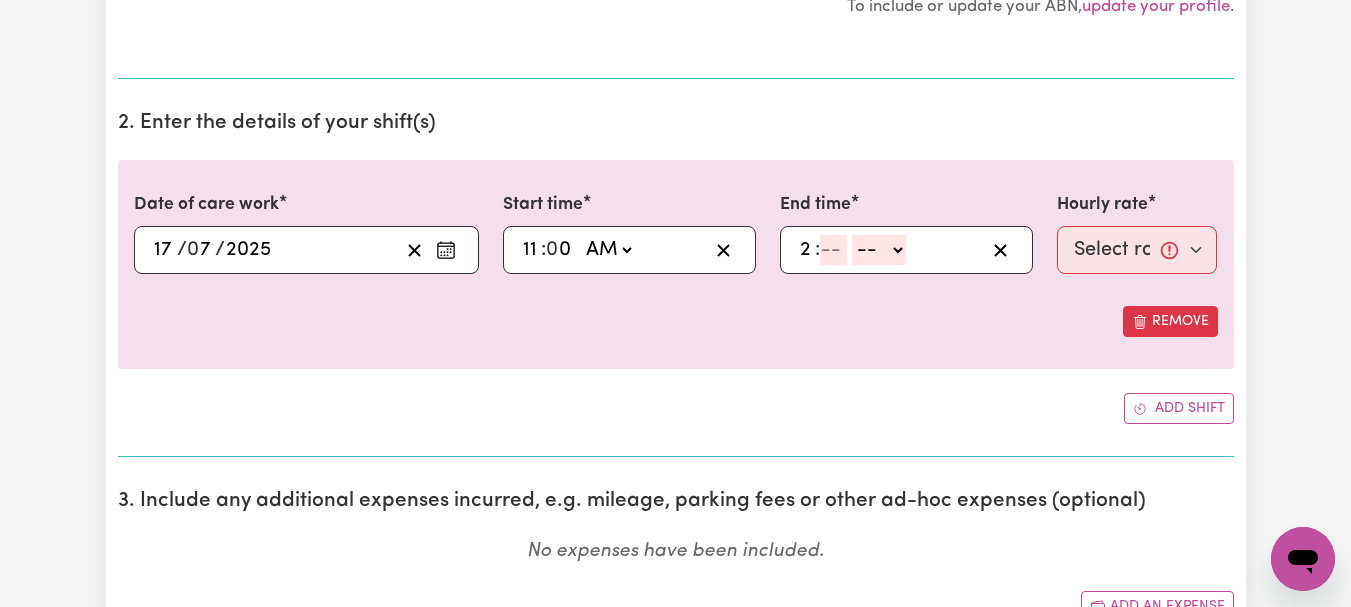 type on "2" 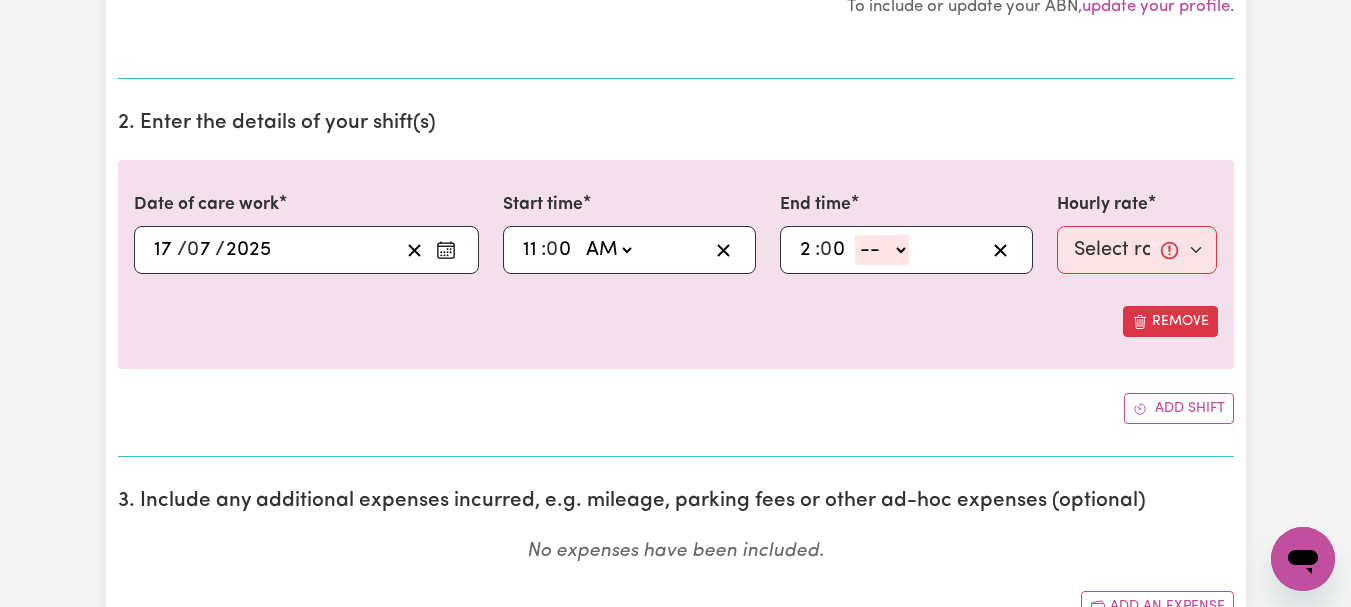 type on "0" 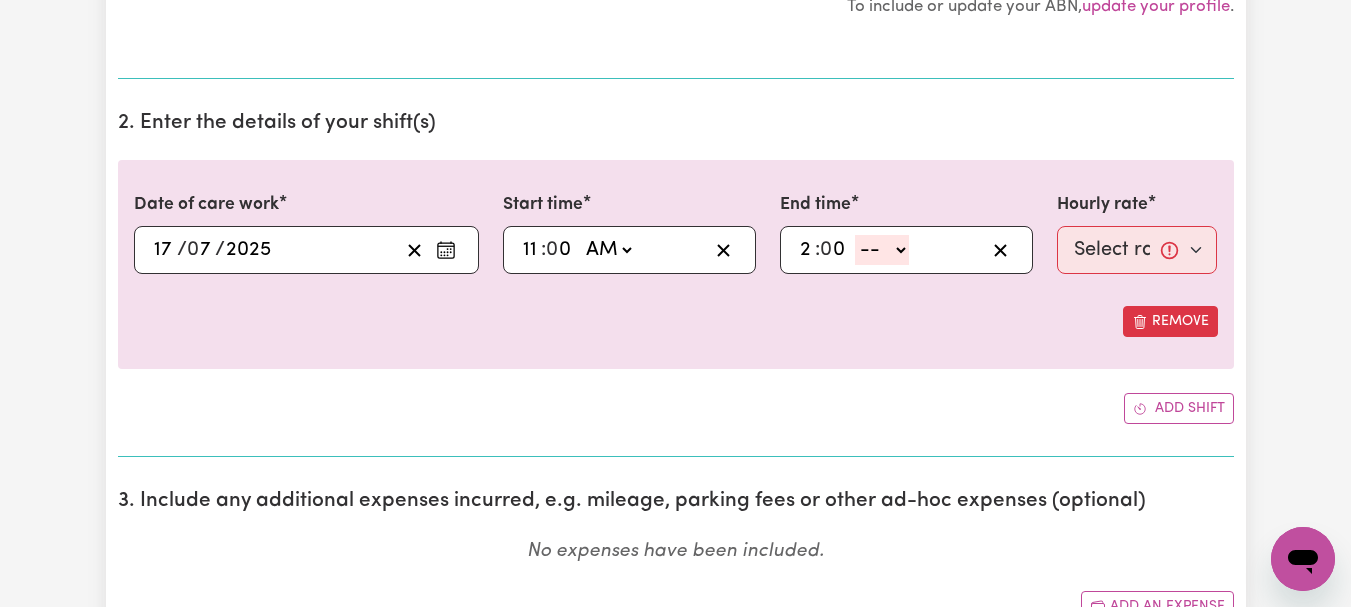 select on "pm" 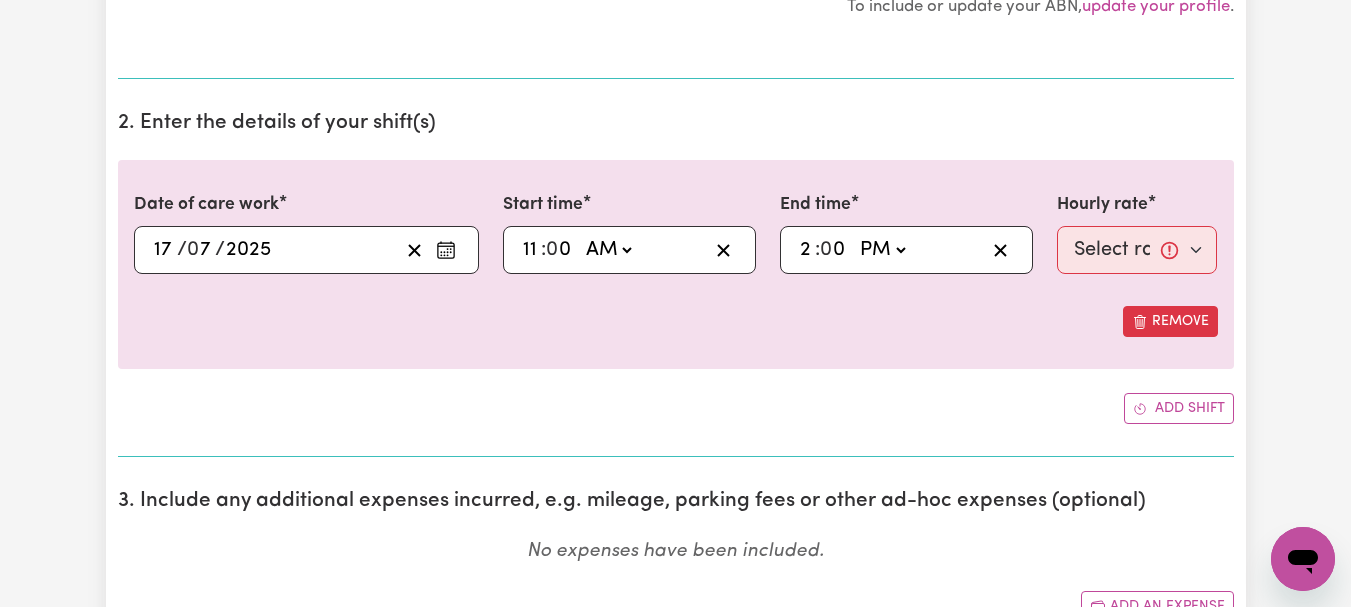 click on "-- AM PM" 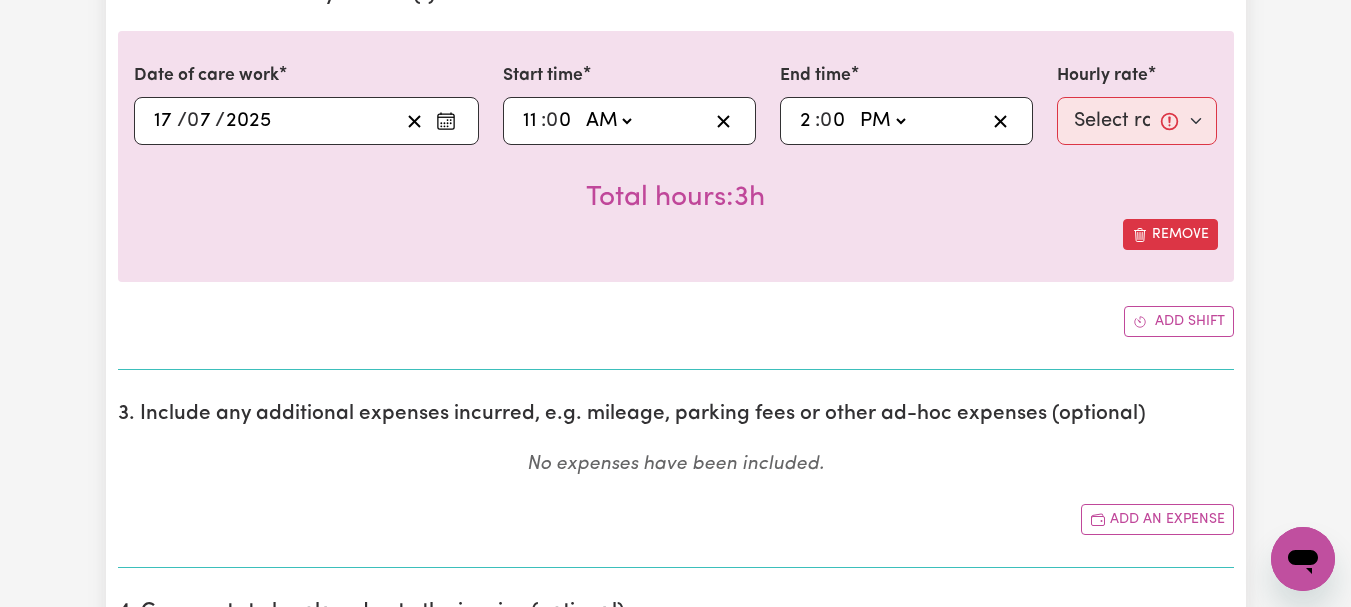 scroll, scrollTop: 784, scrollLeft: 0, axis: vertical 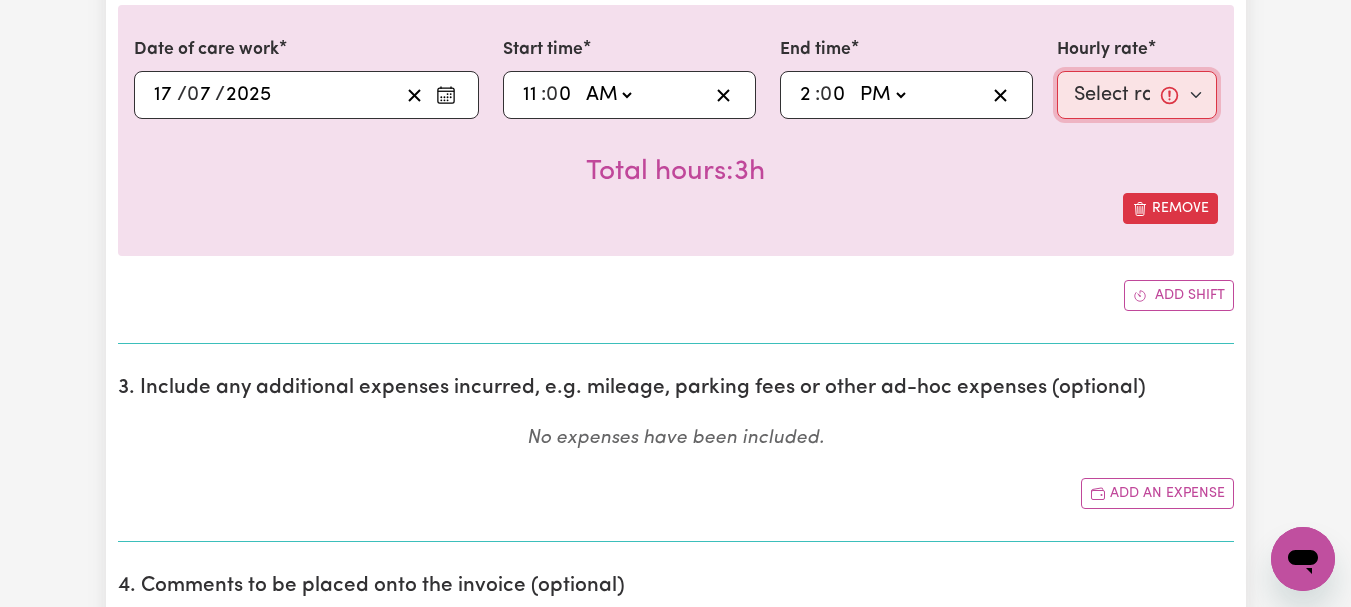 click on "Select rate... $44.00 (Weekday) $88.00 (Public Holiday)" at bounding box center (1137, 95) 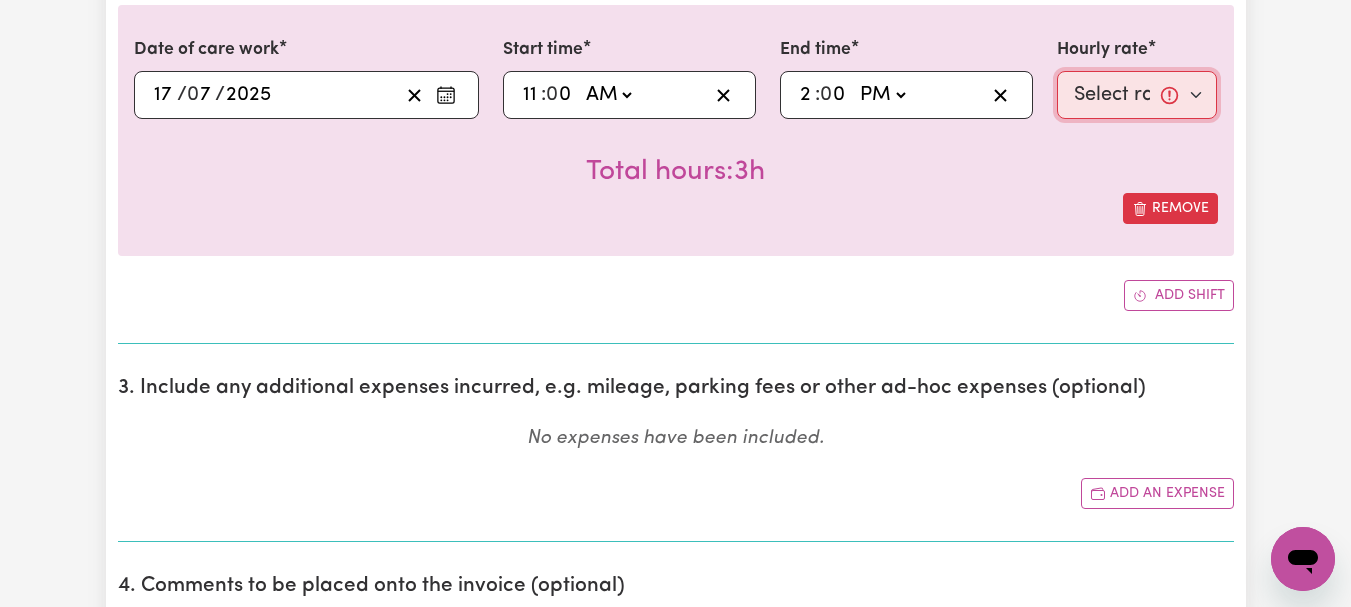 select on "44-Weekday" 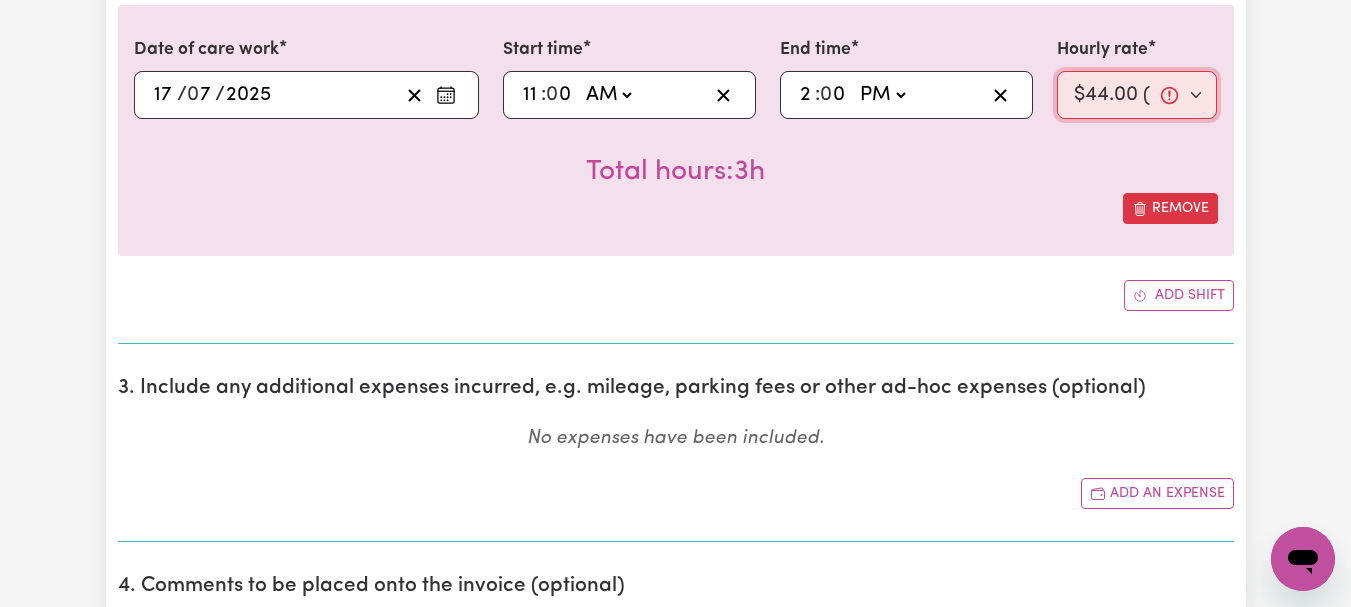 click on "Select rate... $44.00 (Weekday) $88.00 (Public Holiday)" at bounding box center [1137, 95] 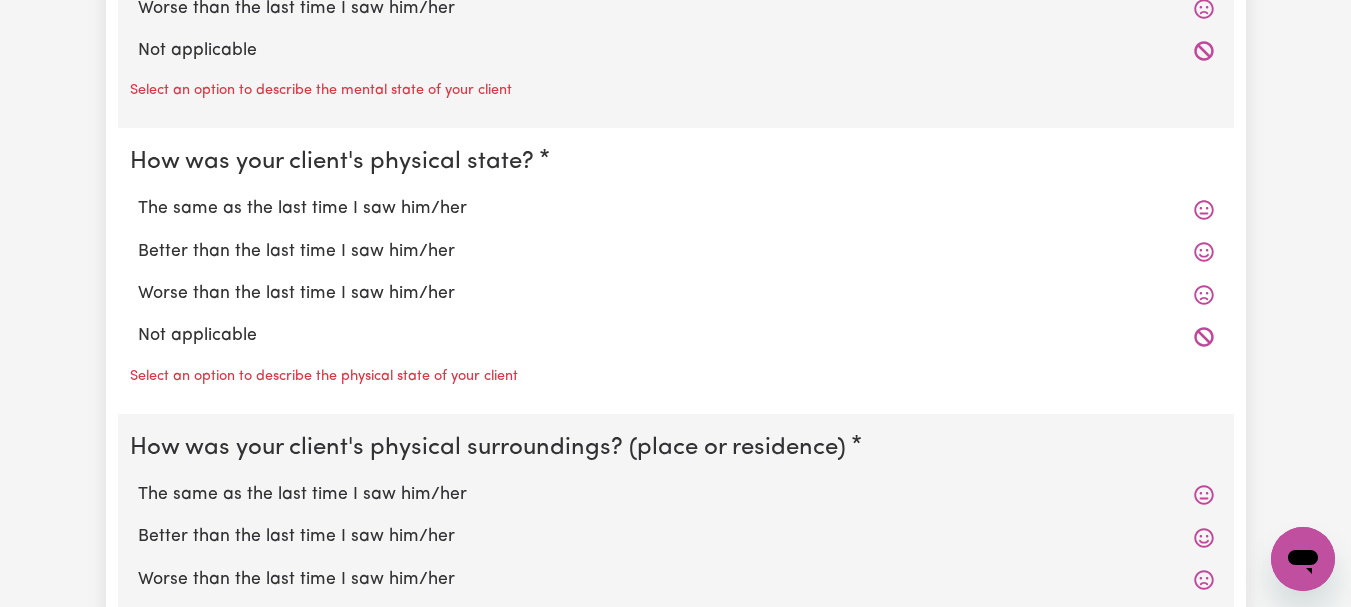 scroll, scrollTop: 1871, scrollLeft: 0, axis: vertical 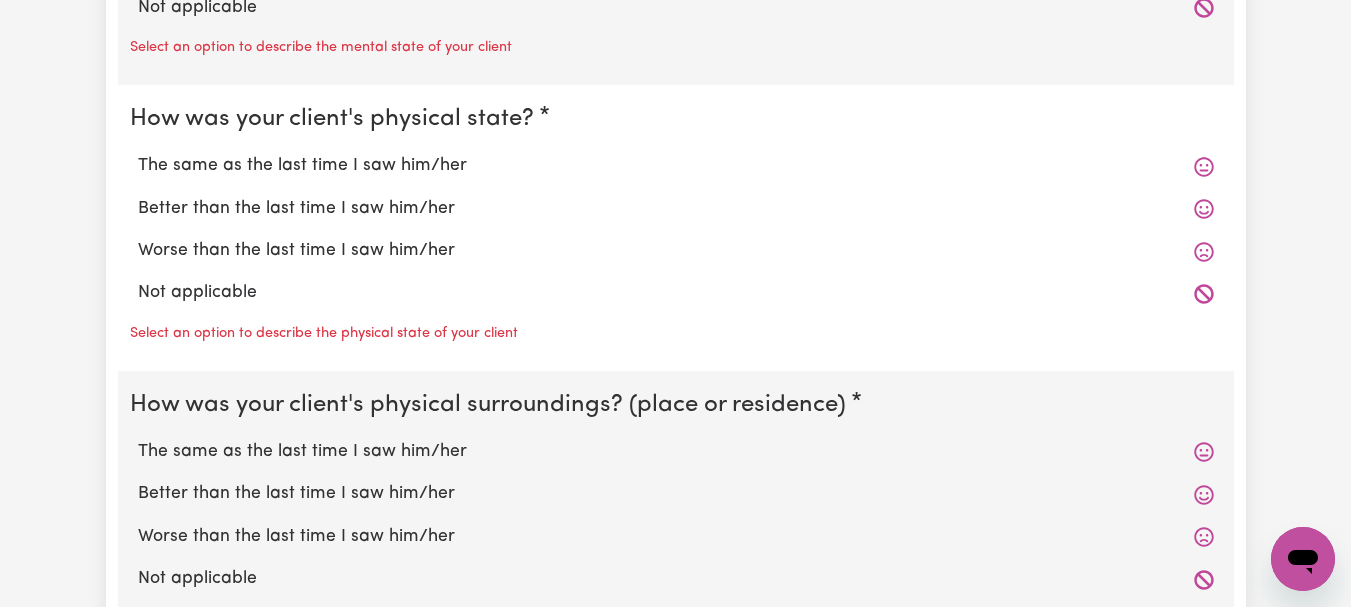 click on "The same as the last time I saw him/her" at bounding box center (676, -119) 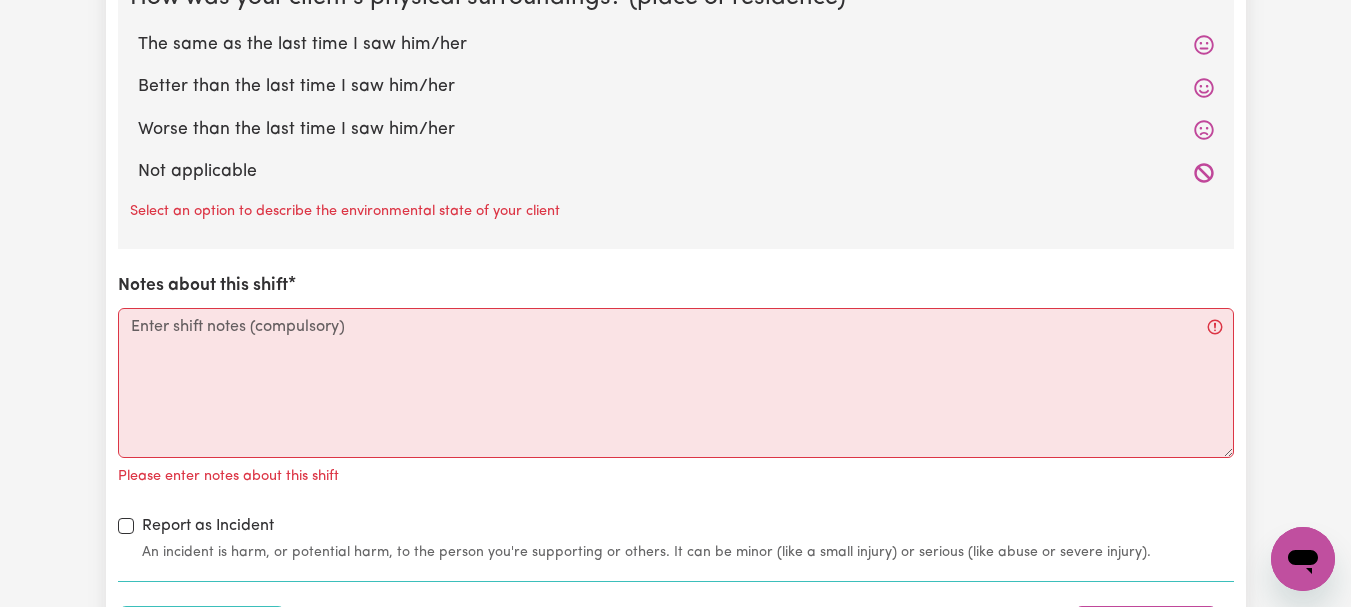 scroll, scrollTop: 2255, scrollLeft: 0, axis: vertical 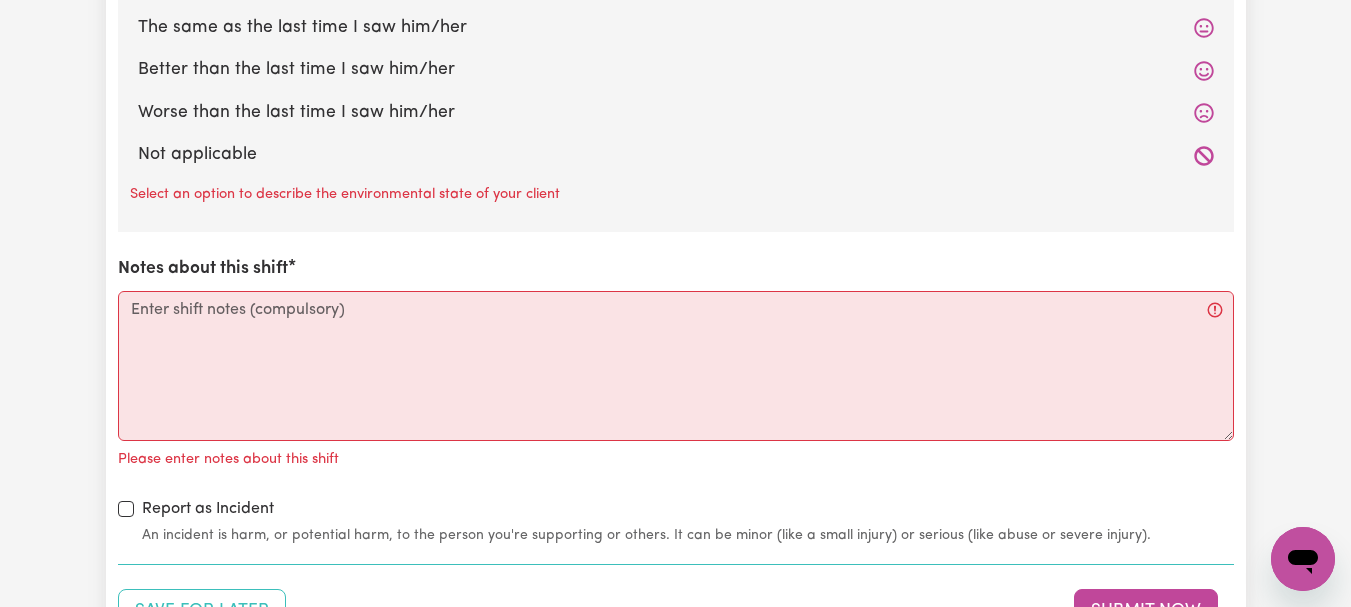 click on "The same as the last time I saw him/her" at bounding box center (676, -258) 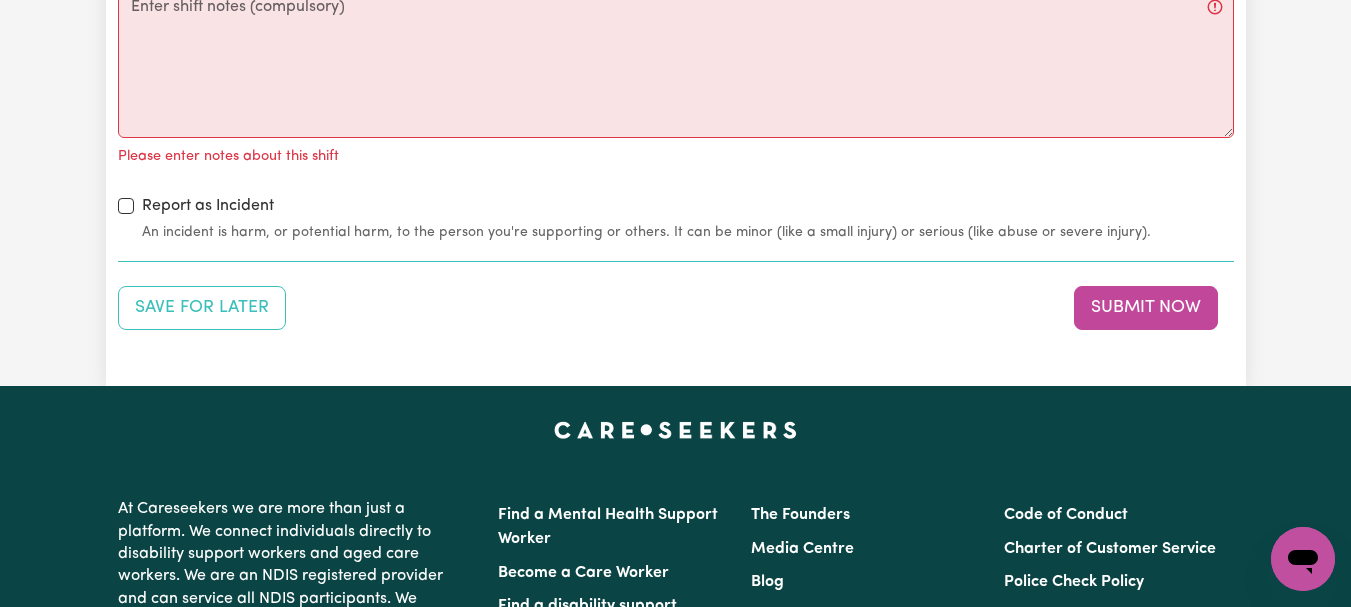 scroll, scrollTop: 2526, scrollLeft: 0, axis: vertical 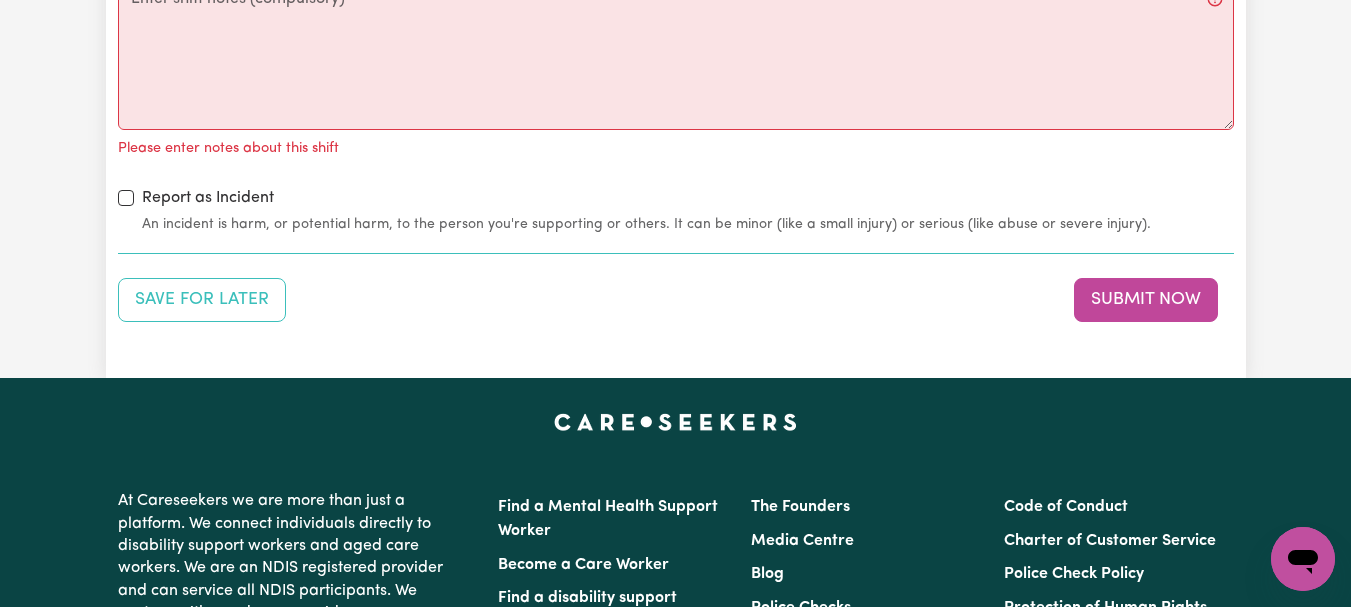 click on "The same as the last time I saw him/her" at bounding box center (676, -283) 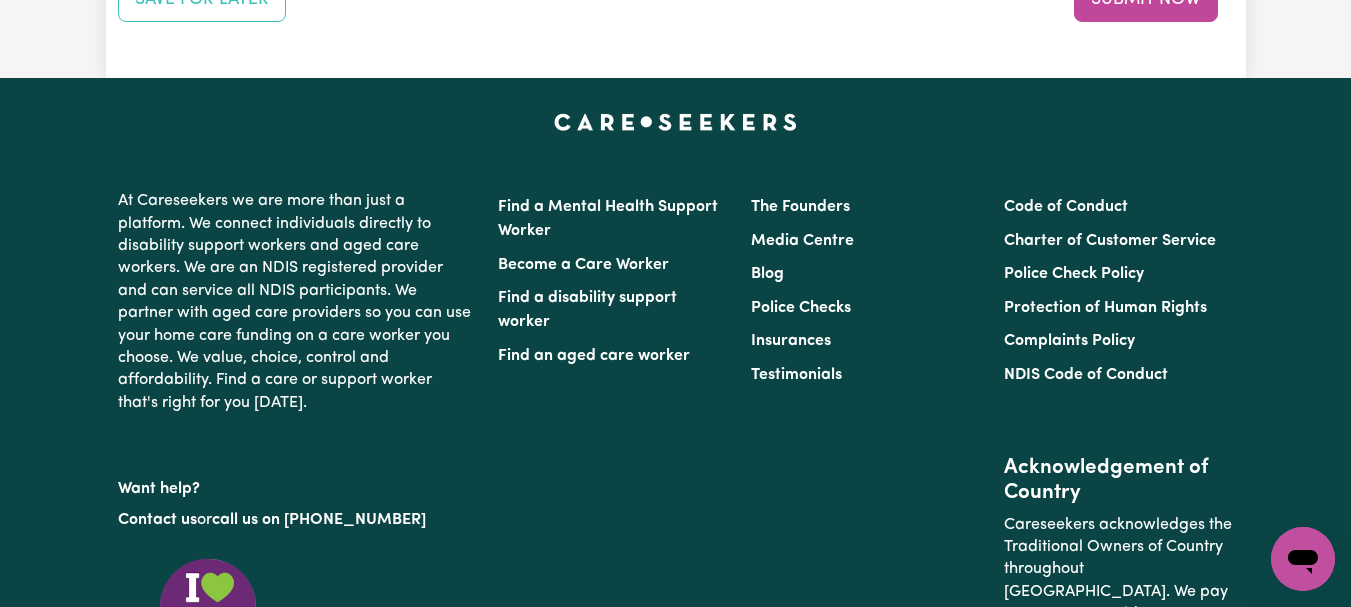 scroll, scrollTop: 2803, scrollLeft: 0, axis: vertical 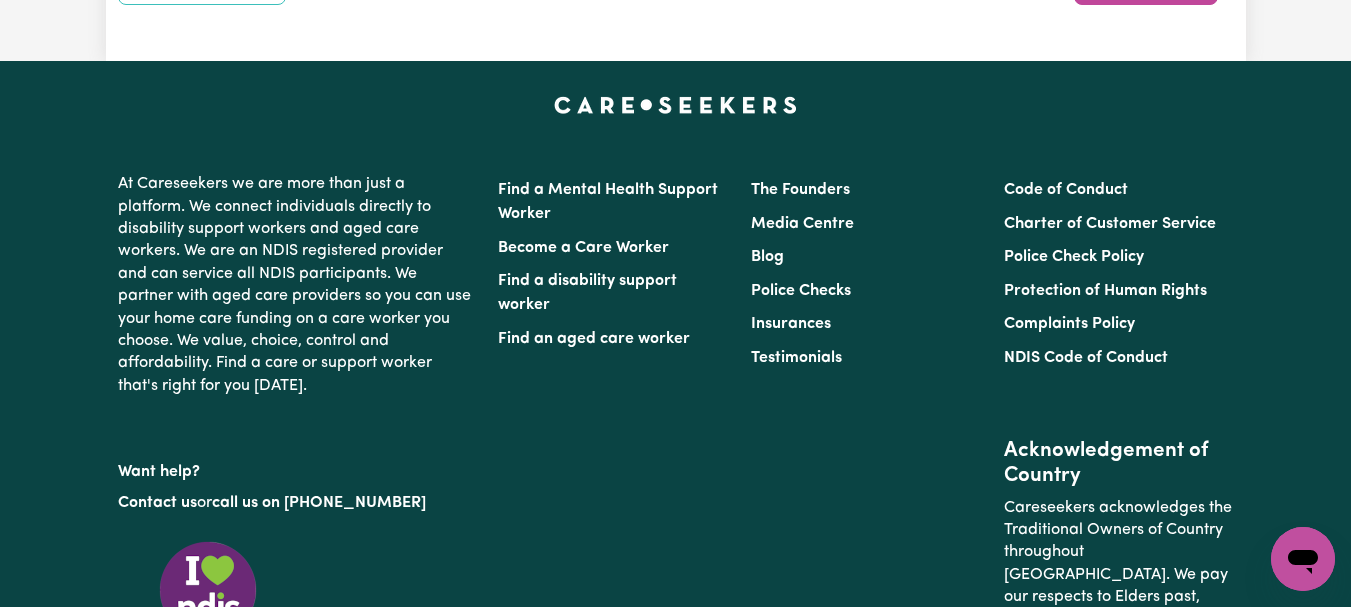 click on "Notes about this shift" at bounding box center (676, -262) 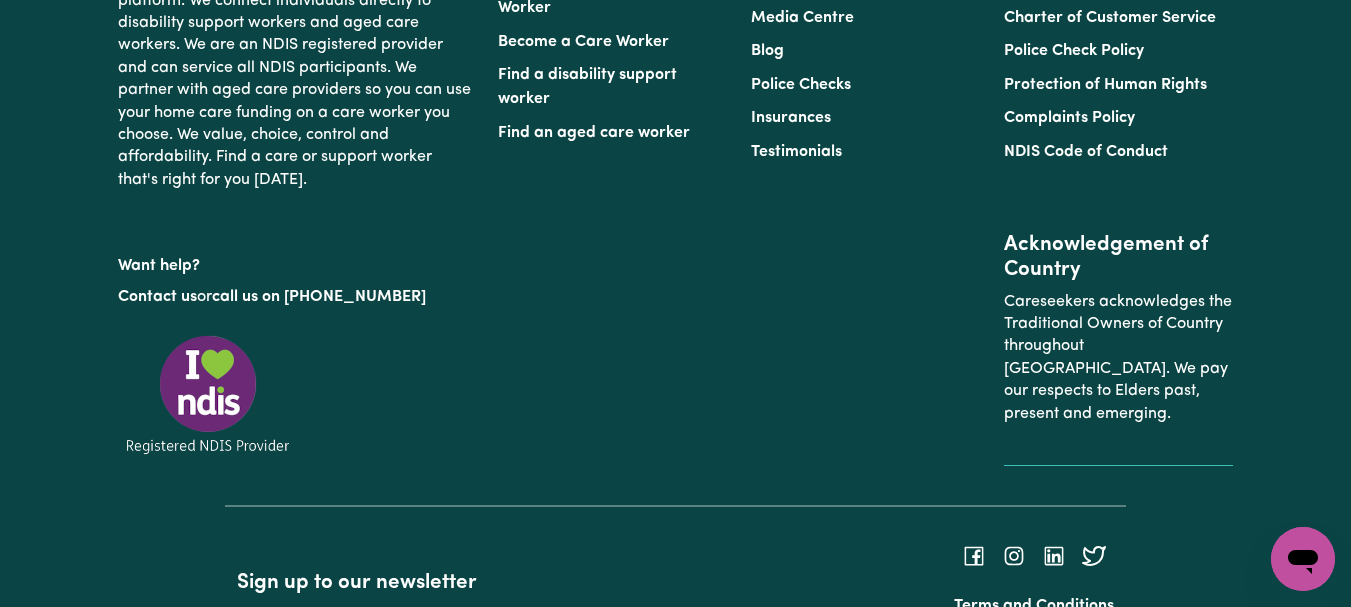 scroll, scrollTop: 3010, scrollLeft: 0, axis: vertical 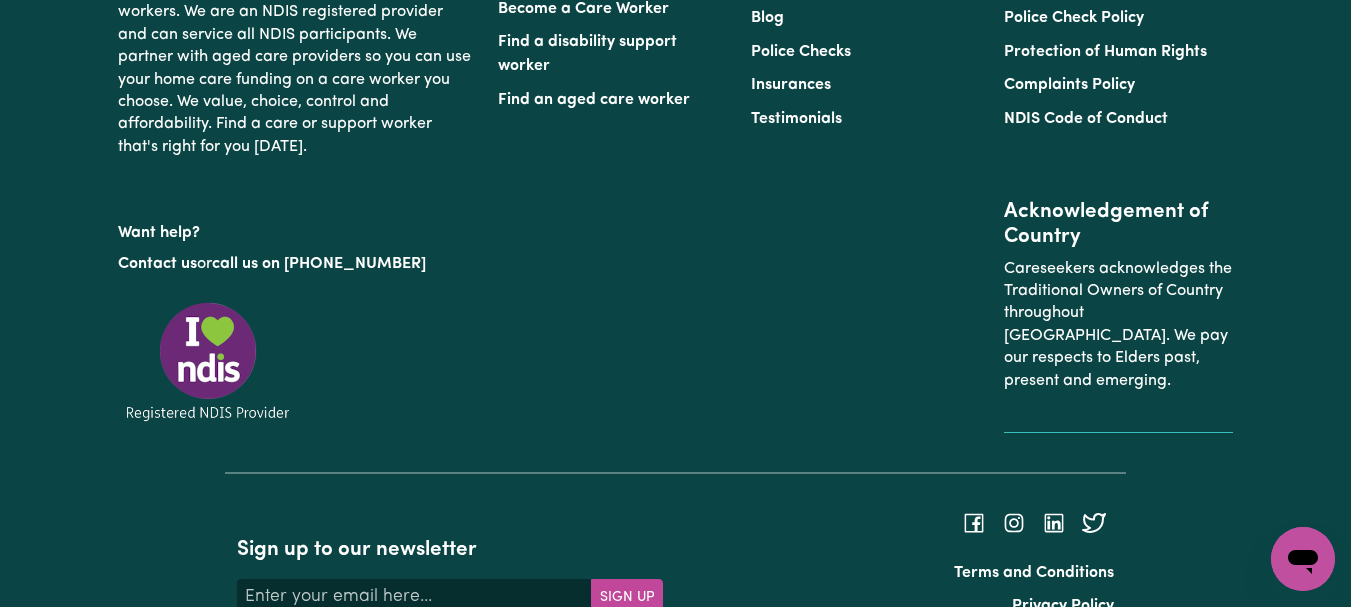 type on "Refer to KNC shift notes." 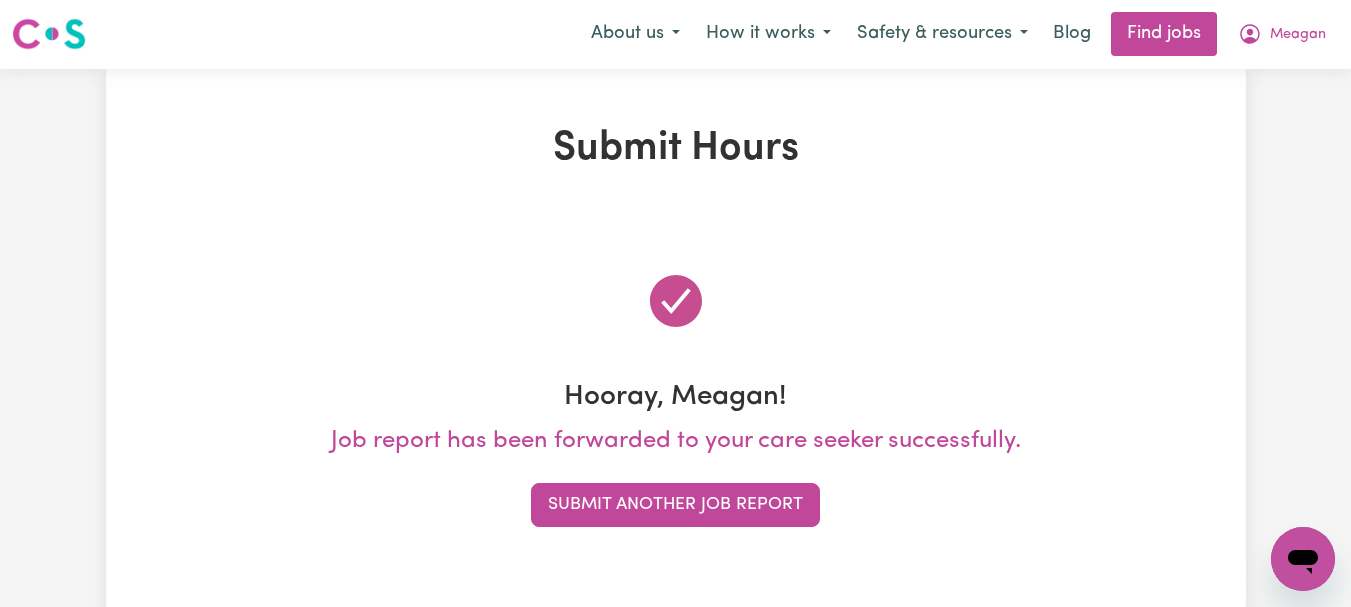 scroll, scrollTop: 0, scrollLeft: 0, axis: both 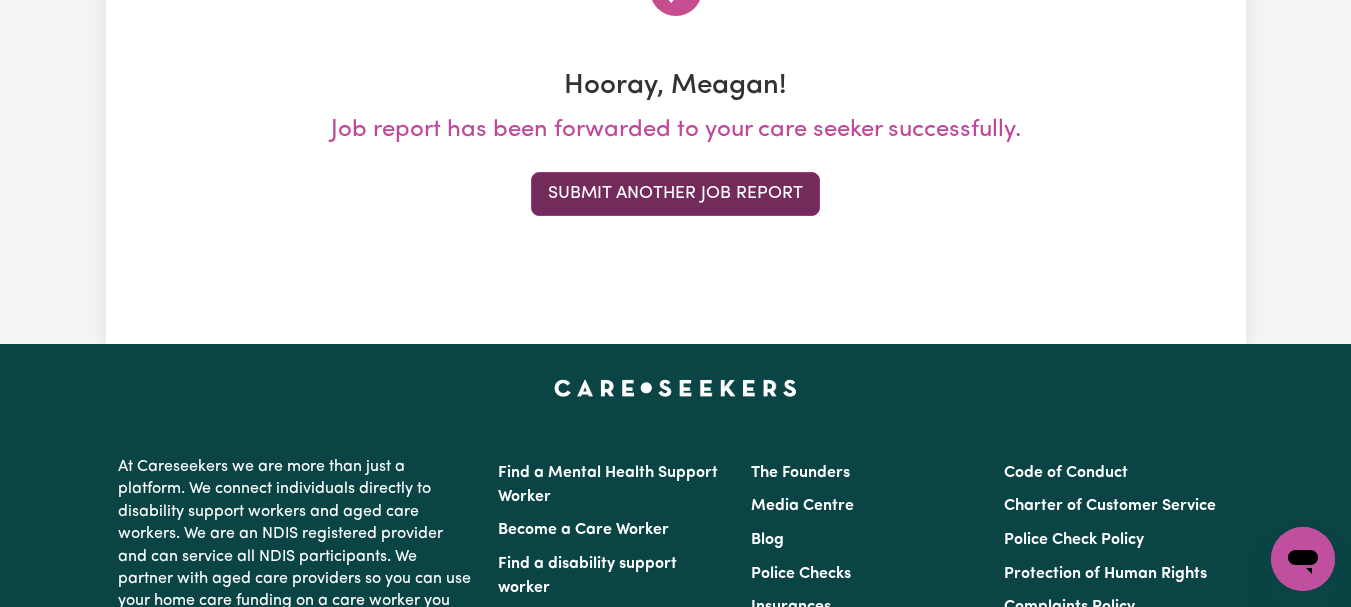 click on "Submit Another Job Report" at bounding box center [675, 194] 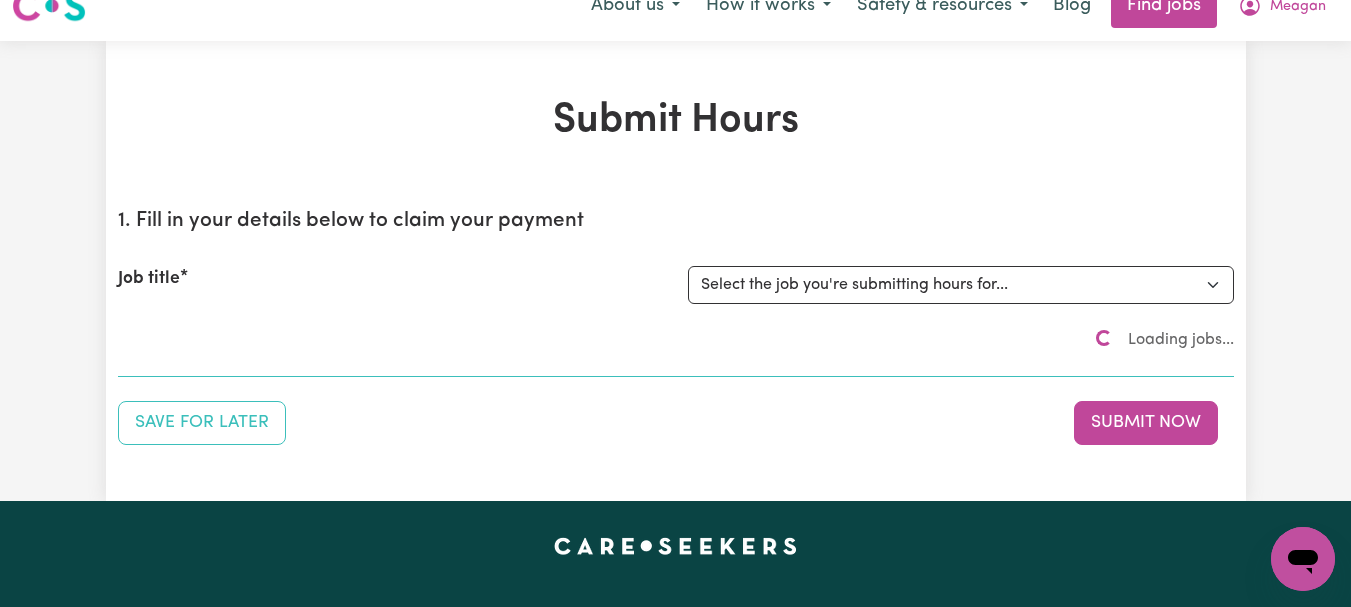 scroll, scrollTop: 0, scrollLeft: 0, axis: both 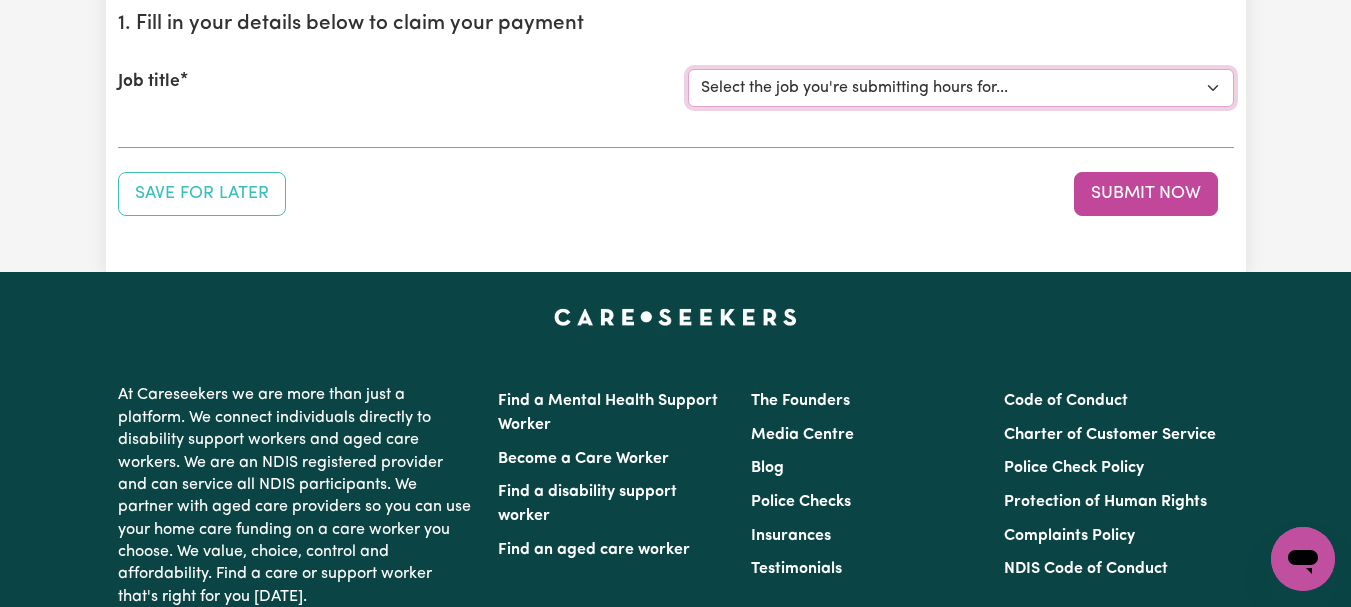 click on "Select the job you're submitting hours for... [[PERSON_NAME]] [DEMOGRAPHIC_DATA] Support Worker Needed ONE OFF On 30/04 and [DATE] In [GEOGRAPHIC_DATA], [GEOGRAPHIC_DATA] [[PERSON_NAME]] [DEMOGRAPHIC_DATA] Support Worker Needed Every Fortnight [DATE] - [GEOGRAPHIC_DATA], [GEOGRAPHIC_DATA]. [[PERSON_NAME] How] Care Worker Required in [GEOGRAPHIC_DATA], [GEOGRAPHIC_DATA] [[PERSON_NAME]] Care Worker Required in [GEOGRAPHIC_DATA], [GEOGRAPHIC_DATA] [[PERSON_NAME]] Support Worker Required in [GEOGRAPHIC_DATA], [GEOGRAPHIC_DATA] [[PERSON_NAME]] Support Worker Required in [GEOGRAPHIC_DATA], [GEOGRAPHIC_DATA] [[PERSON_NAME]] Support Worker Required in [GEOGRAPHIC_DATA], [GEOGRAPHIC_DATA] [[PERSON_NAME]] Support Worker Required in [GEOGRAPHIC_DATA], [GEOGRAPHIC_DATA]" at bounding box center (961, 88) 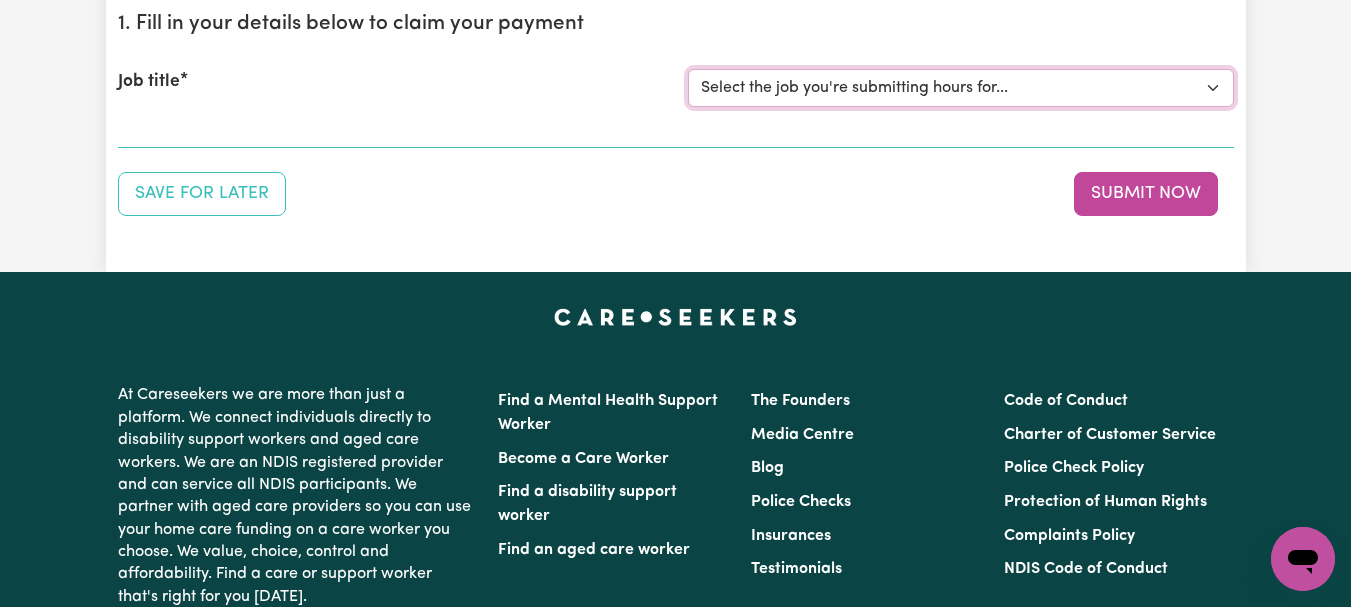 select on "7667" 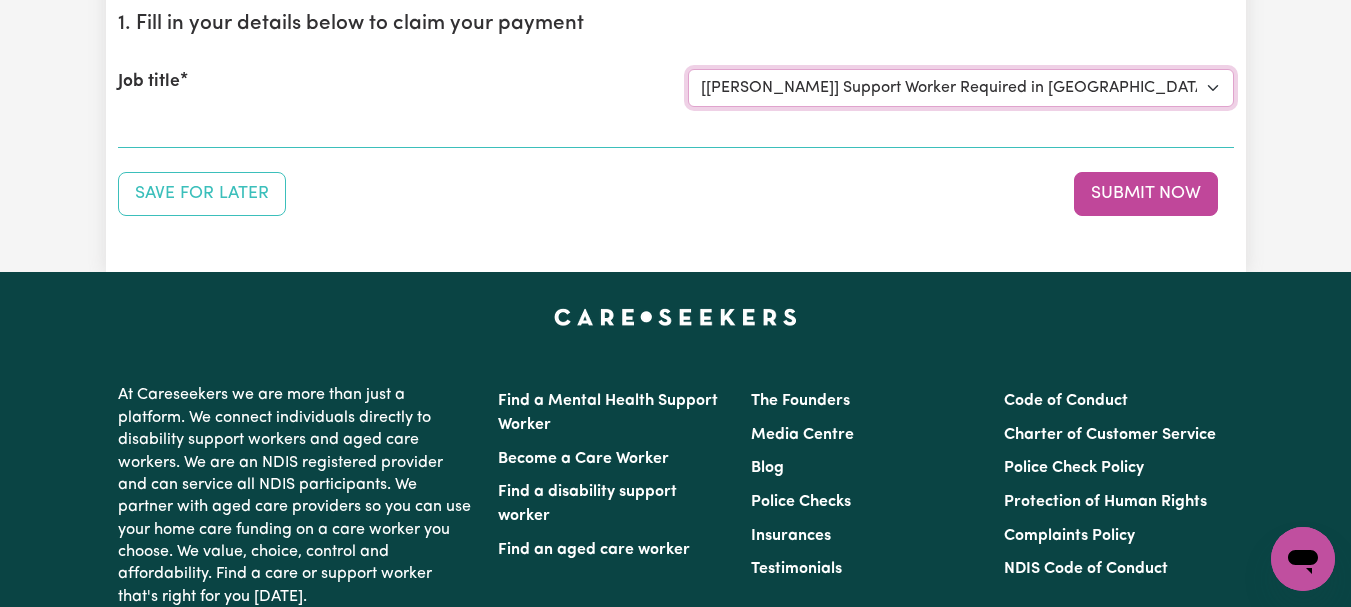 click on "Select the job you're submitting hours for... [[PERSON_NAME]] [DEMOGRAPHIC_DATA] Support Worker Needed ONE OFF On 30/04 and [DATE] In [GEOGRAPHIC_DATA], [GEOGRAPHIC_DATA] [[PERSON_NAME]] [DEMOGRAPHIC_DATA] Support Worker Needed Every Fortnight [DATE] - [GEOGRAPHIC_DATA], [GEOGRAPHIC_DATA]. [[PERSON_NAME] How] Care Worker Required in [GEOGRAPHIC_DATA], [GEOGRAPHIC_DATA] [[PERSON_NAME]] Care Worker Required in [GEOGRAPHIC_DATA], [GEOGRAPHIC_DATA] [[PERSON_NAME]] Support Worker Required in [GEOGRAPHIC_DATA], [GEOGRAPHIC_DATA] [[PERSON_NAME]] Support Worker Required in [GEOGRAPHIC_DATA], [GEOGRAPHIC_DATA] [[PERSON_NAME]] Support Worker Required in [GEOGRAPHIC_DATA], [GEOGRAPHIC_DATA] [[PERSON_NAME]] Support Worker Required in [GEOGRAPHIC_DATA], [GEOGRAPHIC_DATA]" at bounding box center [961, 88] 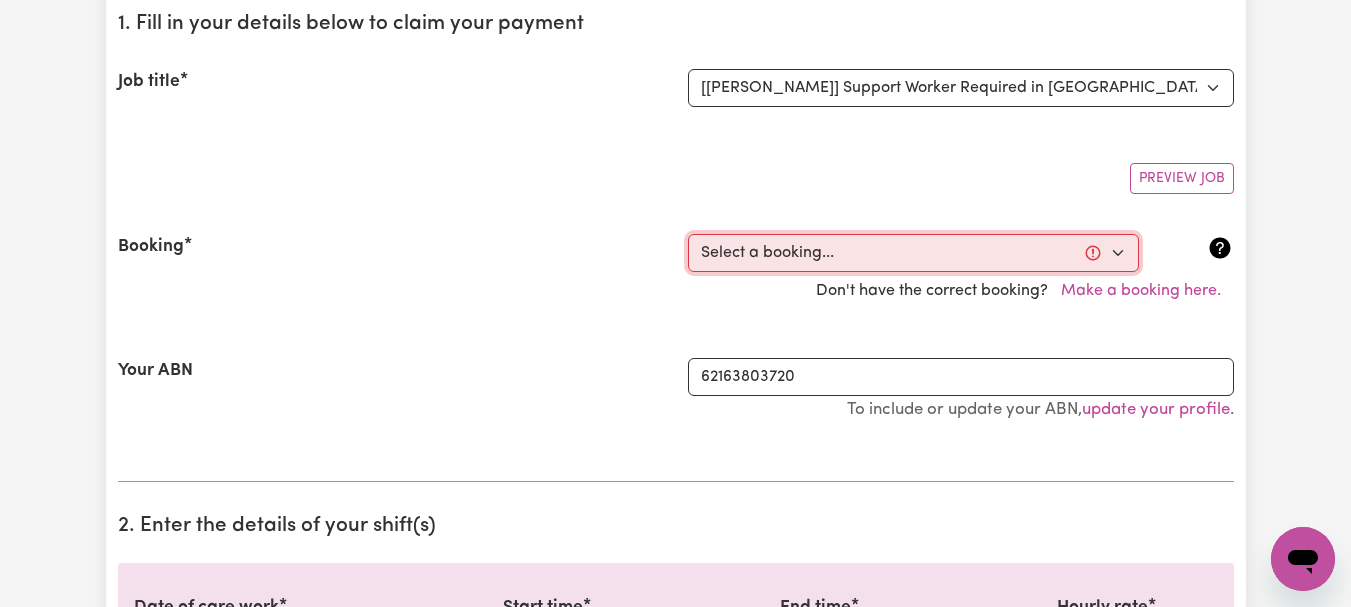 click on "Select a booking... [DATE] 08:00am to 09:00am (ONE-OFF) [DATE] 08:00am to 09:00am (ONE-OFF) [DATE] 08:00am to 09:00am (ONE-OFF) [DATE] 08:00am to 10:00am (ONE-OFF) [DATE] 08:00am to 10:00am (ONE-OFF) [DATE] 08:00am to 10:00am (ONE-OFF) [DATE] 08:00am to 10:00am (ONE-OFF) [DATE] 08:00am to 11:00am (ONE-OFF) [DATE] 08:00am to 11:00am (ONE-OFF) [DATE] 08:00am to 11:00am (ONE-OFF) [DATE] 08:00am to 11:00am (ONE-OFF) [DATE] 08:00am to 12:30pm (ONE-OFF) [DATE] 08:00am to 12:30pm (ONE-OFF) [DATE] 08:00am to 10:00am (ONE-OFF) [DATE] 08:00am to 10:00am (ONE-OFF) [DATE] 08:00am to 10:00am (ONE-OFF) [DATE] 08:00am to 10:00am (ONE-OFF) [DATE] 08:00am to 09:00am (ONE-OFF) [DATE] 08:00am to 09:00am (ONE-OFF) [DATE] 08:00am to 09:00am (ONE-OFF)" at bounding box center [913, 253] 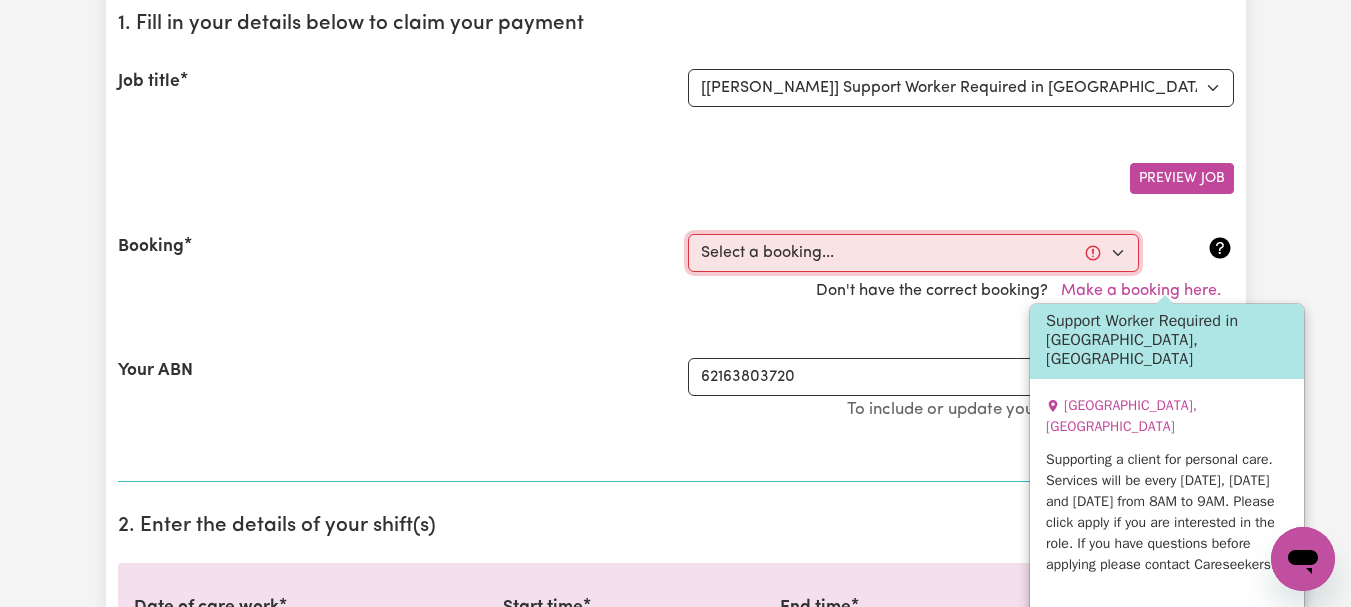 select on "340898" 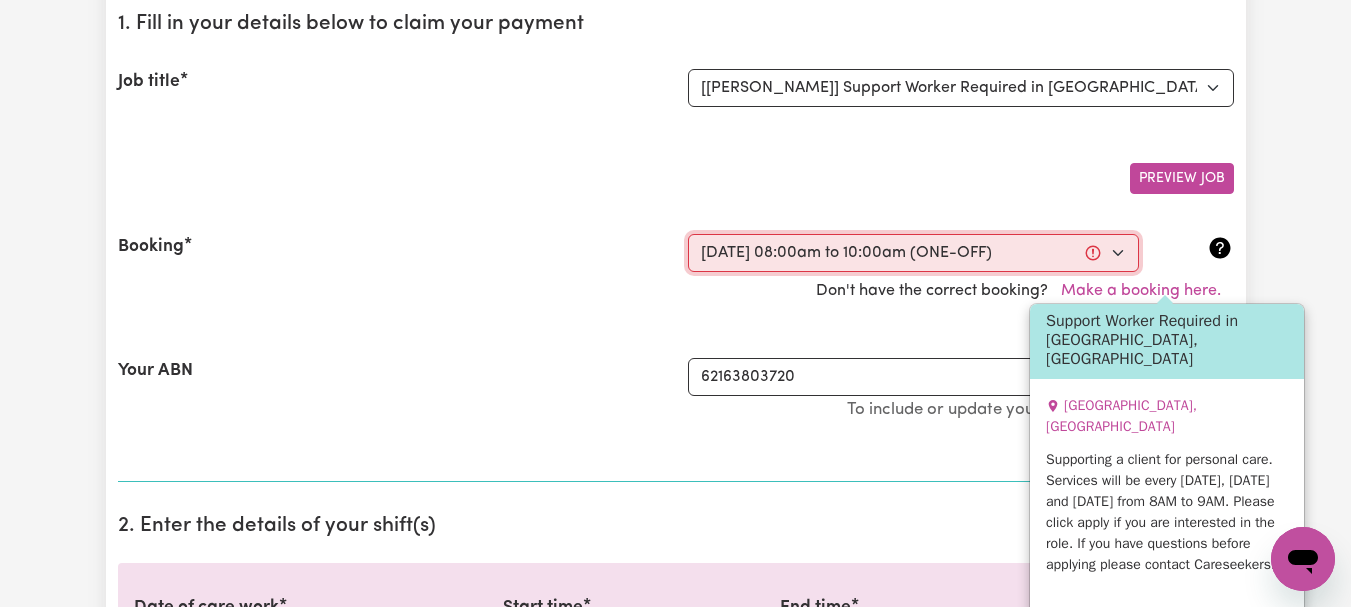 click on "Select a booking... [DATE] 08:00am to 09:00am (ONE-OFF) [DATE] 08:00am to 09:00am (ONE-OFF) [DATE] 08:00am to 09:00am (ONE-OFF) [DATE] 08:00am to 10:00am (ONE-OFF) [DATE] 08:00am to 10:00am (ONE-OFF) [DATE] 08:00am to 10:00am (ONE-OFF) [DATE] 08:00am to 10:00am (ONE-OFF) [DATE] 08:00am to 11:00am (ONE-OFF) [DATE] 08:00am to 11:00am (ONE-OFF) [DATE] 08:00am to 11:00am (ONE-OFF) [DATE] 08:00am to 11:00am (ONE-OFF) [DATE] 08:00am to 12:30pm (ONE-OFF) [DATE] 08:00am to 12:30pm (ONE-OFF) [DATE] 08:00am to 10:00am (ONE-OFF) [DATE] 08:00am to 10:00am (ONE-OFF) [DATE] 08:00am to 10:00am (ONE-OFF) [DATE] 08:00am to 10:00am (ONE-OFF) [DATE] 08:00am to 09:00am (ONE-OFF) [DATE] 08:00am to 09:00am (ONE-OFF) [DATE] 08:00am to 09:00am (ONE-OFF)" at bounding box center [913, 253] 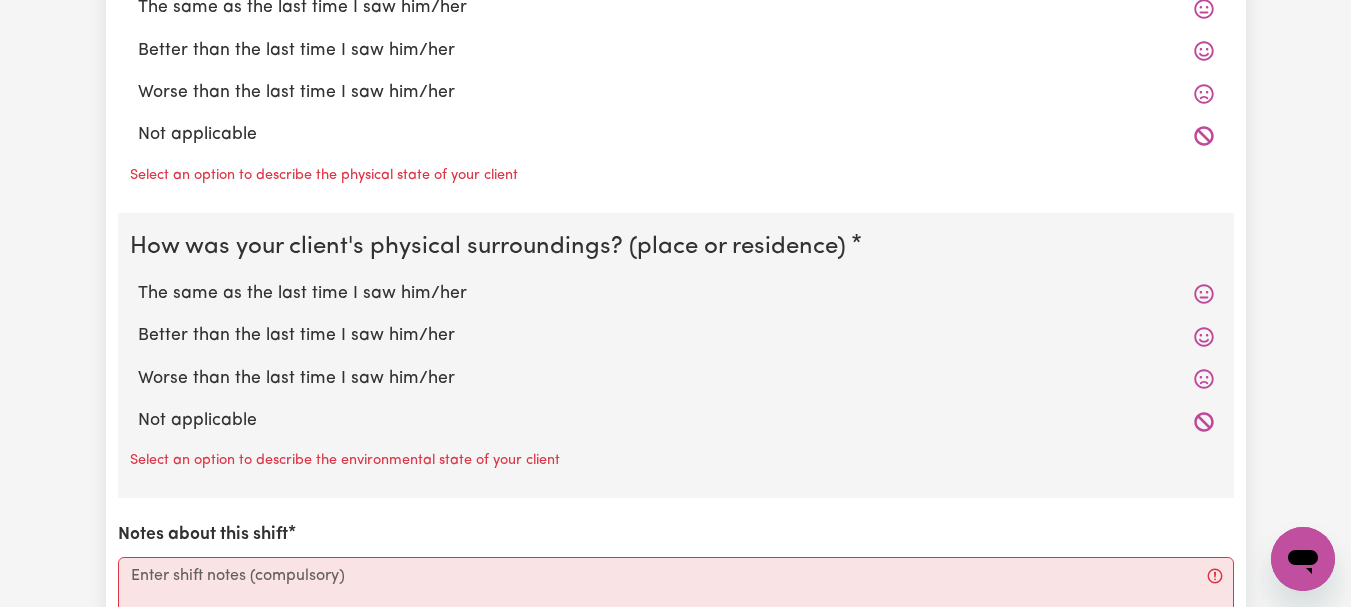 scroll, scrollTop: 2055, scrollLeft: 0, axis: vertical 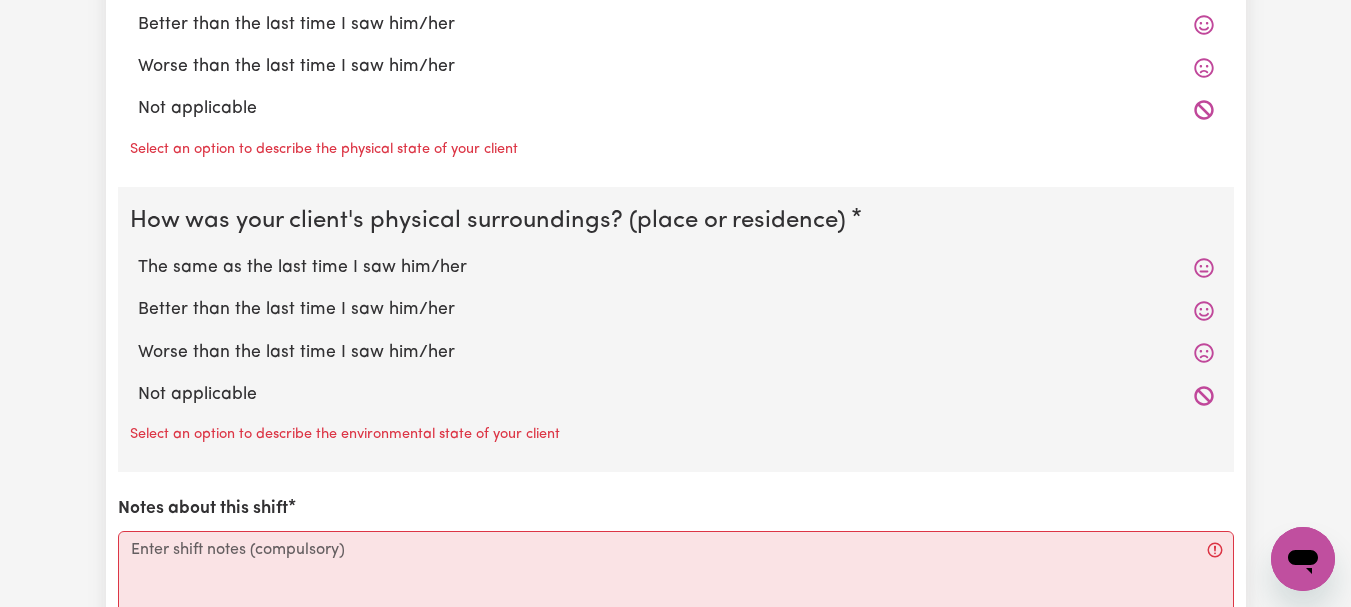 click on "The same as the last time I saw him/her" at bounding box center [676, -303] 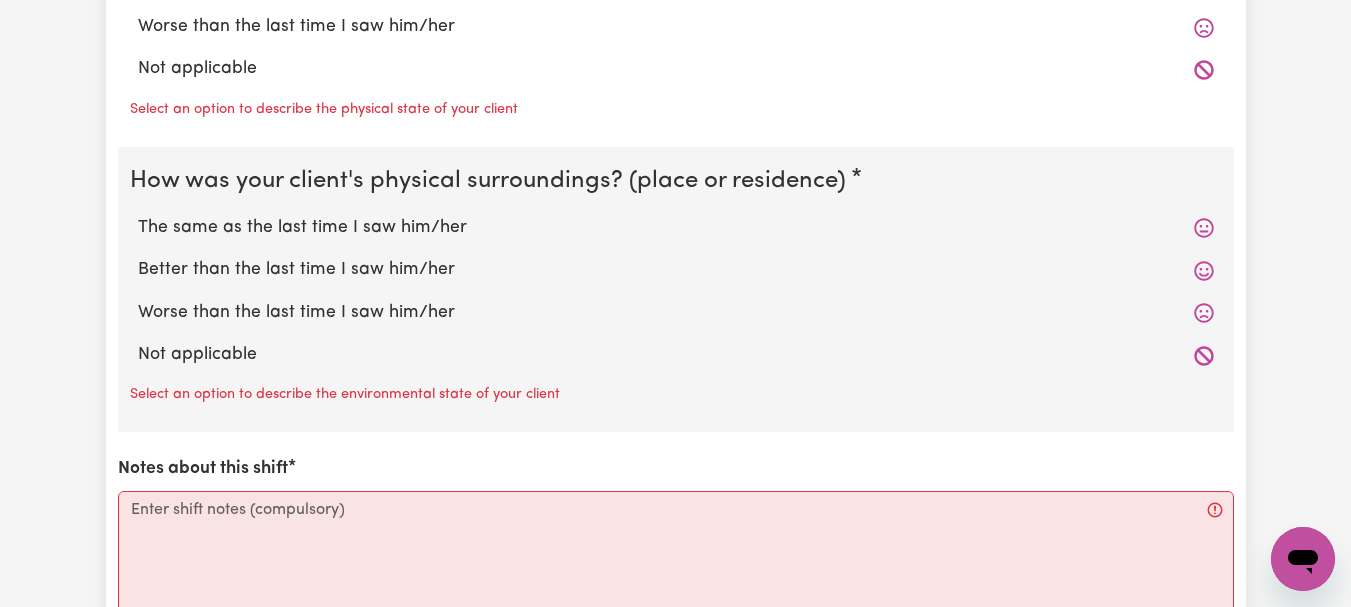 click on "The same as the last time I saw him/her" at bounding box center (676, -58) 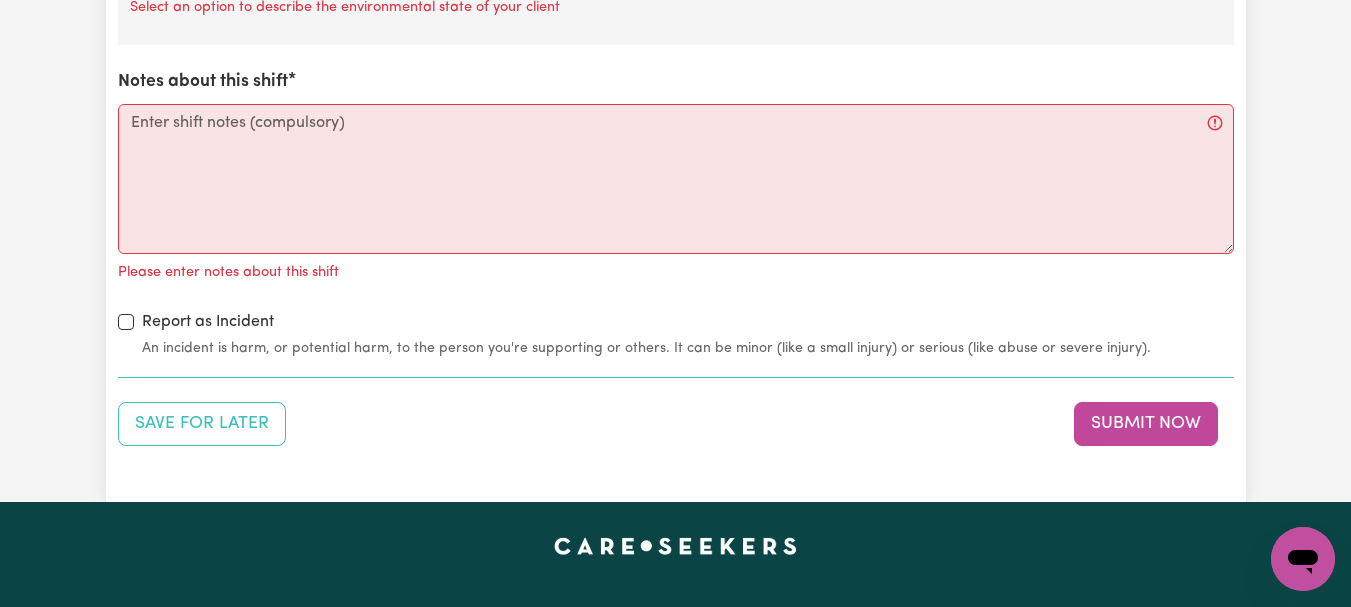 scroll, scrollTop: 2444, scrollLeft: 0, axis: vertical 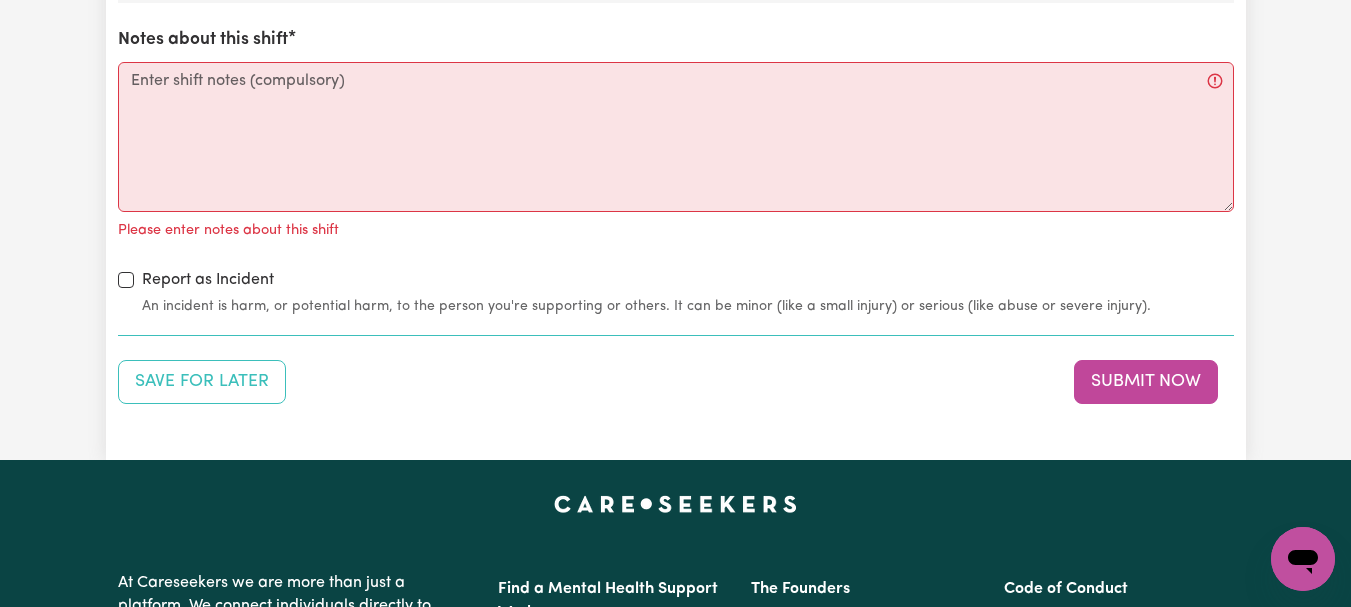 click on "The same as the last time I saw him/her" at bounding box center (676, -201) 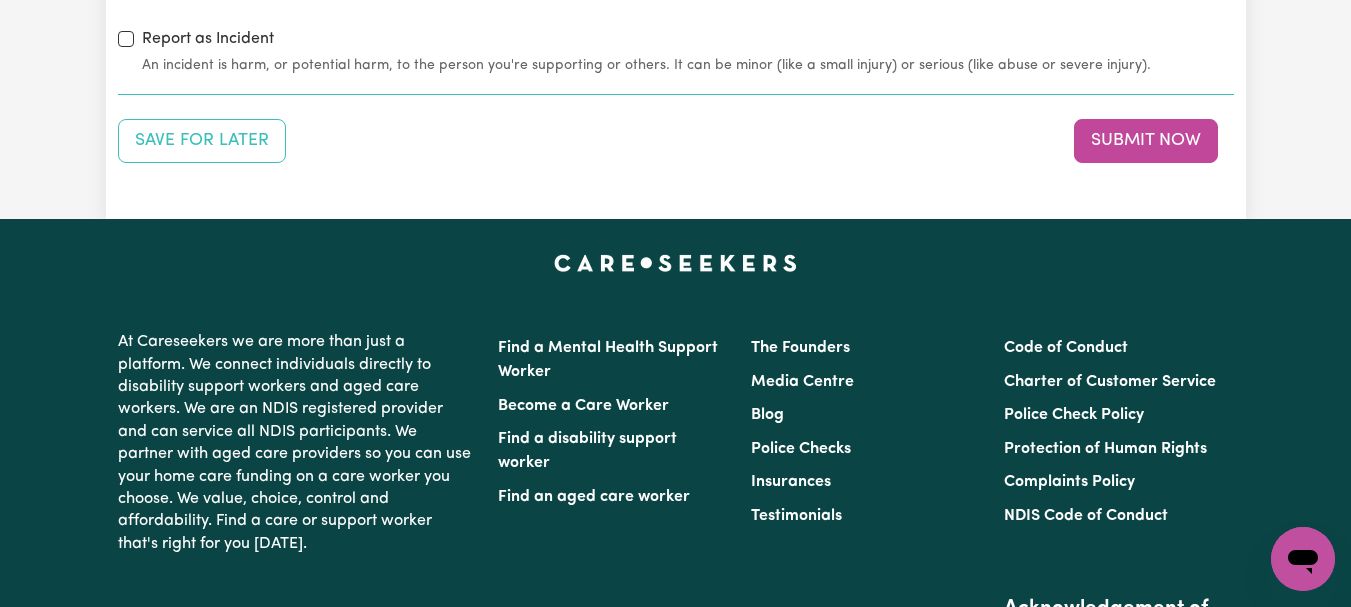 scroll, scrollTop: 2654, scrollLeft: 0, axis: vertical 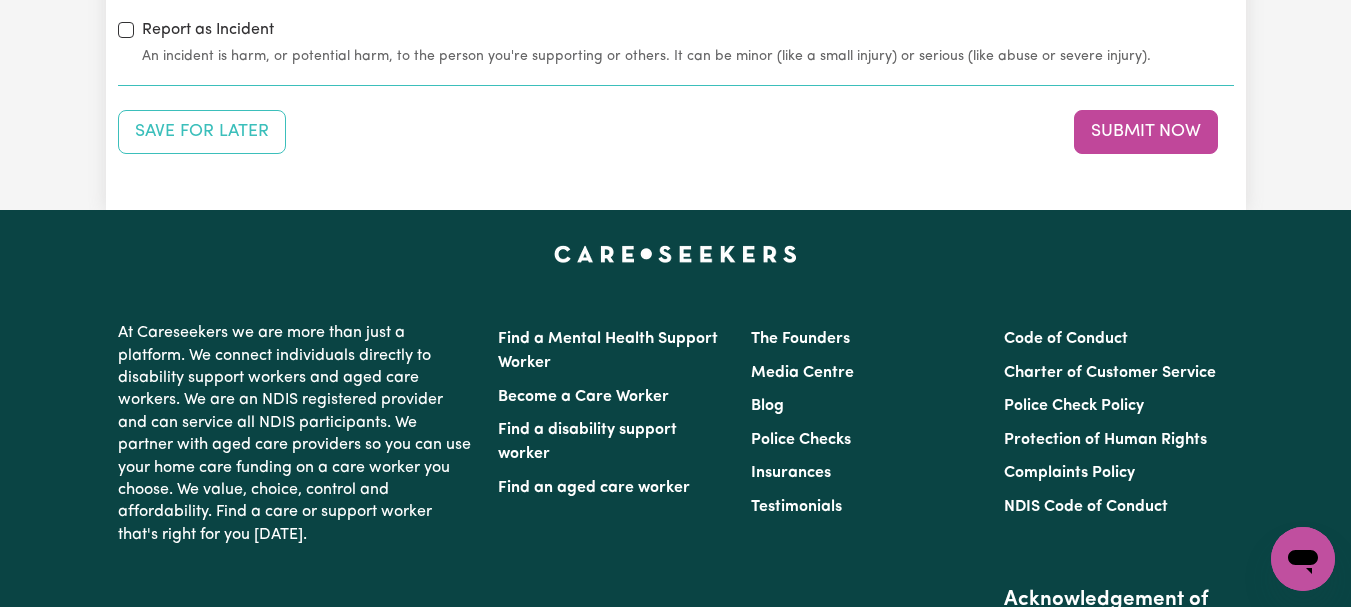 click on "Notes about this shift" at bounding box center (676, -113) 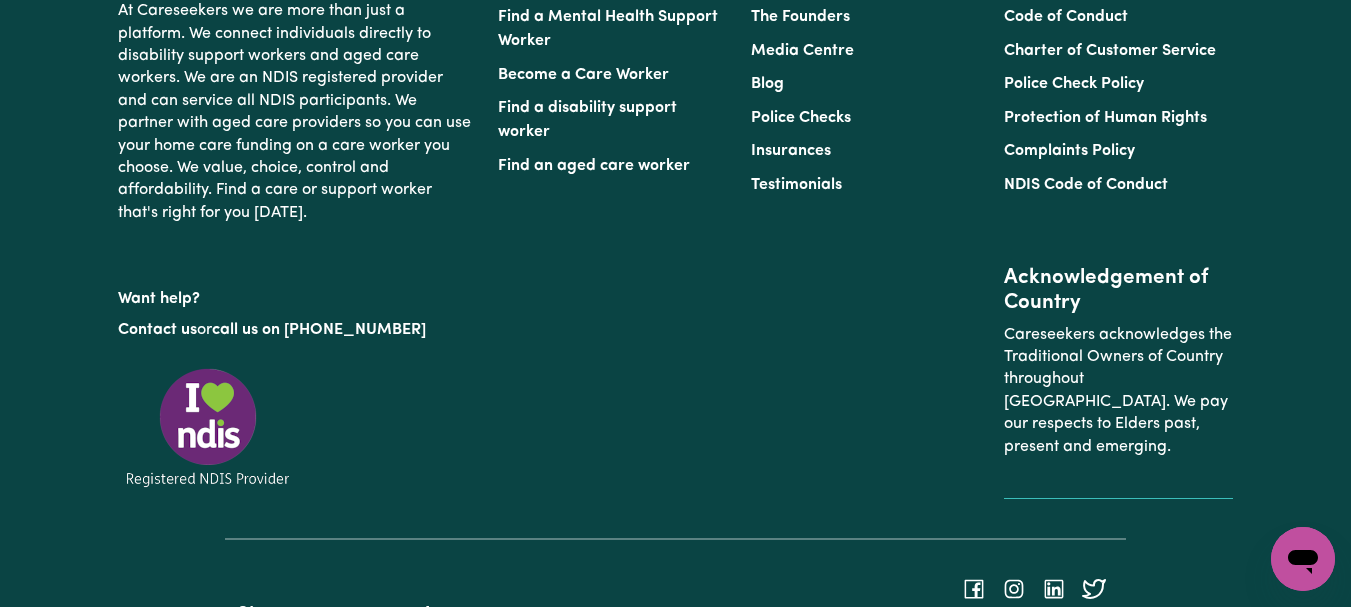scroll, scrollTop: 2969, scrollLeft: 0, axis: vertical 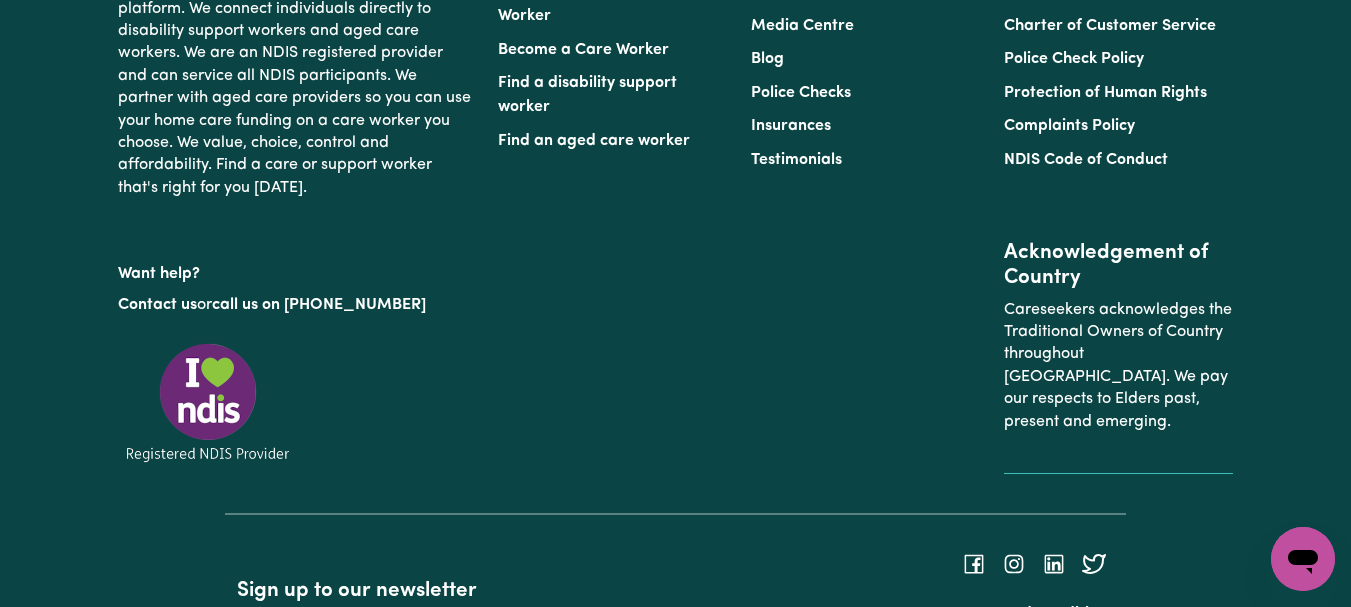 type on "Refer to KNC shift notes." 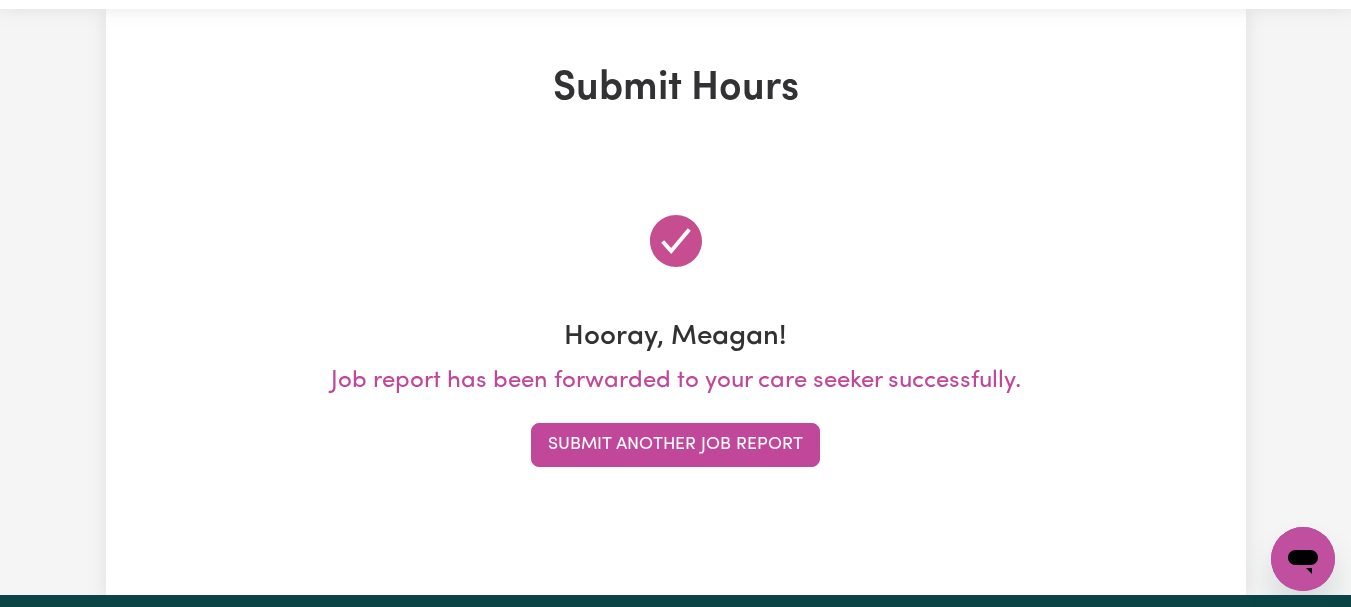 scroll, scrollTop: 0, scrollLeft: 0, axis: both 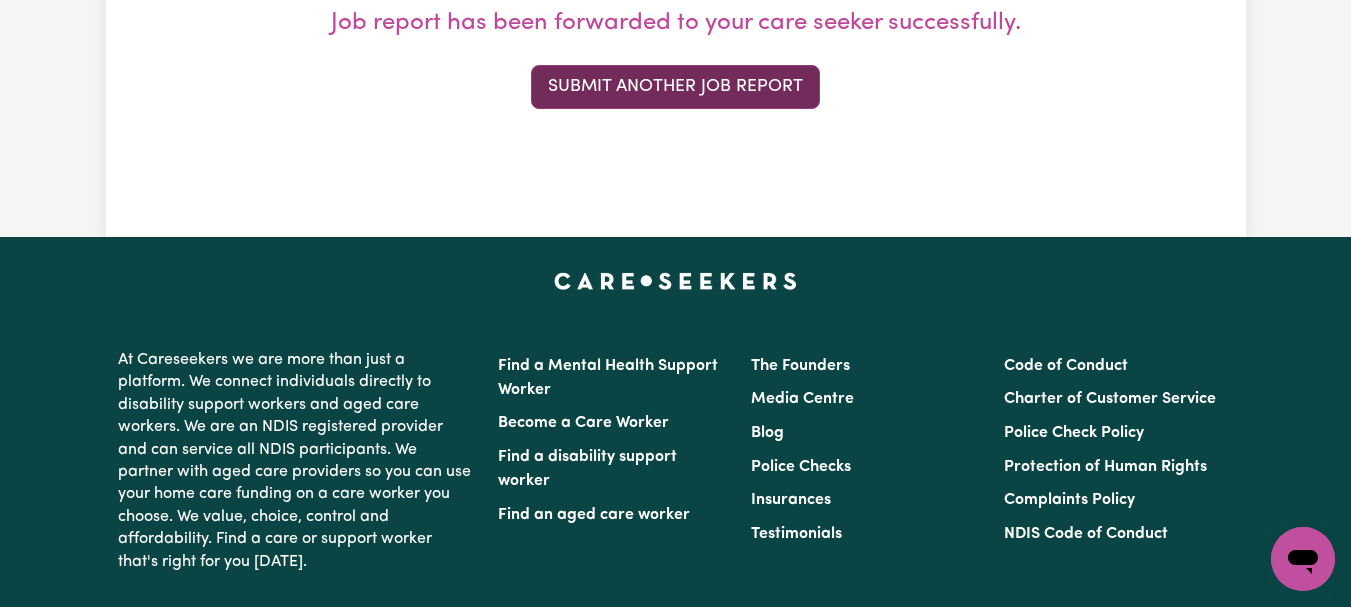 click on "Submit Another Job Report" at bounding box center [675, 87] 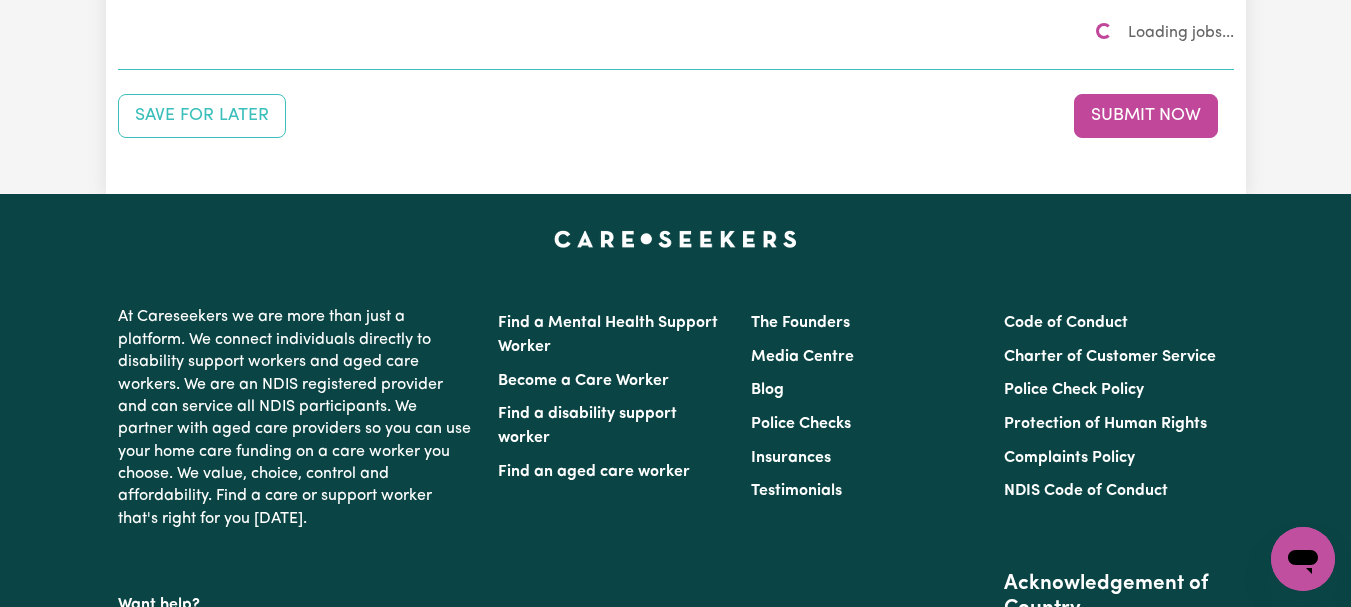 scroll, scrollTop: 0, scrollLeft: 0, axis: both 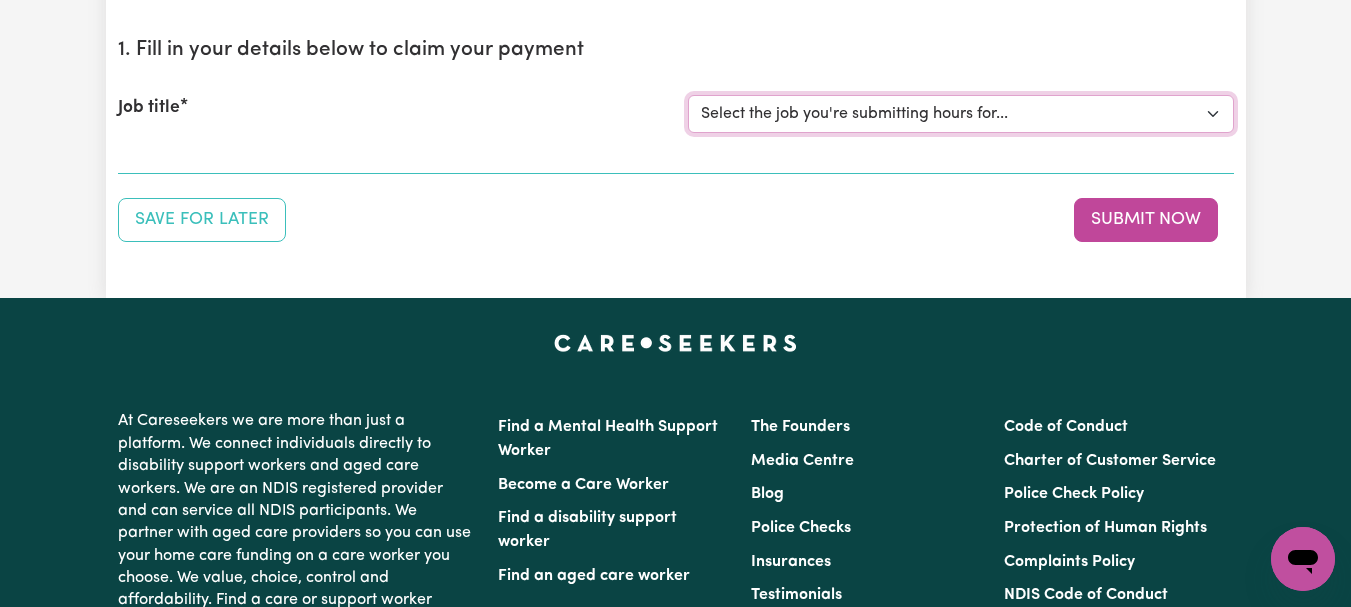 click on "Select the job you're submitting hours for... [[PERSON_NAME]] [DEMOGRAPHIC_DATA] Support Worker Needed ONE OFF On 30/04 and [DATE] In [GEOGRAPHIC_DATA], [GEOGRAPHIC_DATA] [[PERSON_NAME]] [DEMOGRAPHIC_DATA] Support Worker Needed Every Fortnight [DATE] - [GEOGRAPHIC_DATA], [GEOGRAPHIC_DATA]. [[PERSON_NAME] How] Care Worker Required in [GEOGRAPHIC_DATA], [GEOGRAPHIC_DATA] [[PERSON_NAME]] Care Worker Required in [GEOGRAPHIC_DATA], [GEOGRAPHIC_DATA] [[PERSON_NAME]] Support Worker Required in [GEOGRAPHIC_DATA], [GEOGRAPHIC_DATA] [[PERSON_NAME]] Support Worker Required in [GEOGRAPHIC_DATA], [GEOGRAPHIC_DATA] [[PERSON_NAME]] Support Worker Required in [GEOGRAPHIC_DATA], [GEOGRAPHIC_DATA] [[PERSON_NAME]] Support Worker Required in [GEOGRAPHIC_DATA], [GEOGRAPHIC_DATA]" at bounding box center (961, 114) 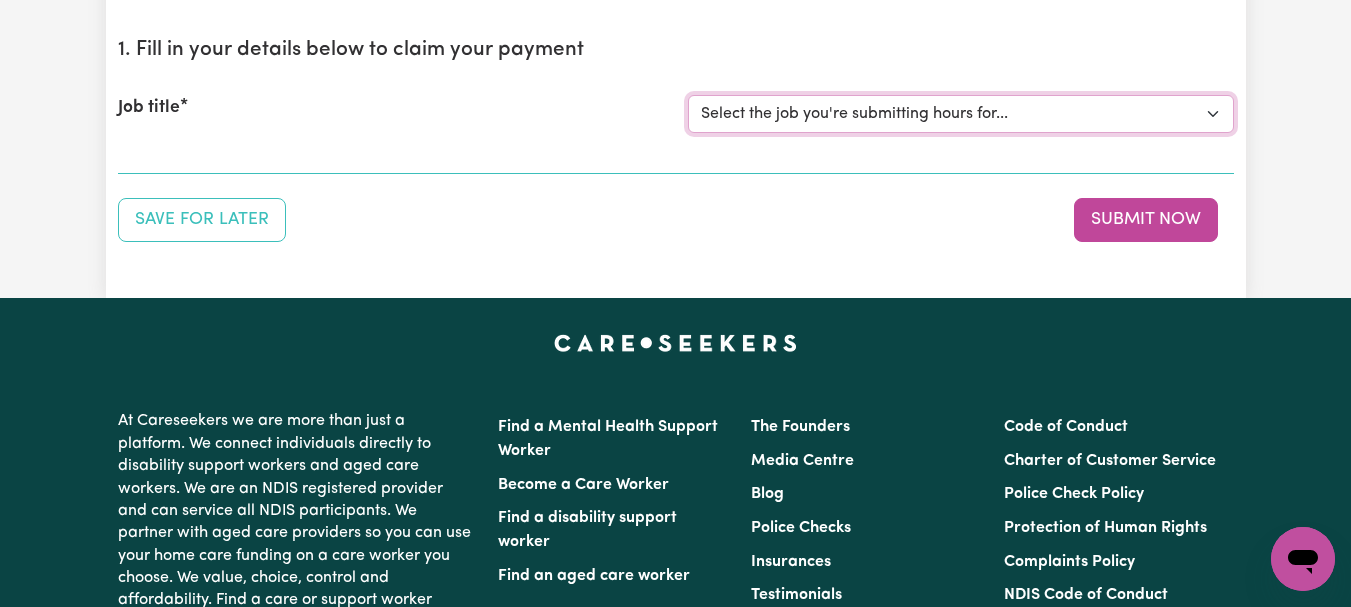 select on "11629" 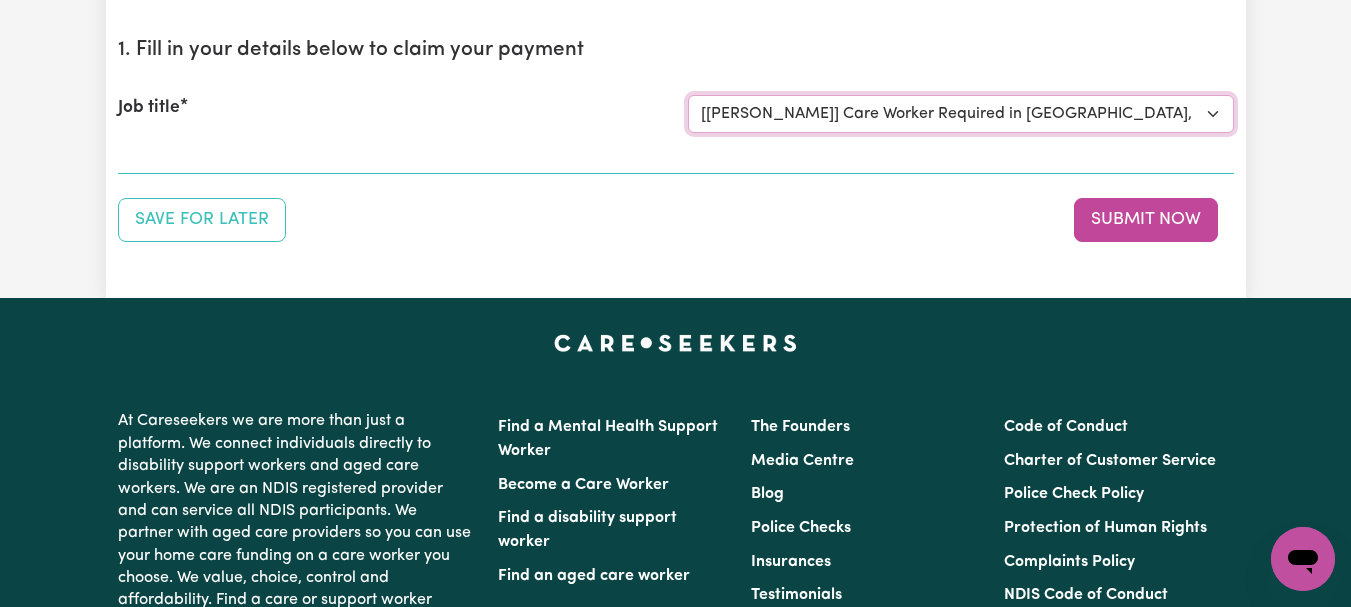 click on "Select the job you're submitting hours for... [[PERSON_NAME]] [DEMOGRAPHIC_DATA] Support Worker Needed ONE OFF On 30/04 and [DATE] In [GEOGRAPHIC_DATA], [GEOGRAPHIC_DATA] [[PERSON_NAME]] [DEMOGRAPHIC_DATA] Support Worker Needed Every Fortnight [DATE] - [GEOGRAPHIC_DATA], [GEOGRAPHIC_DATA]. [[PERSON_NAME] How] Care Worker Required in [GEOGRAPHIC_DATA], [GEOGRAPHIC_DATA] [[PERSON_NAME]] Care Worker Required in [GEOGRAPHIC_DATA], [GEOGRAPHIC_DATA] [[PERSON_NAME]] Support Worker Required in [GEOGRAPHIC_DATA], [GEOGRAPHIC_DATA] [[PERSON_NAME]] Support Worker Required in [GEOGRAPHIC_DATA], [GEOGRAPHIC_DATA] [[PERSON_NAME]] Support Worker Required in [GEOGRAPHIC_DATA], [GEOGRAPHIC_DATA] [[PERSON_NAME]] Support Worker Required in [GEOGRAPHIC_DATA], [GEOGRAPHIC_DATA]" at bounding box center [961, 114] 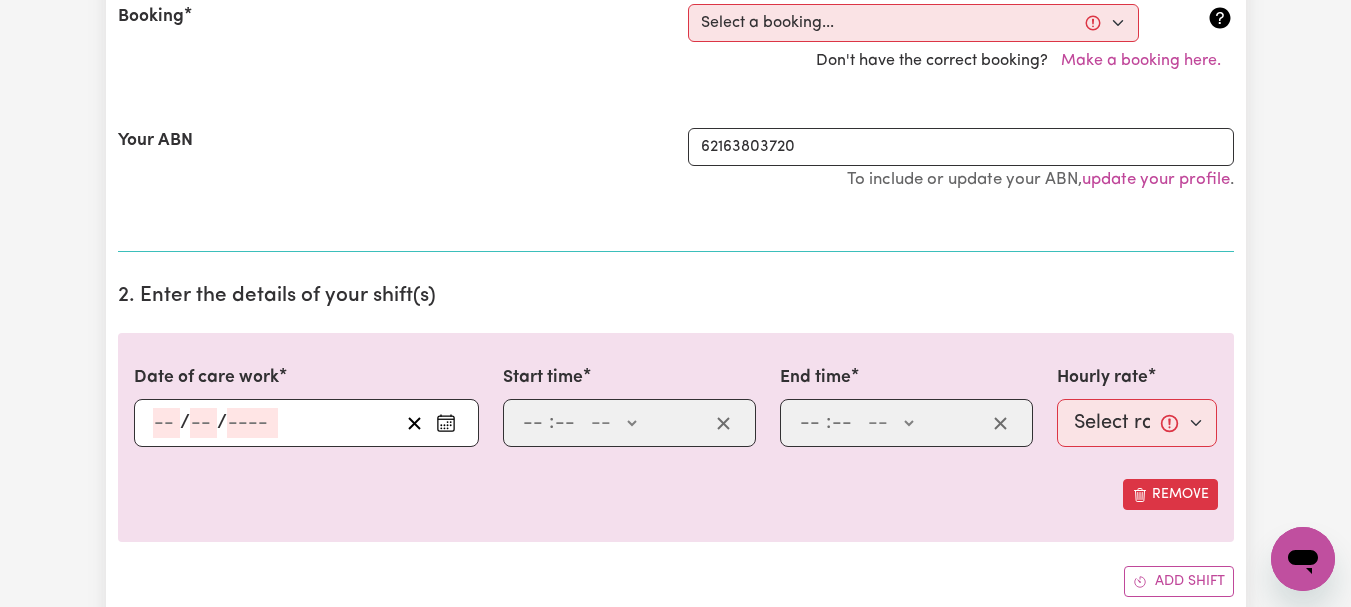 scroll, scrollTop: 474, scrollLeft: 0, axis: vertical 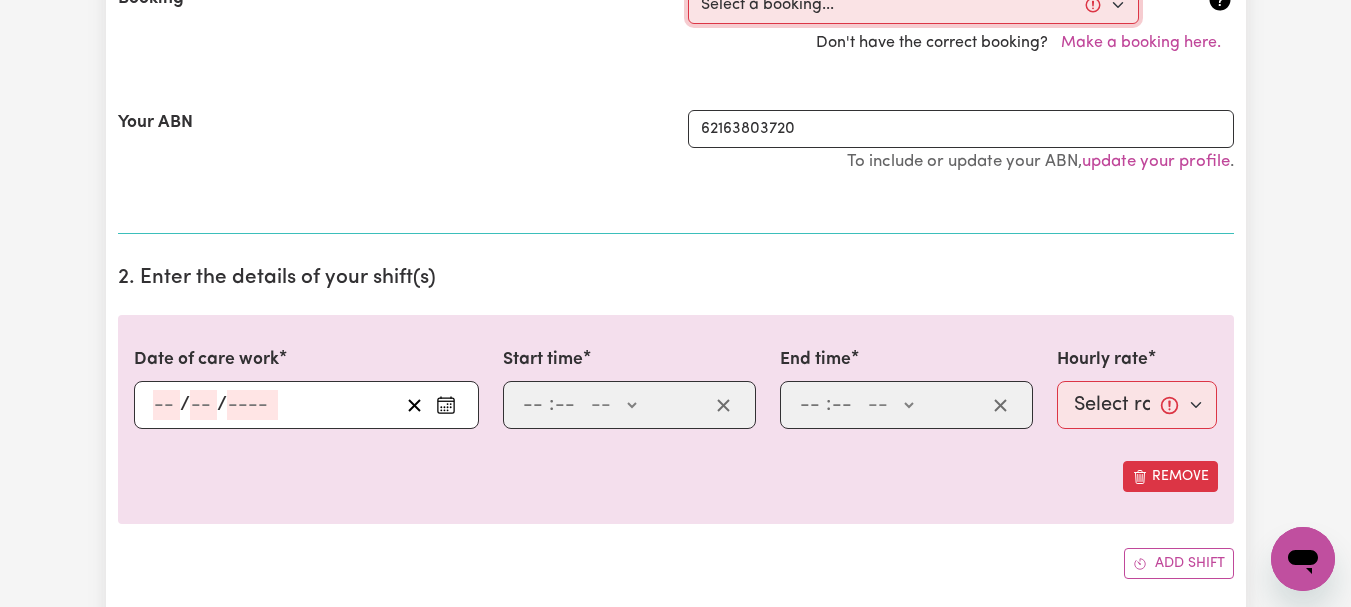 click on "Select a booking... [DATE] 11:00am to 12:30pm (RECURRING) [DATE] 11:00am to 12:30pm (RECURRING)" at bounding box center [913, 5] 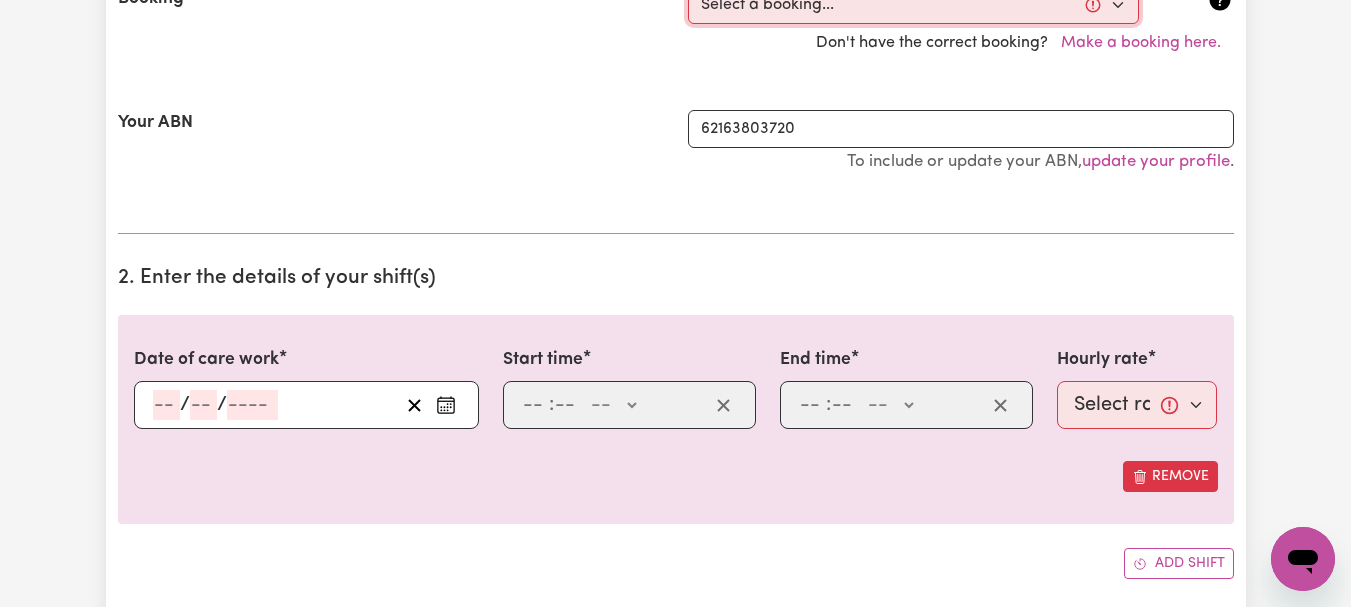 select on "342036" 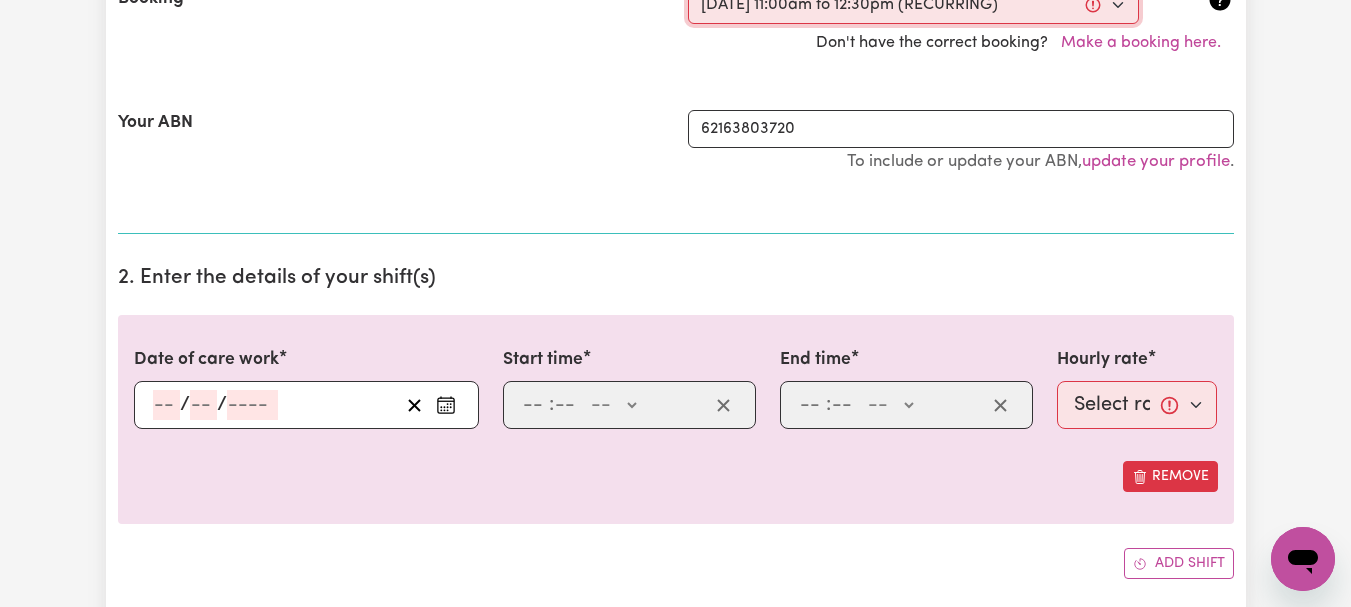 click on "Select a booking... [DATE] 11:00am to 12:30pm (RECURRING) [DATE] 11:00am to 12:30pm (RECURRING)" at bounding box center [913, 5] 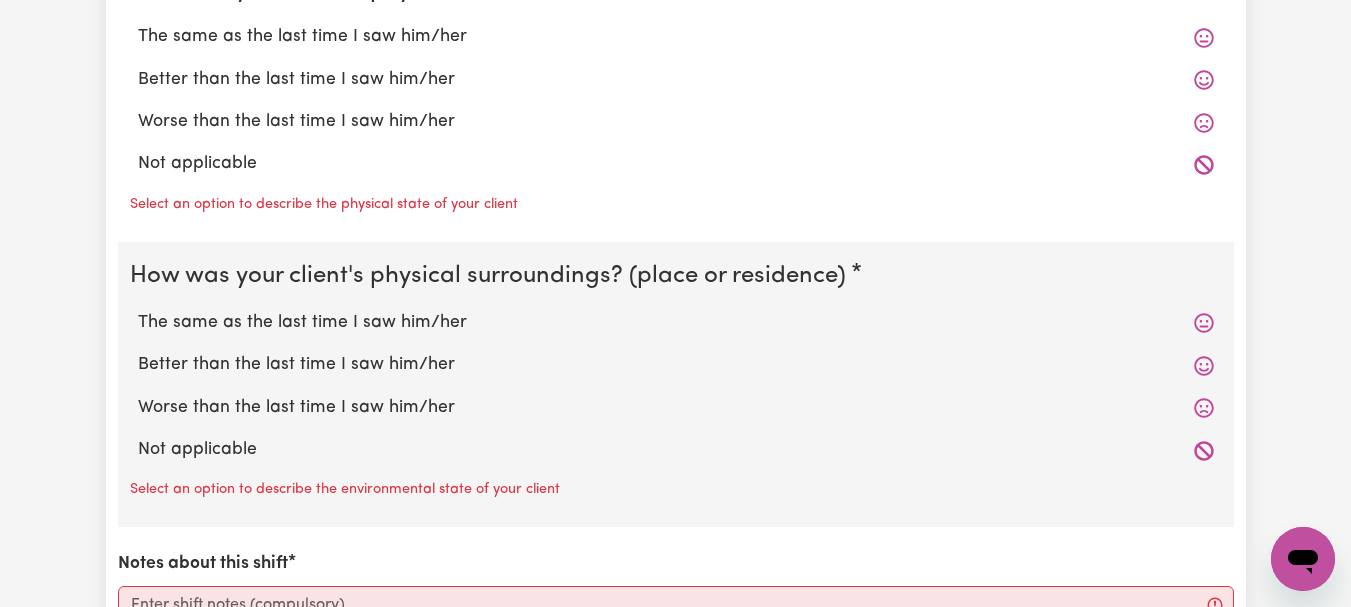 scroll, scrollTop: 1992, scrollLeft: 0, axis: vertical 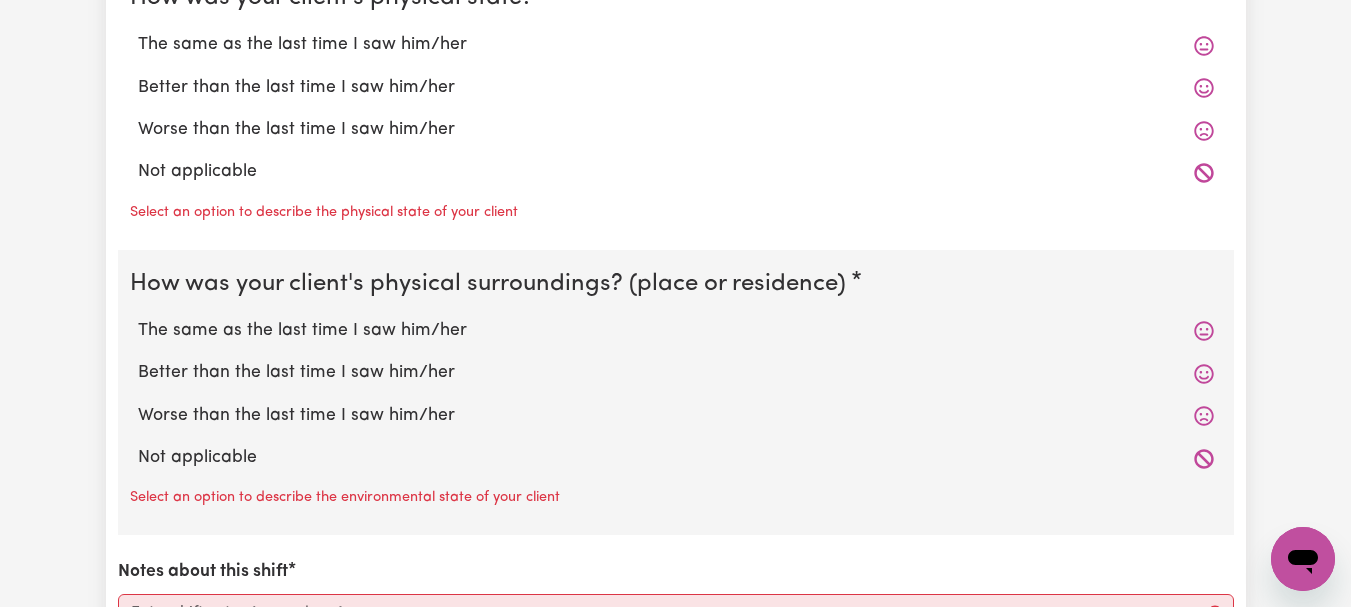click on "The same as the last time I saw him/her" at bounding box center [676, -240] 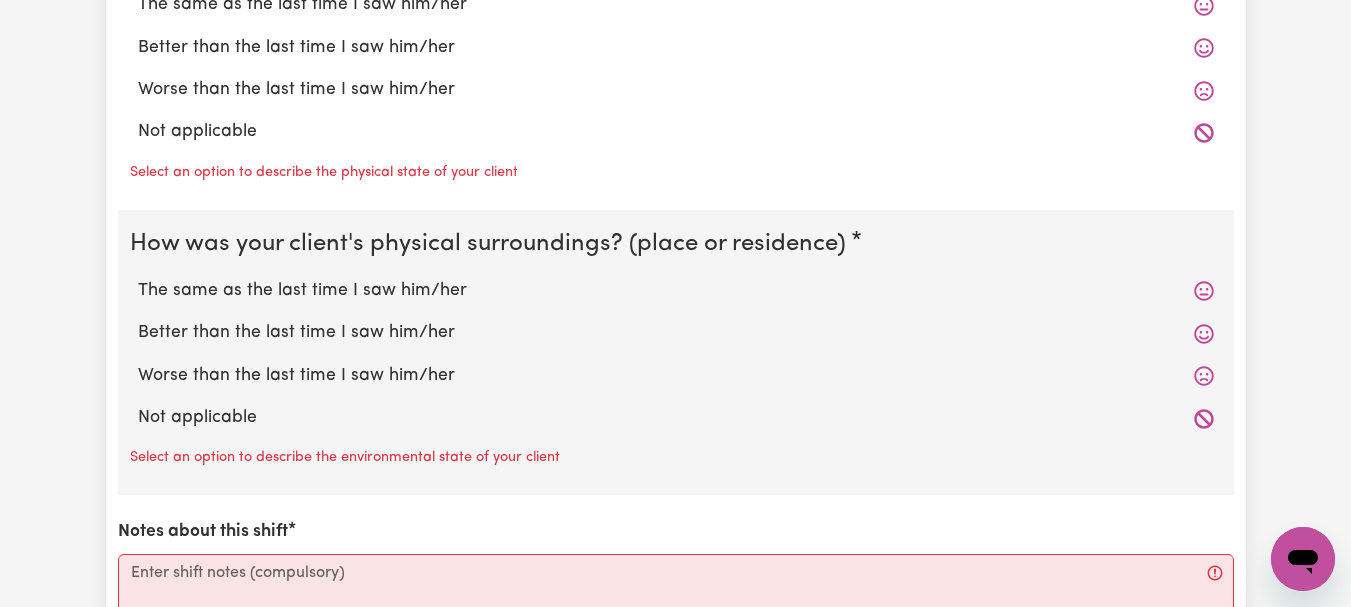 click on "The same as the last time I saw him/her" at bounding box center (676, 5) 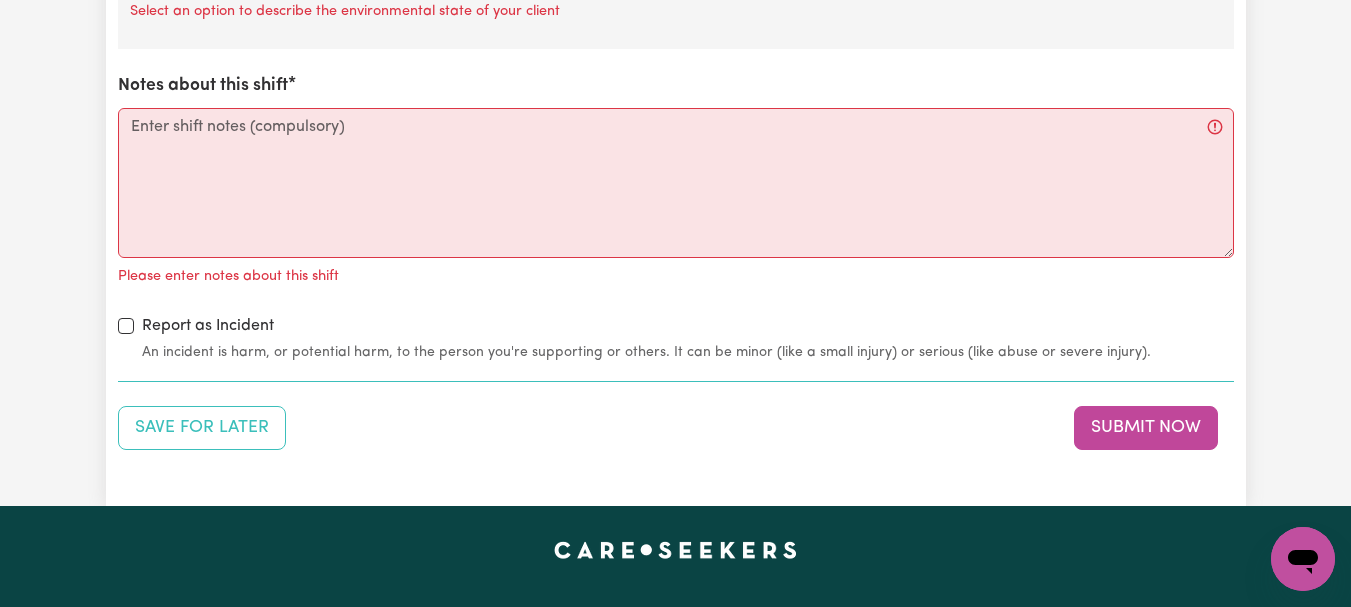 scroll, scrollTop: 2457, scrollLeft: 0, axis: vertical 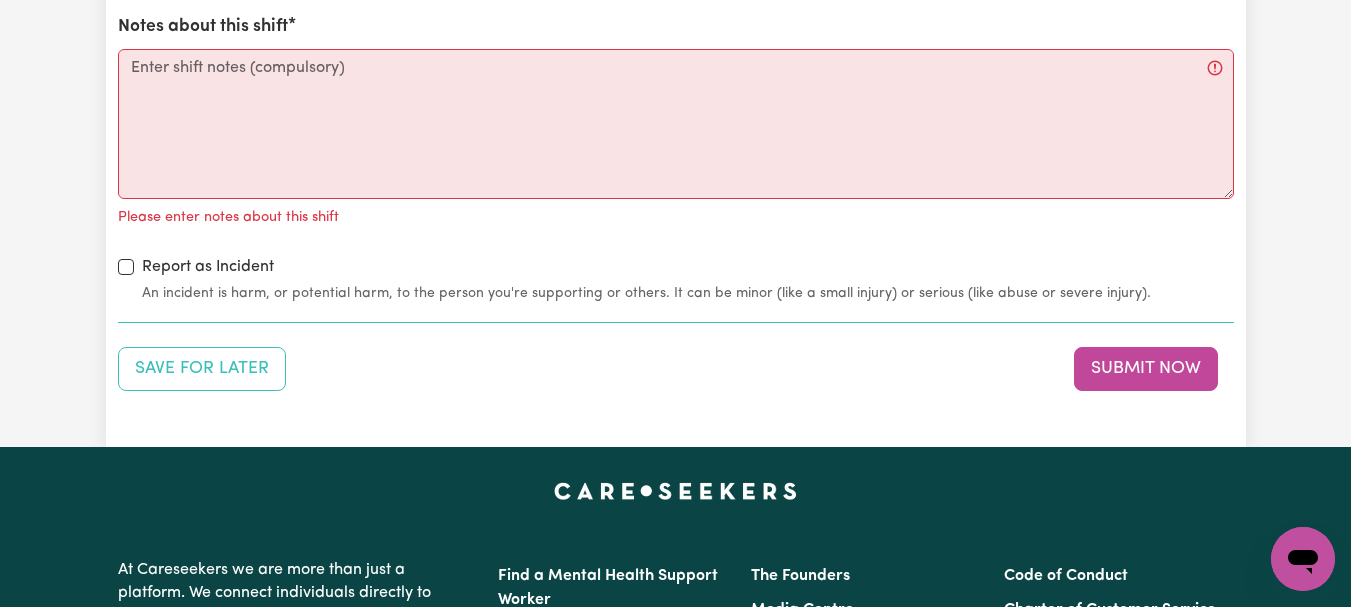 click on "The same as the last time I saw him/her" at bounding box center (676, -214) 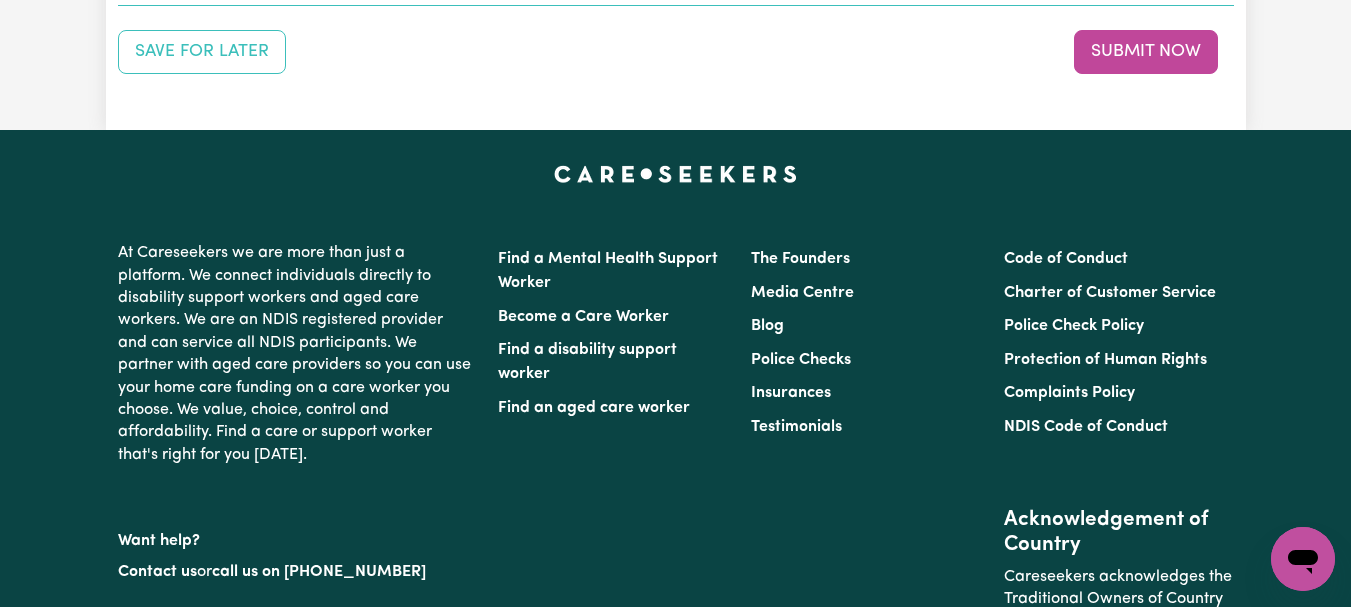 scroll, scrollTop: 2767, scrollLeft: 0, axis: vertical 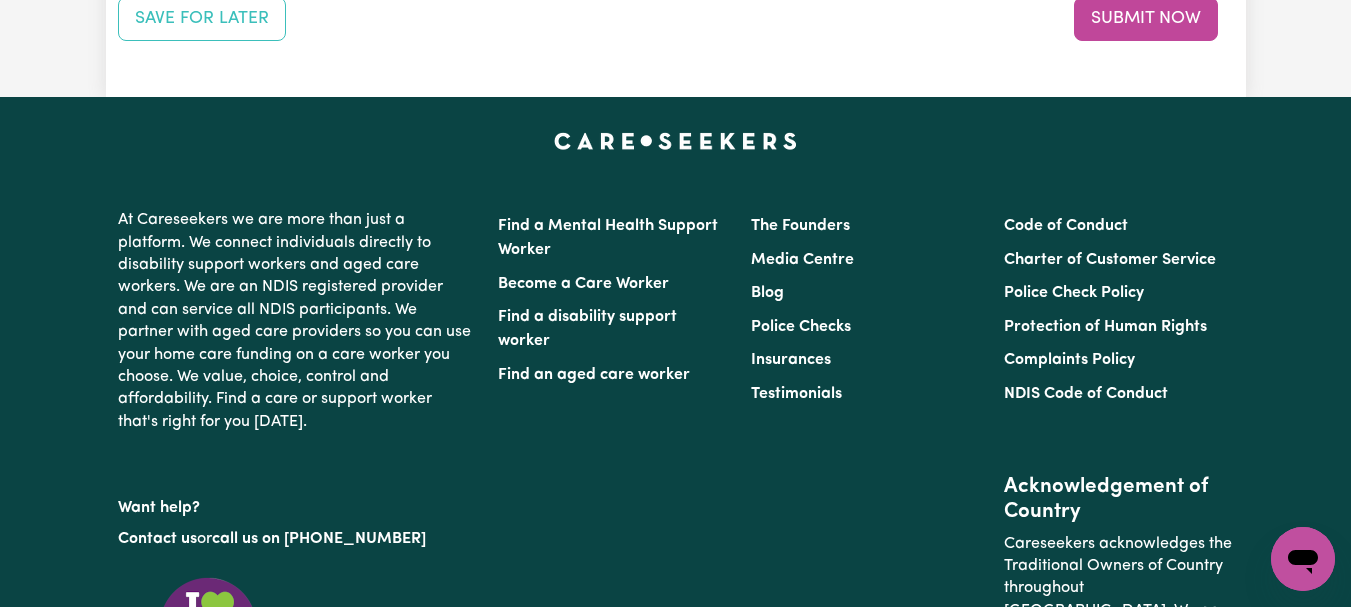 click on "Notes about this shift" at bounding box center [676, -226] 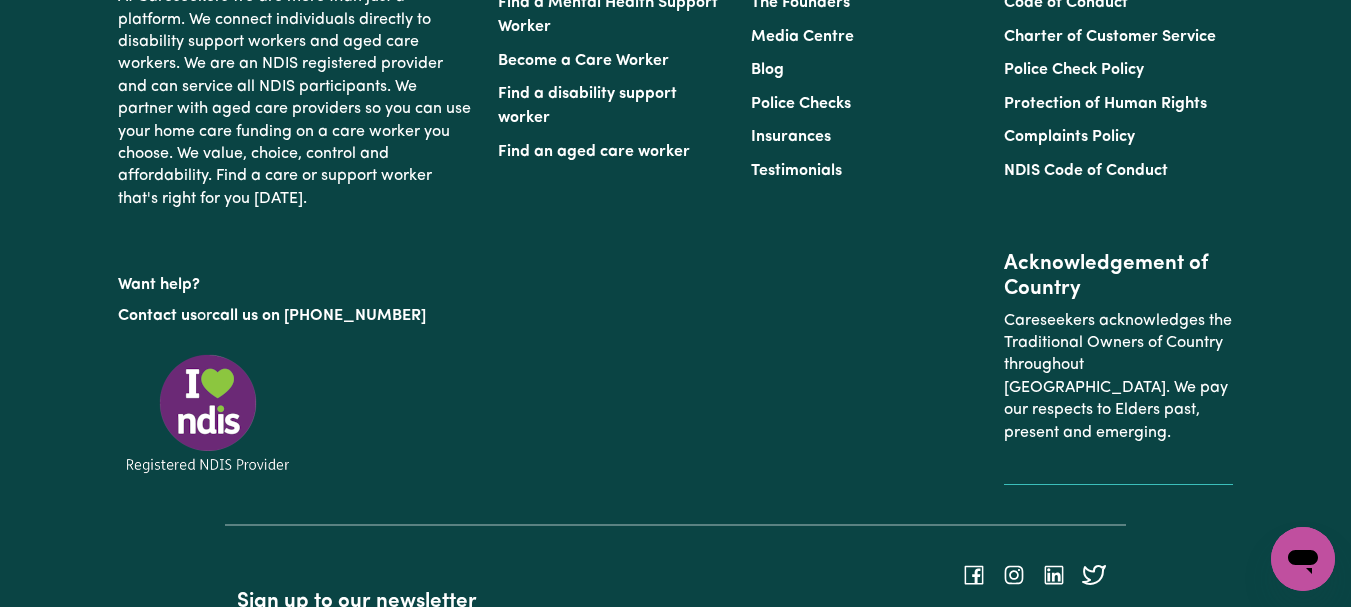 scroll, scrollTop: 3008, scrollLeft: 0, axis: vertical 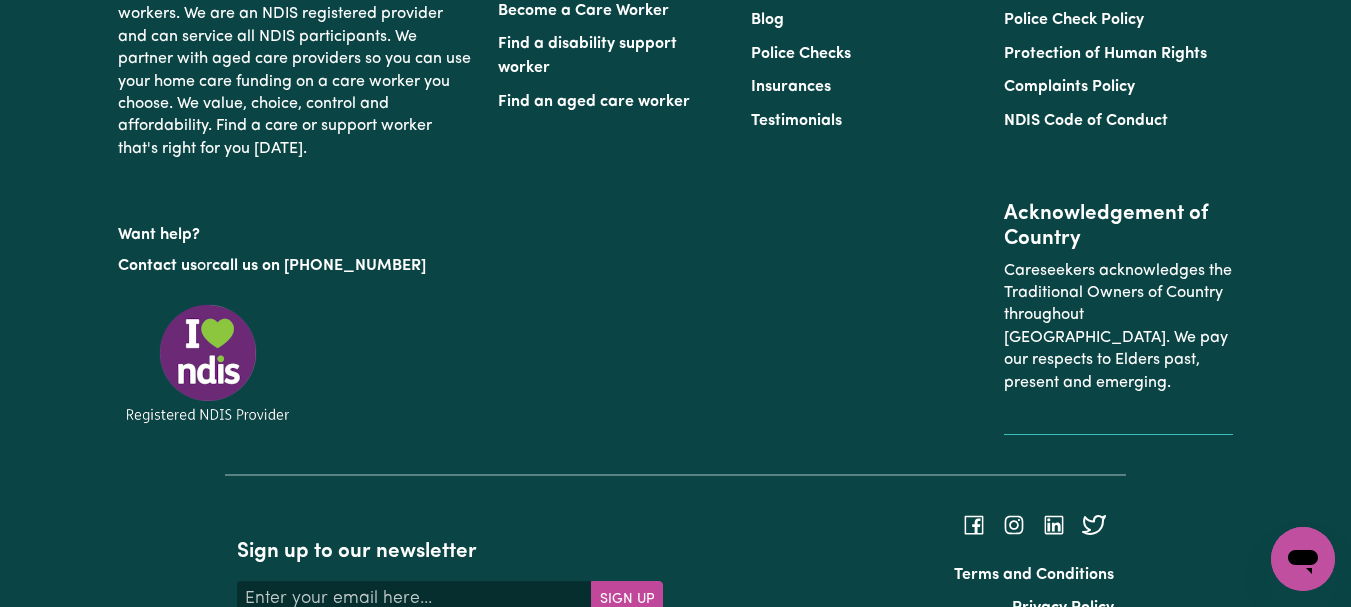 type on "Refer to KNC shift notes." 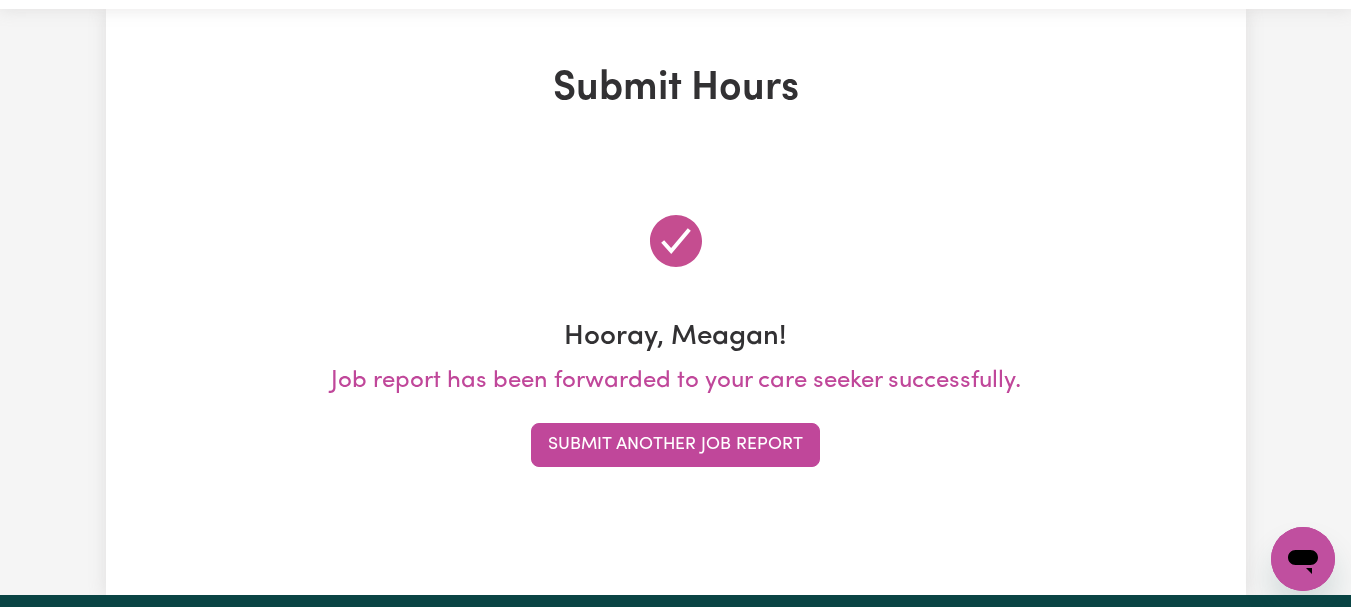 scroll, scrollTop: 0, scrollLeft: 0, axis: both 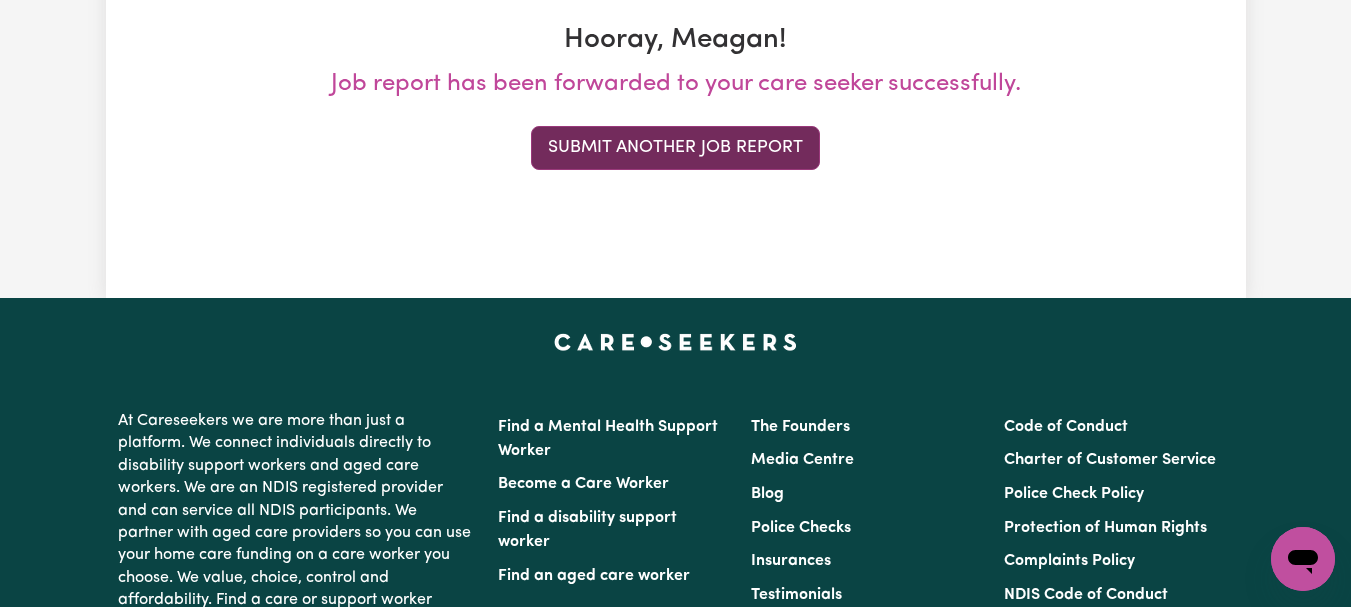 click on "Submit Another Job Report" at bounding box center (675, 148) 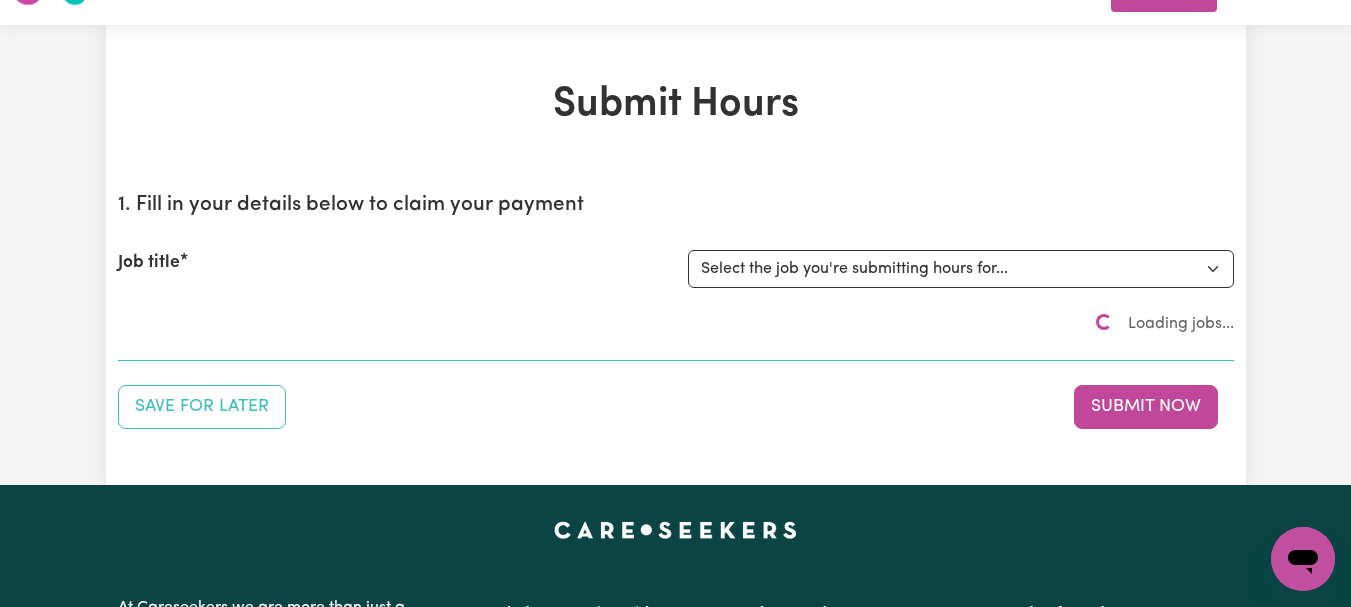 scroll, scrollTop: 0, scrollLeft: 0, axis: both 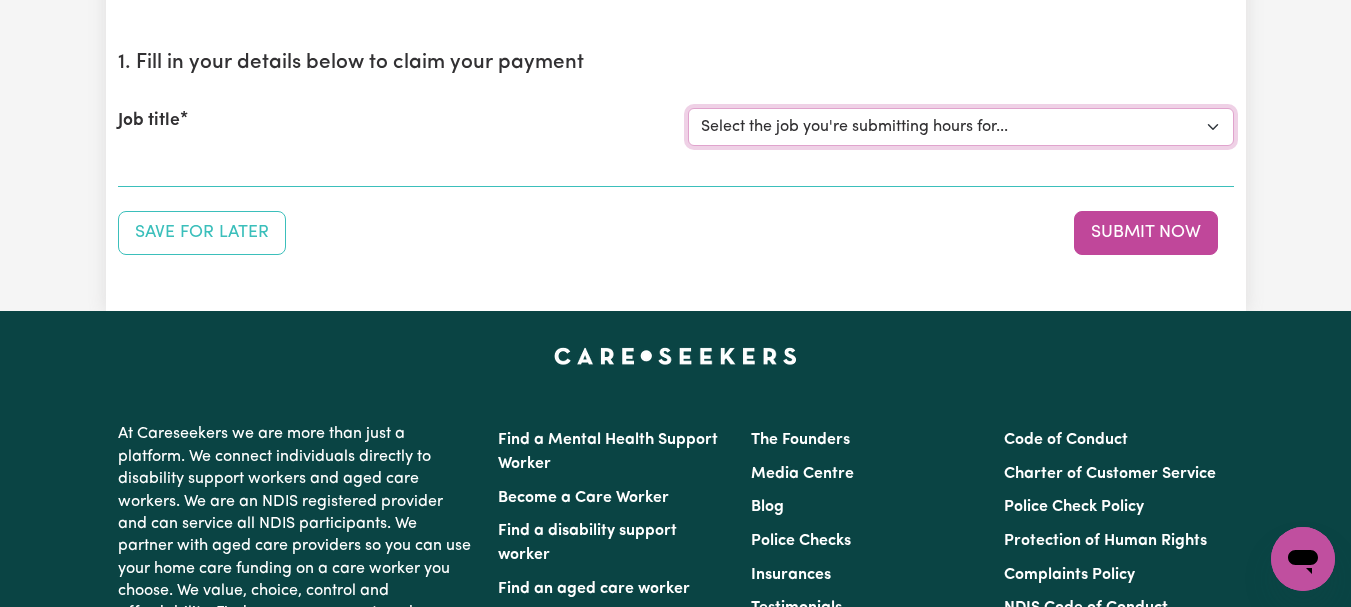 click on "Select the job you're submitting hours for... [[PERSON_NAME]] [DEMOGRAPHIC_DATA] Support Worker Needed ONE OFF On 30/04 and [DATE] In [GEOGRAPHIC_DATA], [GEOGRAPHIC_DATA] [[PERSON_NAME]] [DEMOGRAPHIC_DATA] Support Worker Needed Every Fortnight [DATE] - [GEOGRAPHIC_DATA], [GEOGRAPHIC_DATA]. [[PERSON_NAME] How] Care Worker Required in [GEOGRAPHIC_DATA], [GEOGRAPHIC_DATA] [[PERSON_NAME]] Care Worker Required in [GEOGRAPHIC_DATA], [GEOGRAPHIC_DATA] [[PERSON_NAME]] Support Worker Required in [GEOGRAPHIC_DATA], [GEOGRAPHIC_DATA] [[PERSON_NAME]] Support Worker Required in [GEOGRAPHIC_DATA], [GEOGRAPHIC_DATA] [[PERSON_NAME]] Support Worker Required in [GEOGRAPHIC_DATA], [GEOGRAPHIC_DATA] [[PERSON_NAME]] Support Worker Required in [GEOGRAPHIC_DATA], [GEOGRAPHIC_DATA]" at bounding box center [961, 127] 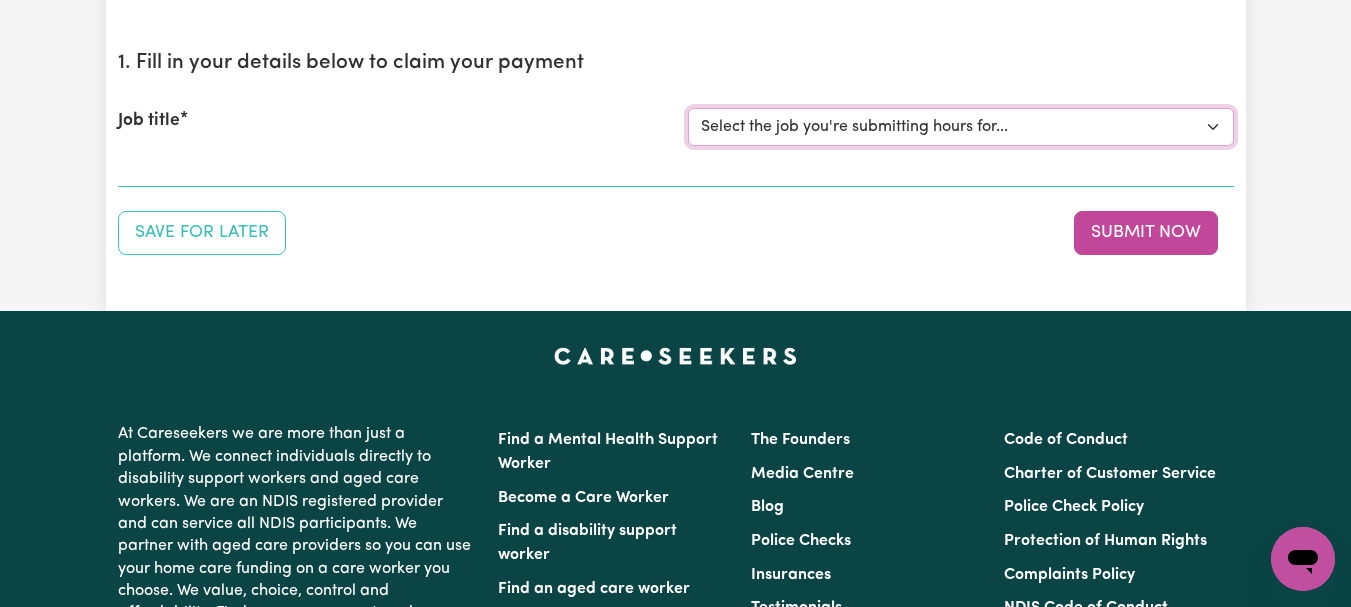 select on "9696" 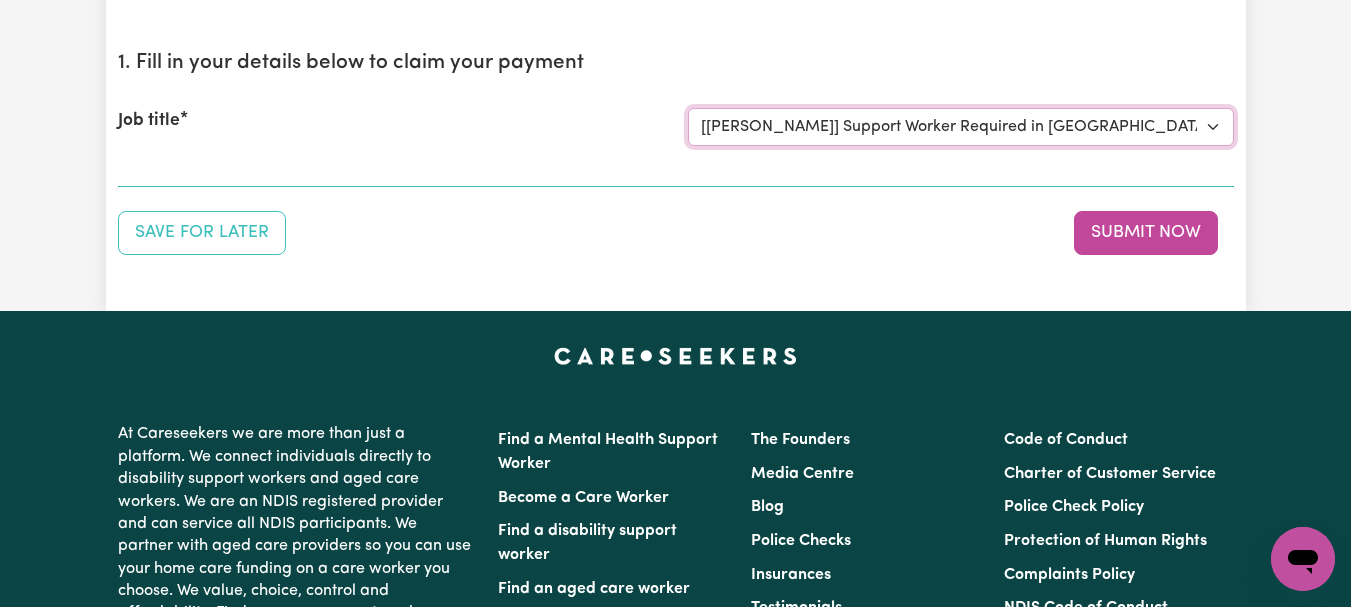 click on "Select the job you're submitting hours for... [[PERSON_NAME]] [DEMOGRAPHIC_DATA] Support Worker Needed ONE OFF On 30/04 and [DATE] In [GEOGRAPHIC_DATA], [GEOGRAPHIC_DATA] [[PERSON_NAME]] [DEMOGRAPHIC_DATA] Support Worker Needed Every Fortnight [DATE] - [GEOGRAPHIC_DATA], [GEOGRAPHIC_DATA]. [[PERSON_NAME] How] Care Worker Required in [GEOGRAPHIC_DATA], [GEOGRAPHIC_DATA] [[PERSON_NAME]] Care Worker Required in [GEOGRAPHIC_DATA], [GEOGRAPHIC_DATA] [[PERSON_NAME]] Support Worker Required in [GEOGRAPHIC_DATA], [GEOGRAPHIC_DATA] [[PERSON_NAME]] Support Worker Required in [GEOGRAPHIC_DATA], [GEOGRAPHIC_DATA] [[PERSON_NAME]] Support Worker Required in [GEOGRAPHIC_DATA], [GEOGRAPHIC_DATA] [[PERSON_NAME]] Support Worker Required in [GEOGRAPHIC_DATA], [GEOGRAPHIC_DATA]" at bounding box center (961, 127) 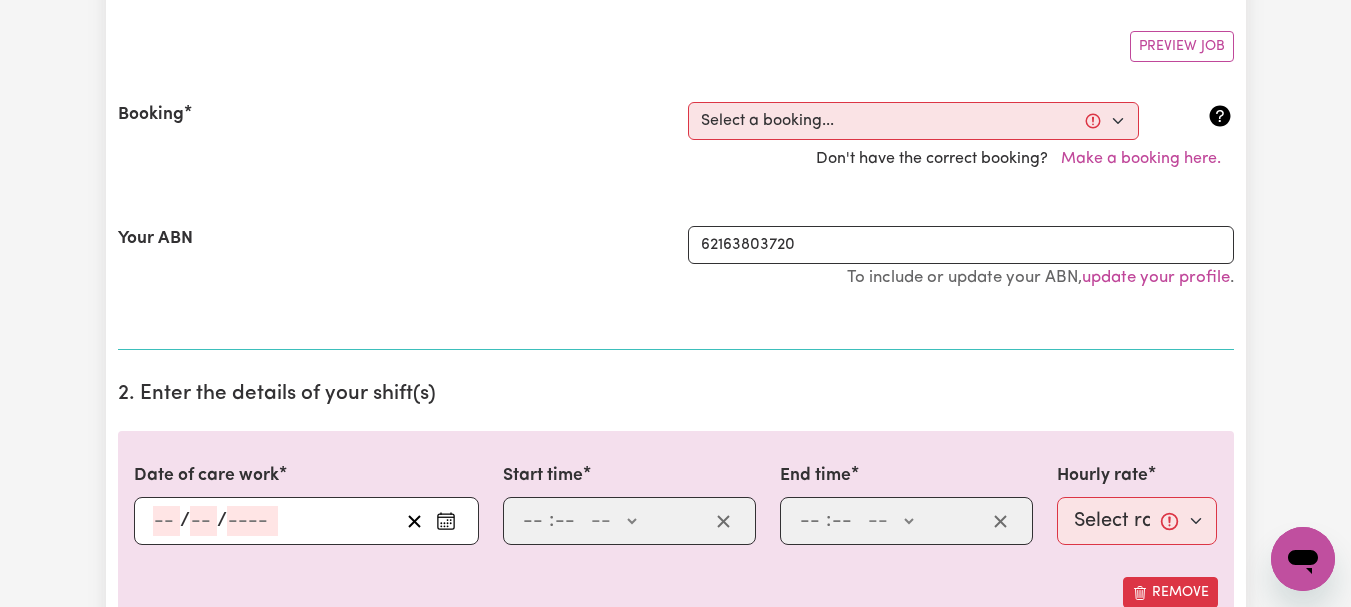 scroll, scrollTop: 367, scrollLeft: 0, axis: vertical 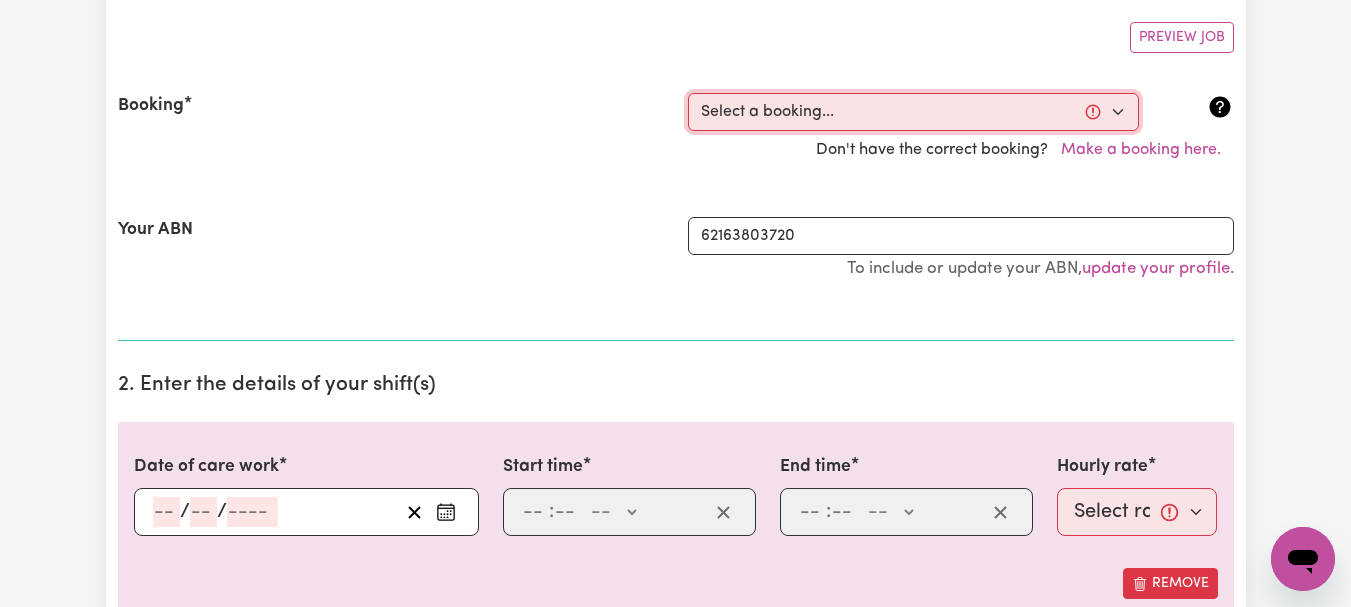 click on "Select a booking... [DATE] 12:00pm to 01:30pm (ONE-OFF) [DATE] 12:00pm to 01:30pm (ONE-OFF) [DATE] 02:00pm to 03:30pm (RECURRING) [DATE] 02:00pm to 03:30pm (RECURRING)" at bounding box center (913, 112) 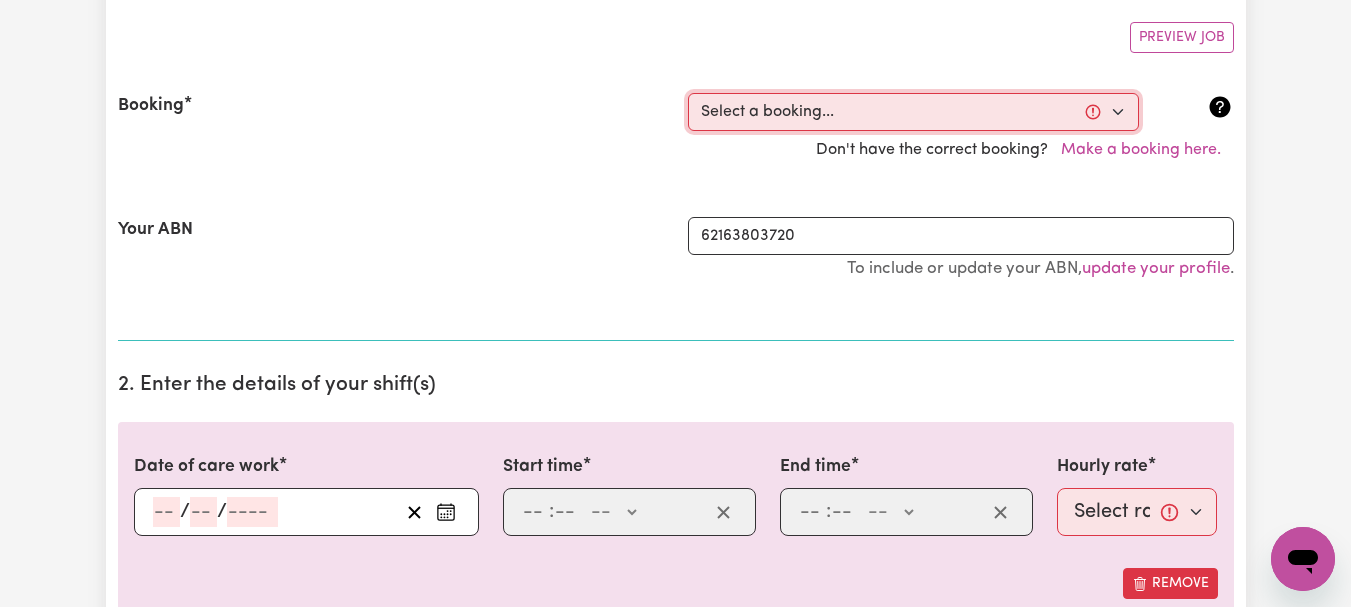 select on "342625" 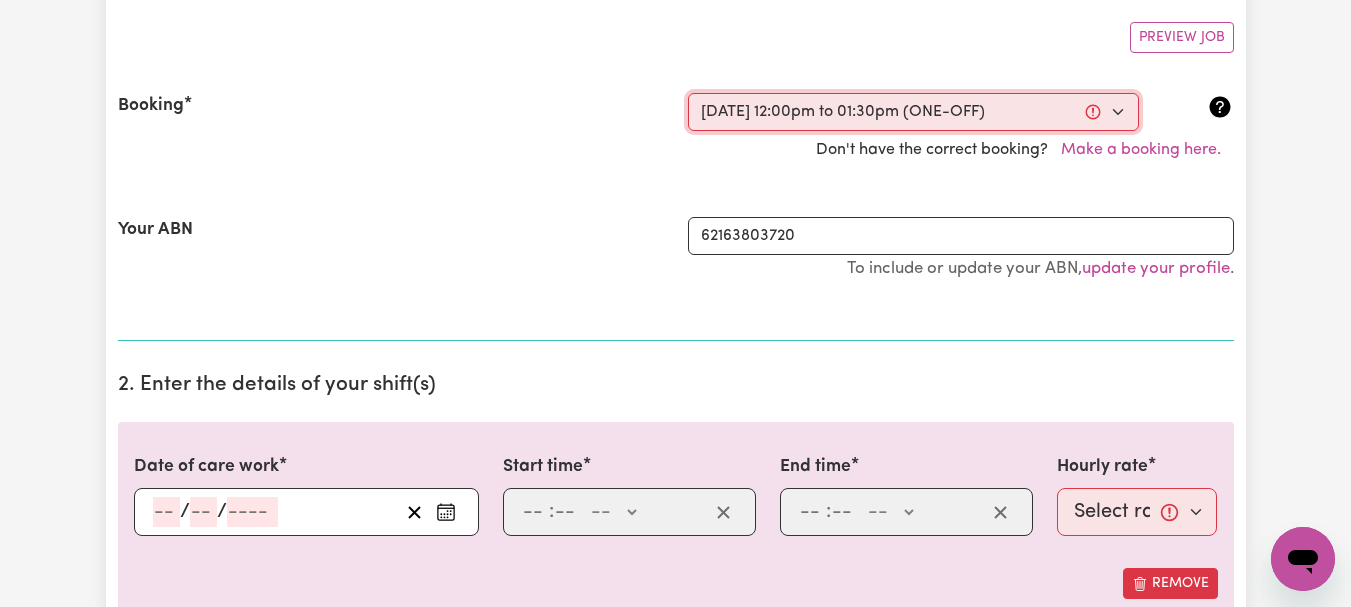 click on "Select a booking... [DATE] 12:00pm to 01:30pm (ONE-OFF) [DATE] 12:00pm to 01:30pm (ONE-OFF) [DATE] 02:00pm to 03:30pm (RECURRING) [DATE] 02:00pm to 03:30pm (RECURRING)" at bounding box center [913, 112] 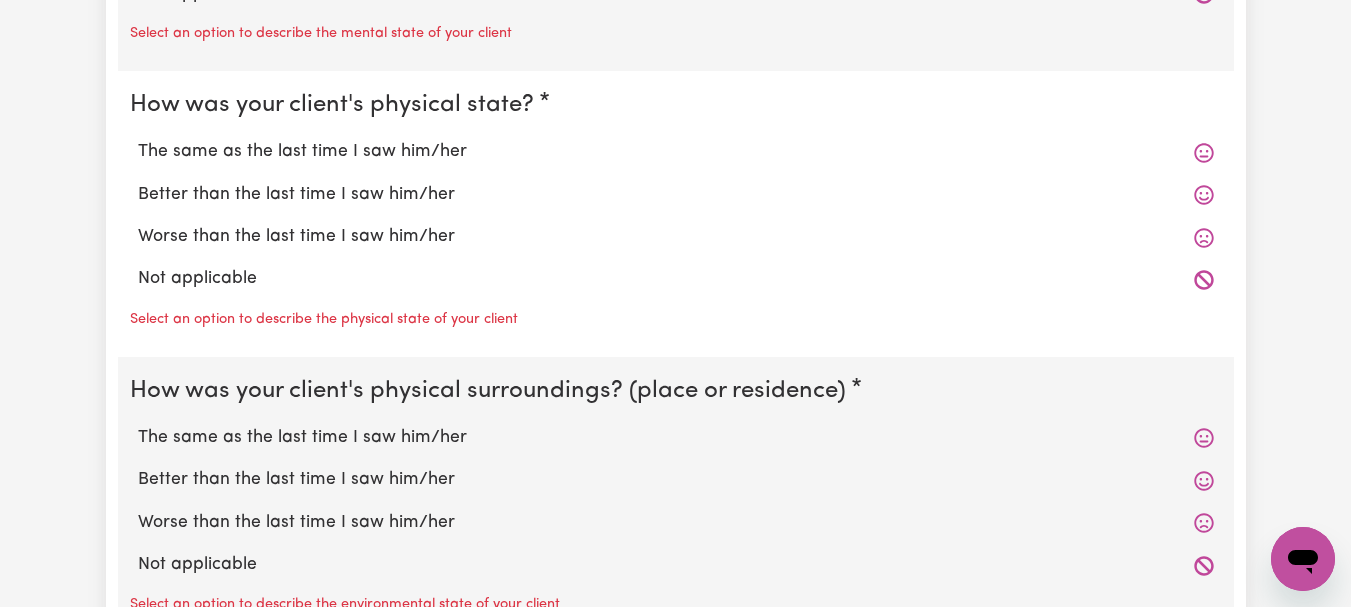 scroll, scrollTop: 1919, scrollLeft: 0, axis: vertical 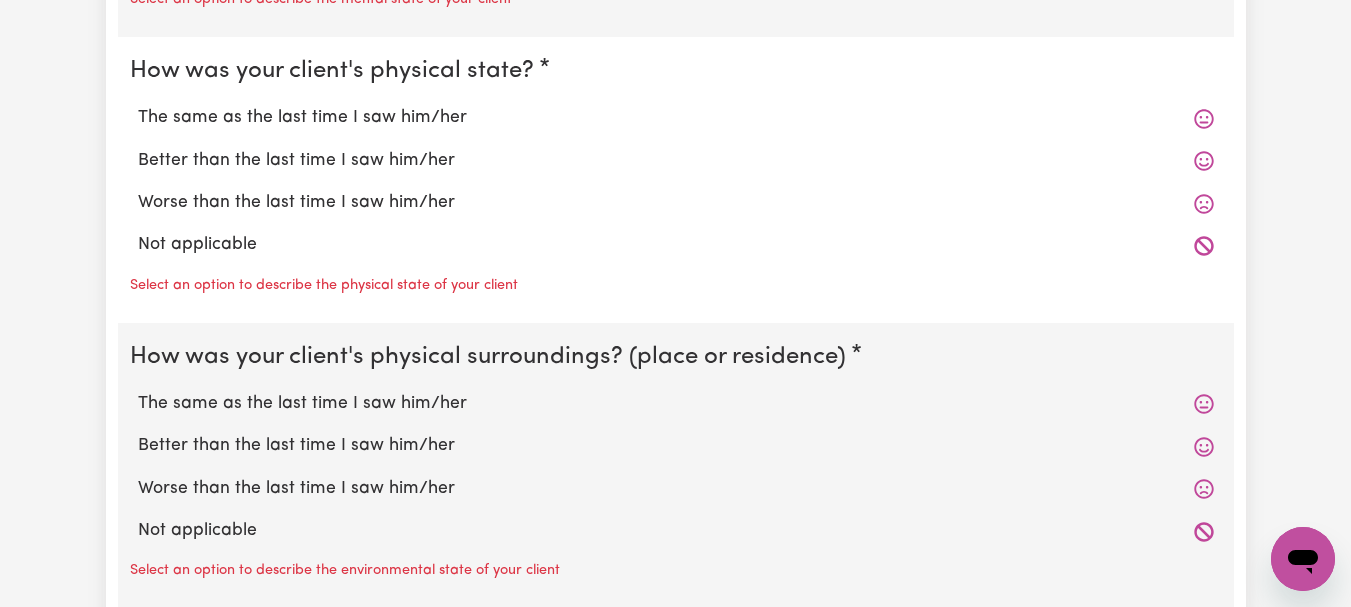 click on "The same as the last time I saw him/her" at bounding box center (676, -167) 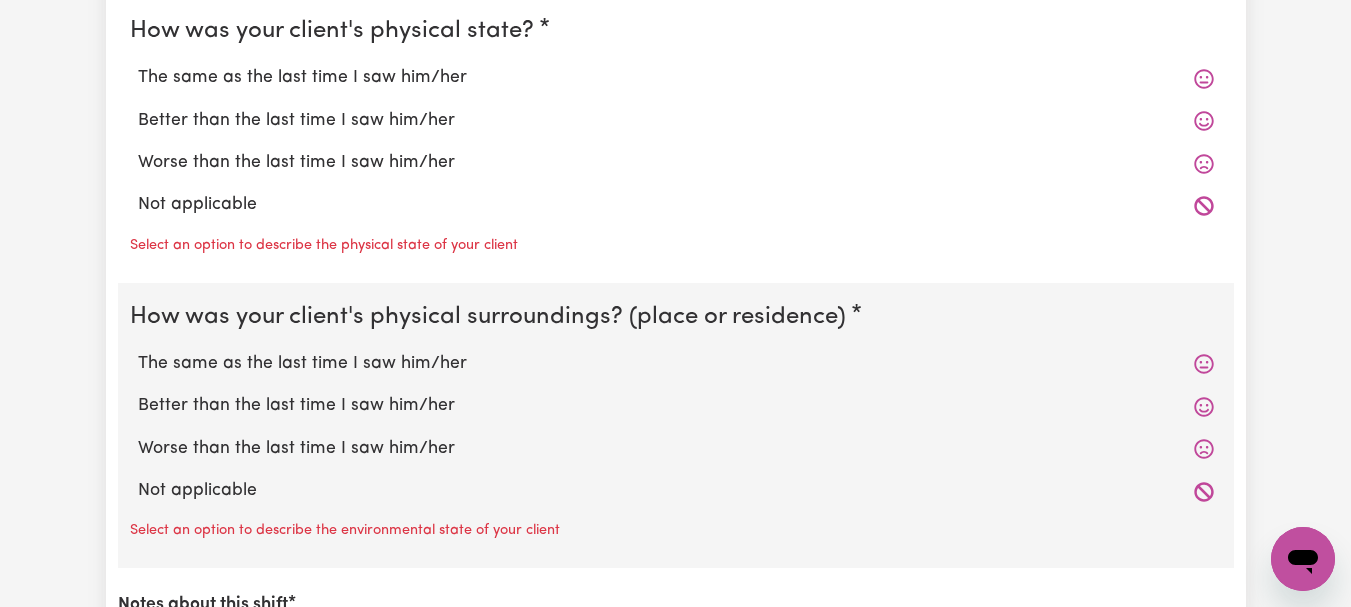 click on "The same as the last time I saw him/her" at bounding box center [676, 78] 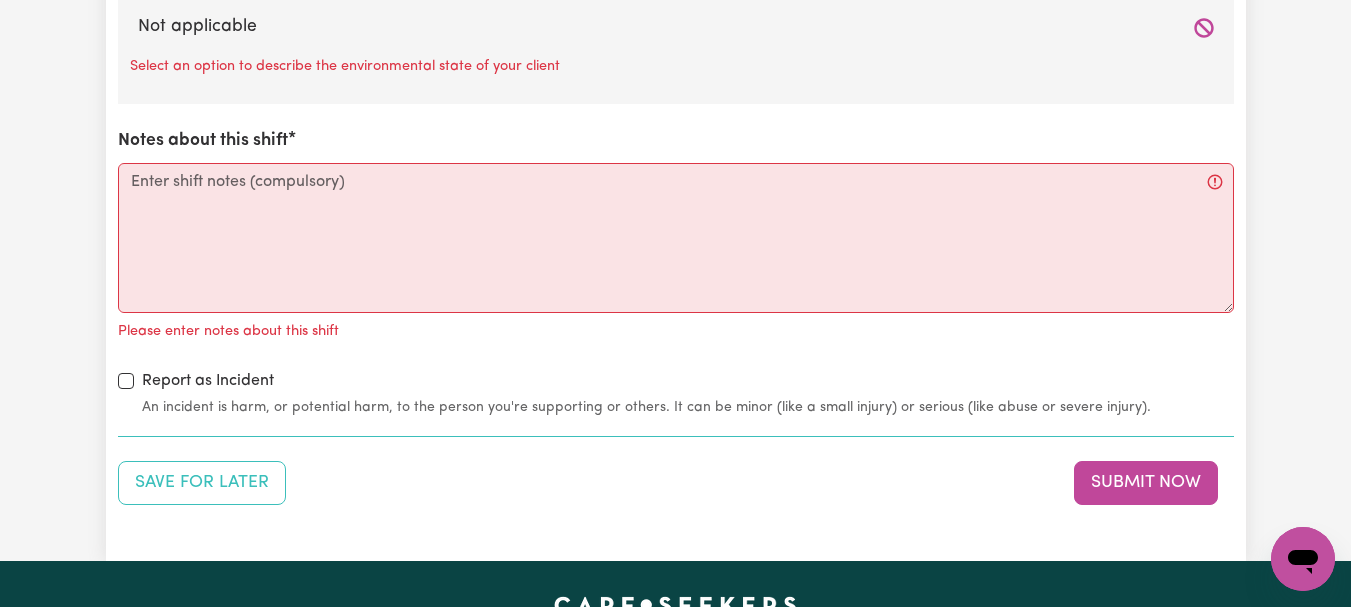 scroll, scrollTop: 2419, scrollLeft: 0, axis: vertical 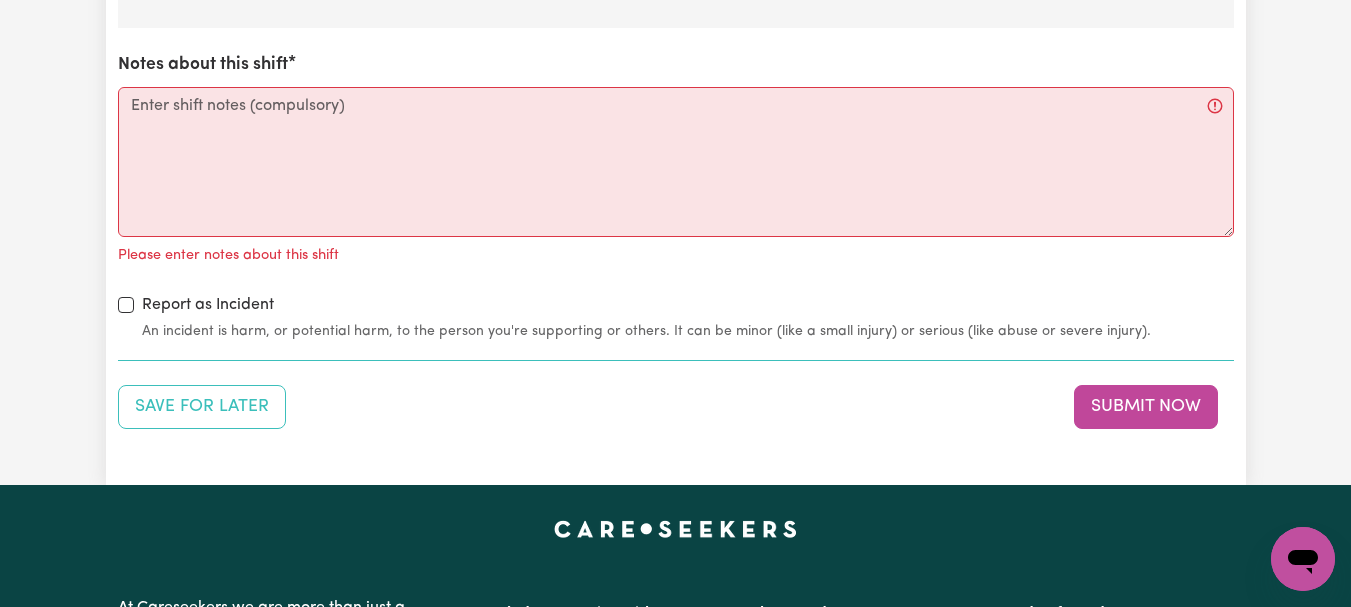 click on "The same as the last time I saw him/her" at bounding box center (676, -176) 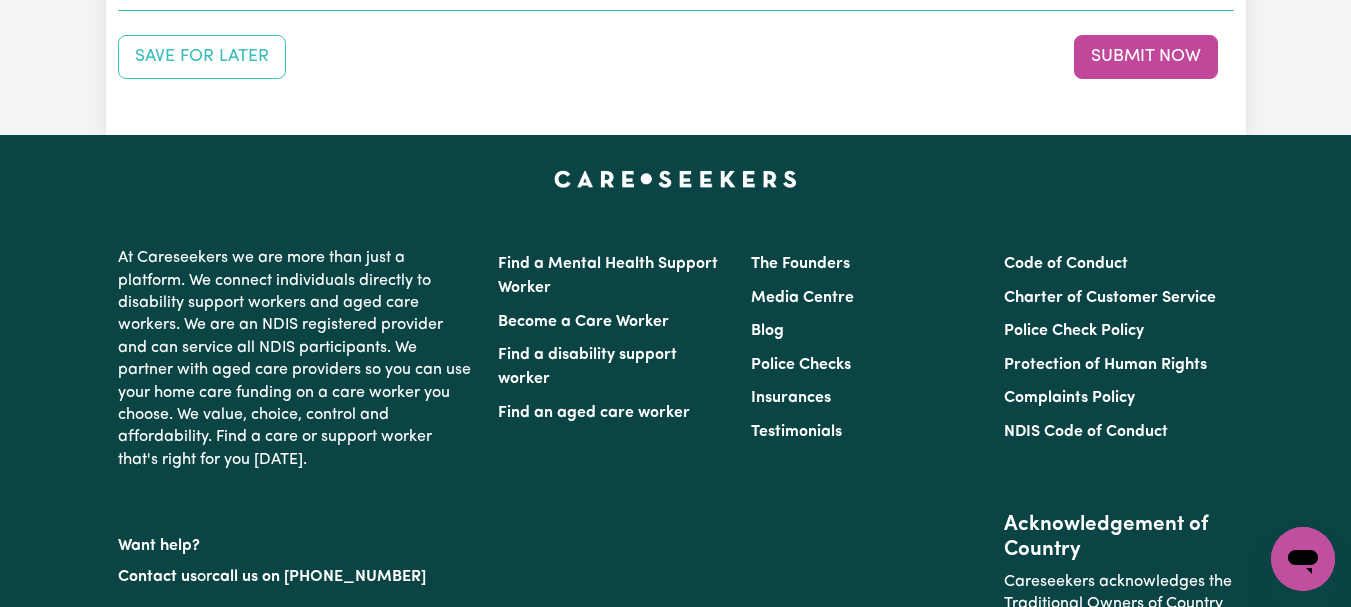 scroll, scrollTop: 2754, scrollLeft: 0, axis: vertical 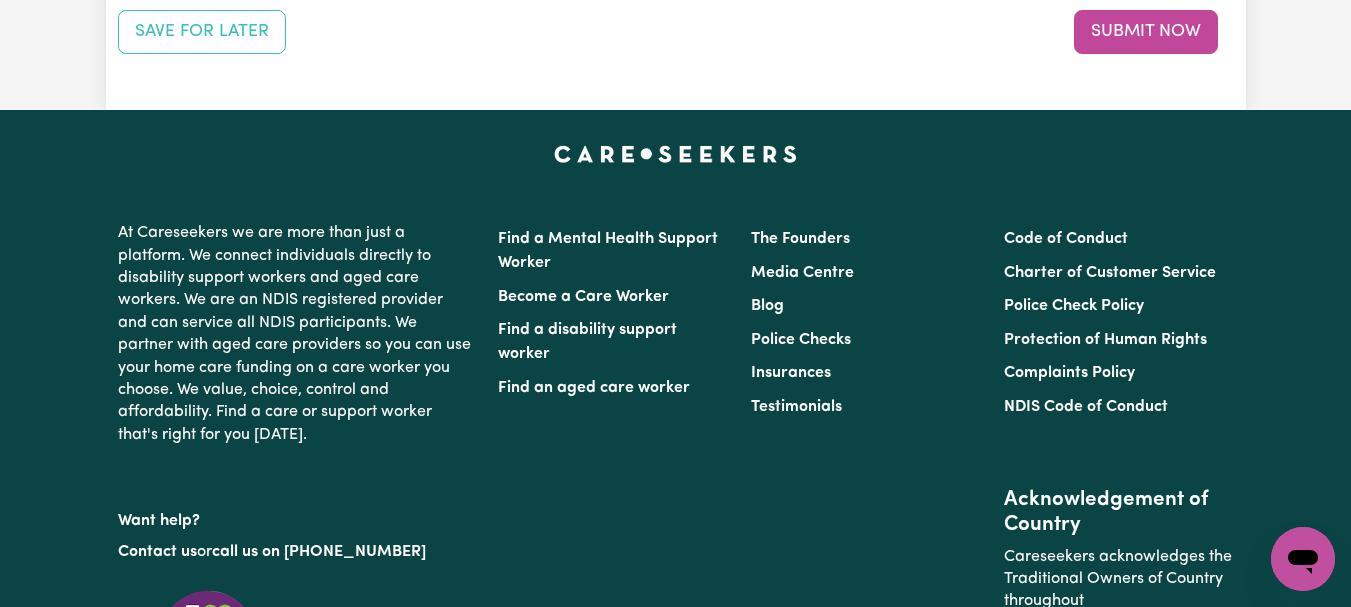 click on "Notes about this shift" at bounding box center [676, -213] 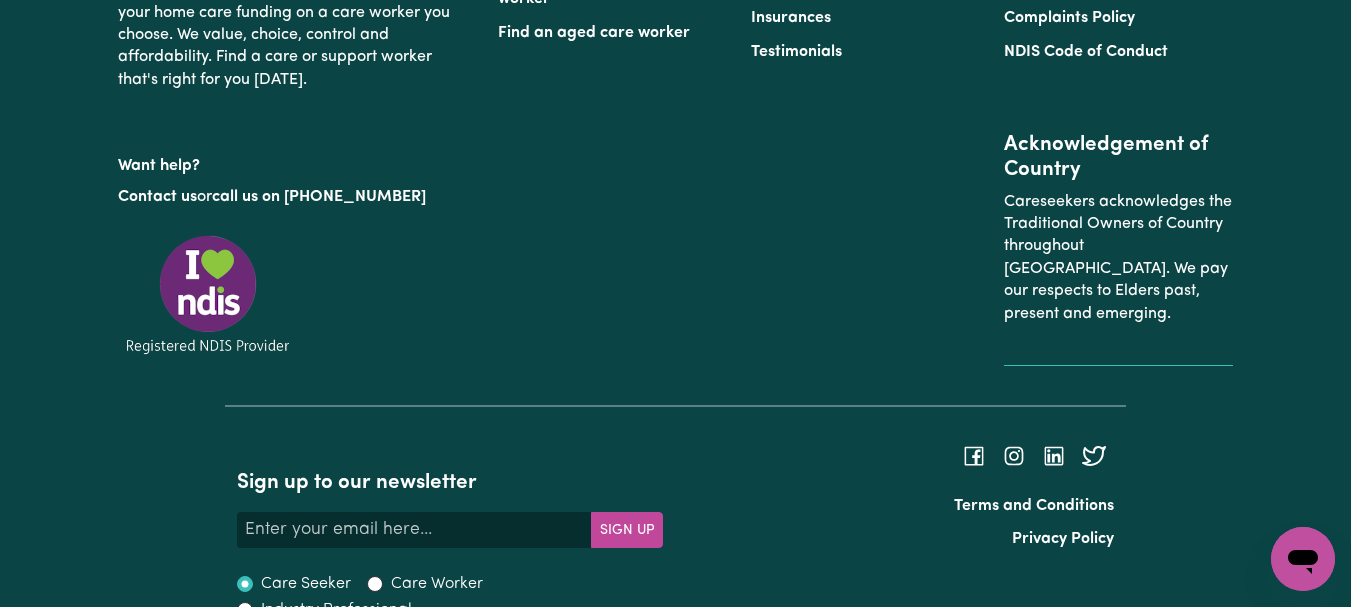 scroll, scrollTop: 3094, scrollLeft: 0, axis: vertical 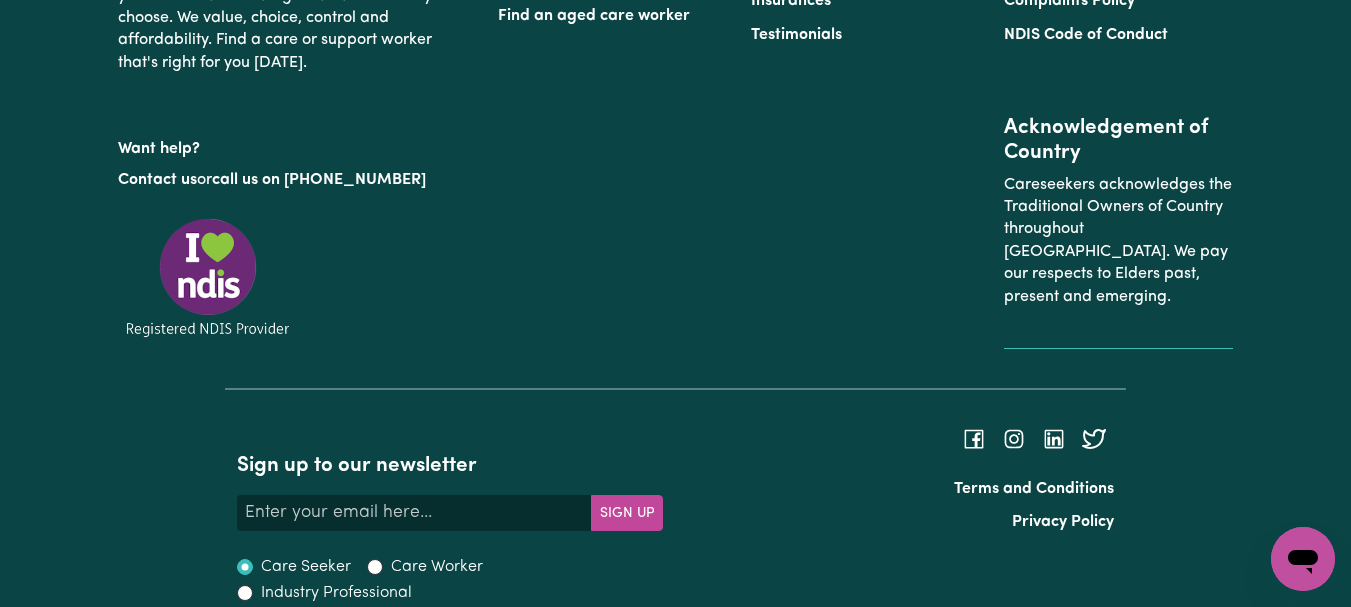 type 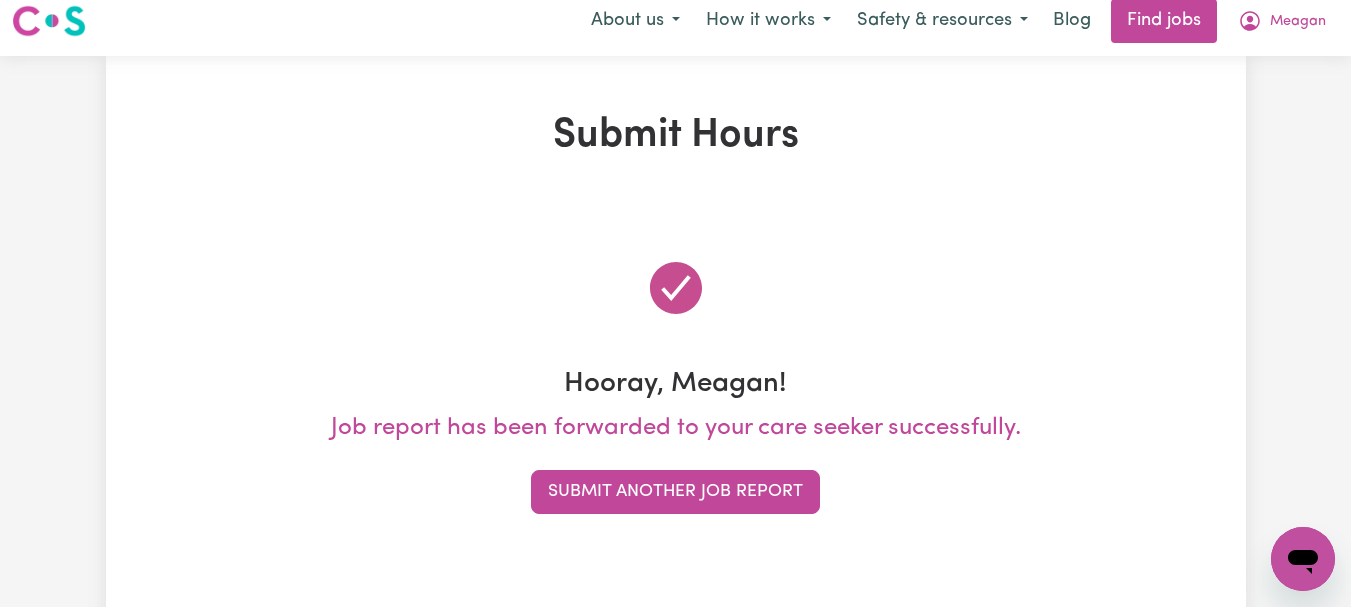 scroll, scrollTop: 0, scrollLeft: 0, axis: both 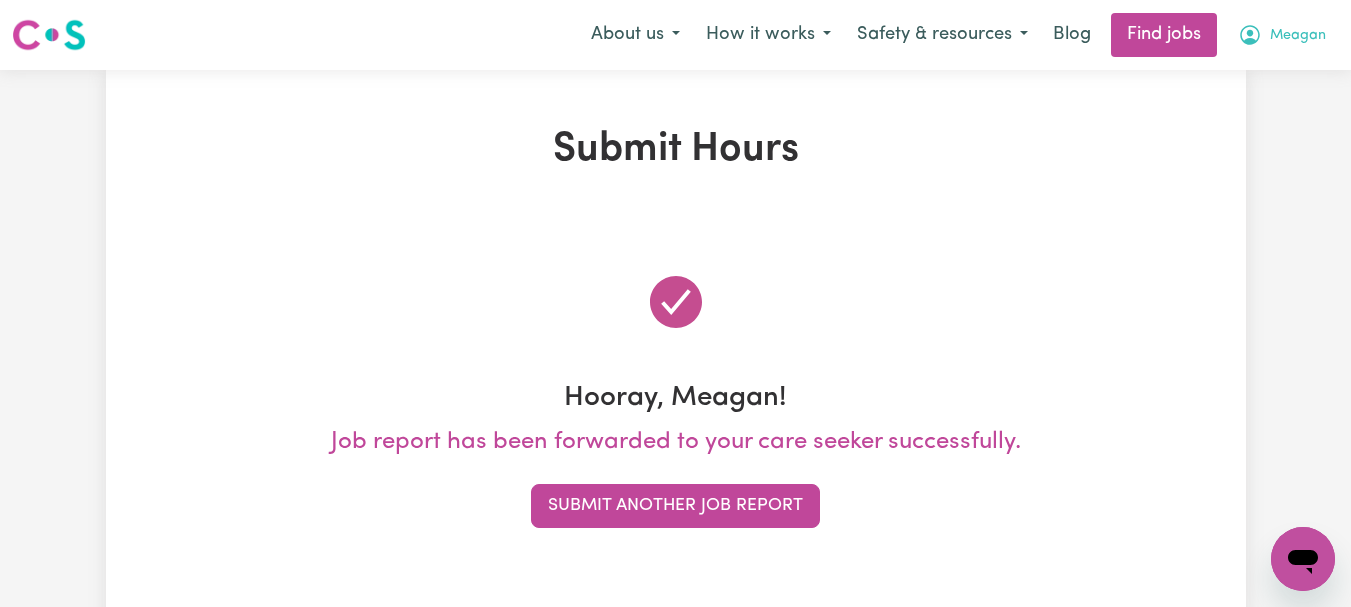 click on "Meagan" at bounding box center [1298, 36] 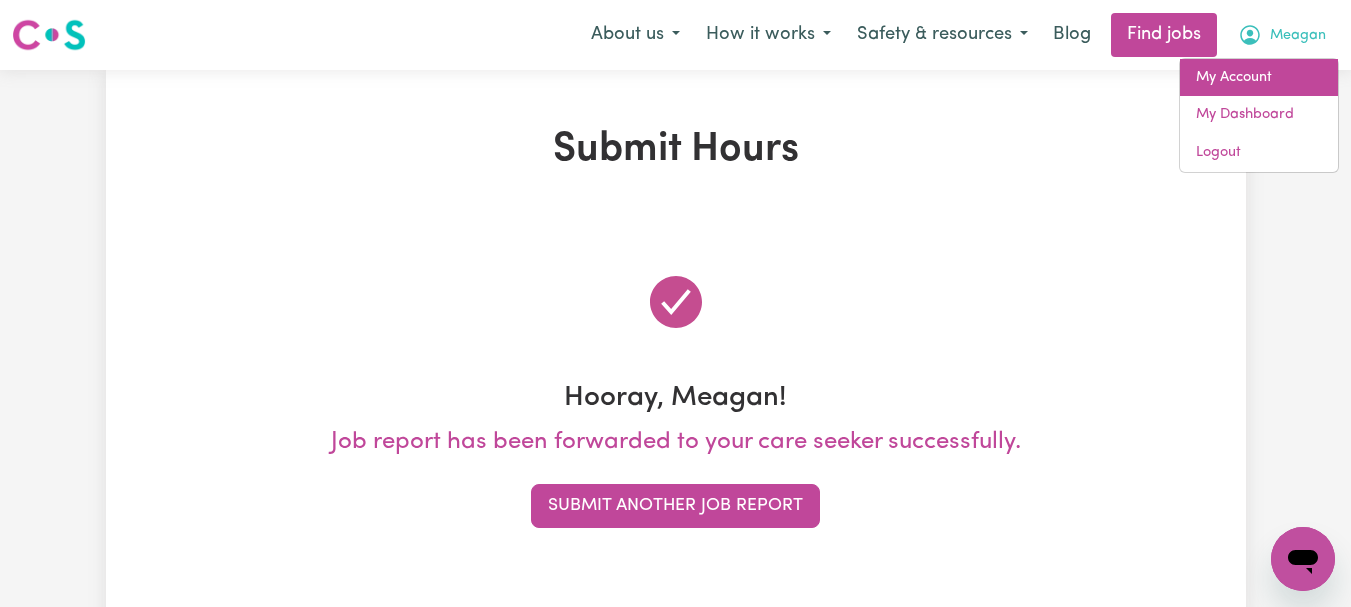 click on "My Account" at bounding box center (1259, 78) 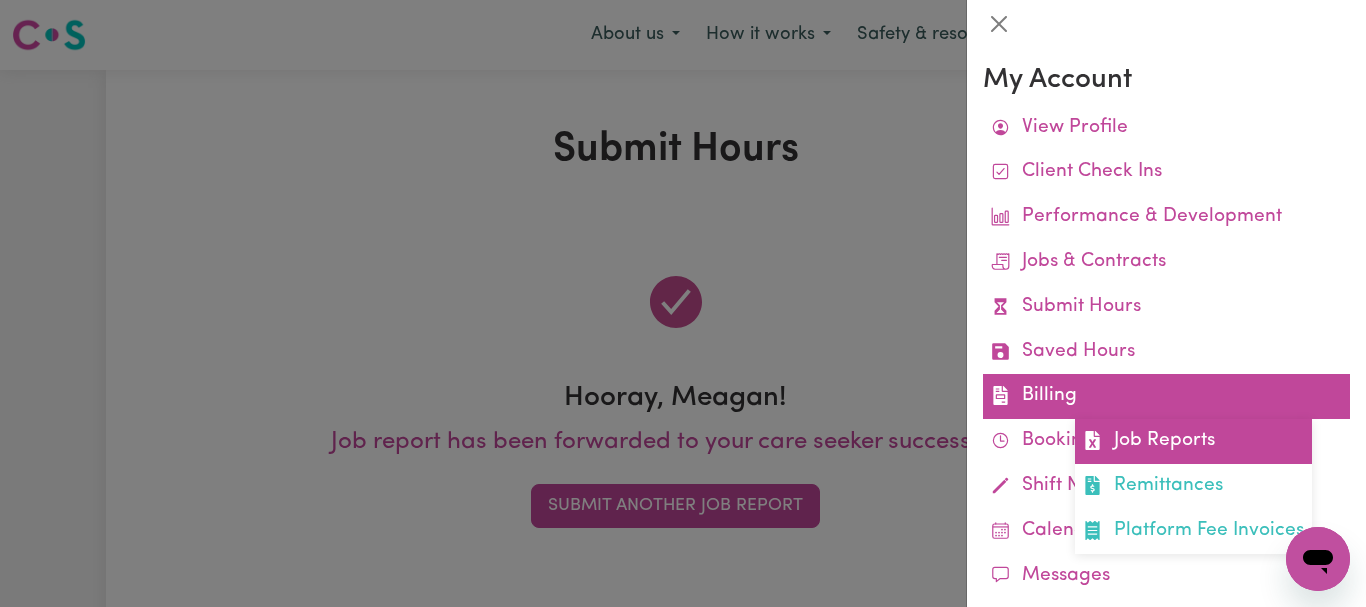 click on "Job Reports" at bounding box center (1193, 441) 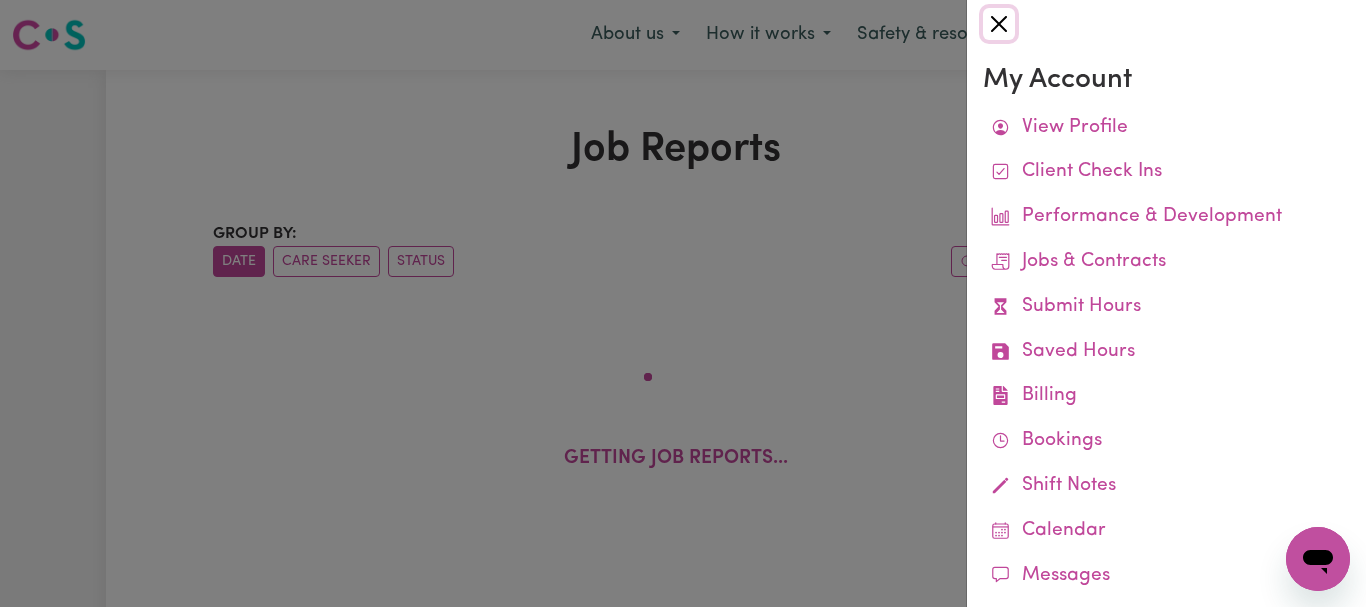 click at bounding box center (999, 24) 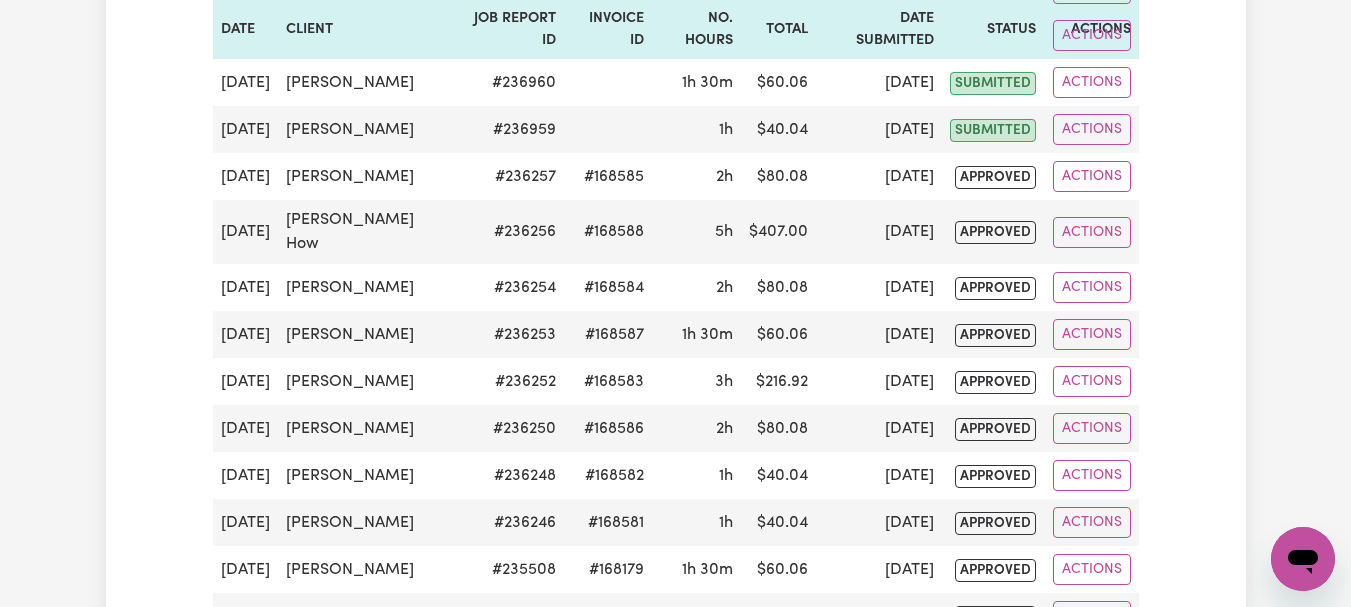 scroll, scrollTop: 735, scrollLeft: 0, axis: vertical 